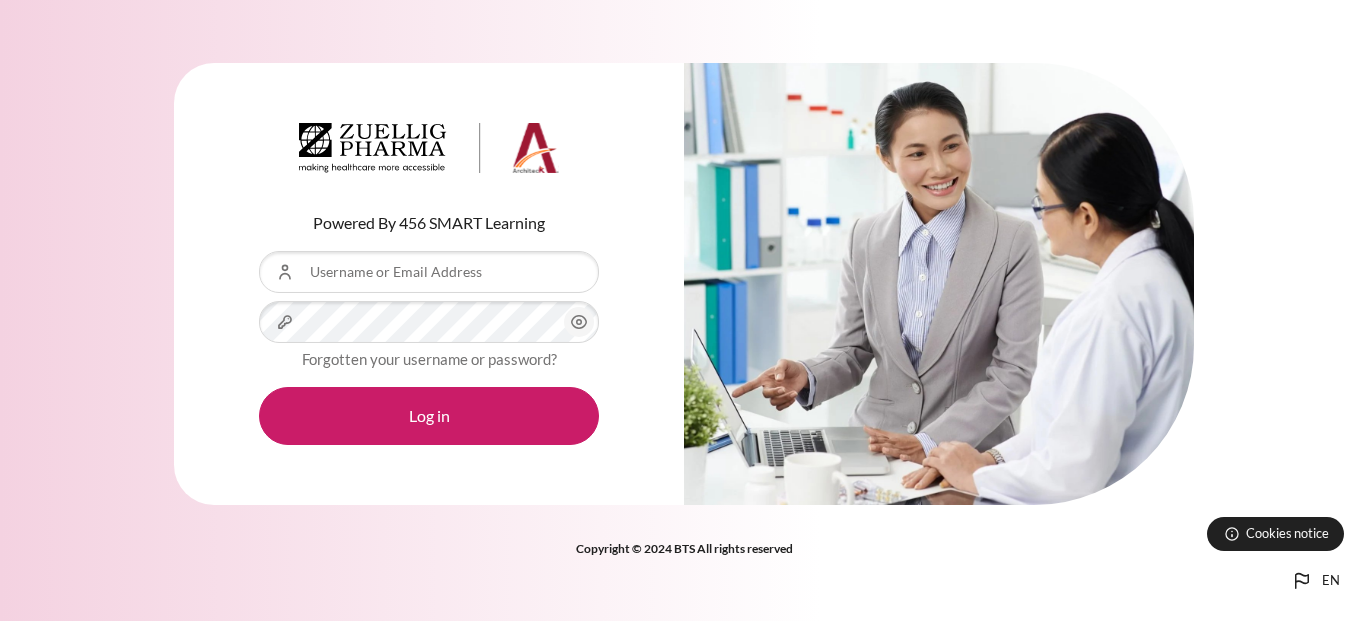 scroll, scrollTop: 0, scrollLeft: 0, axis: both 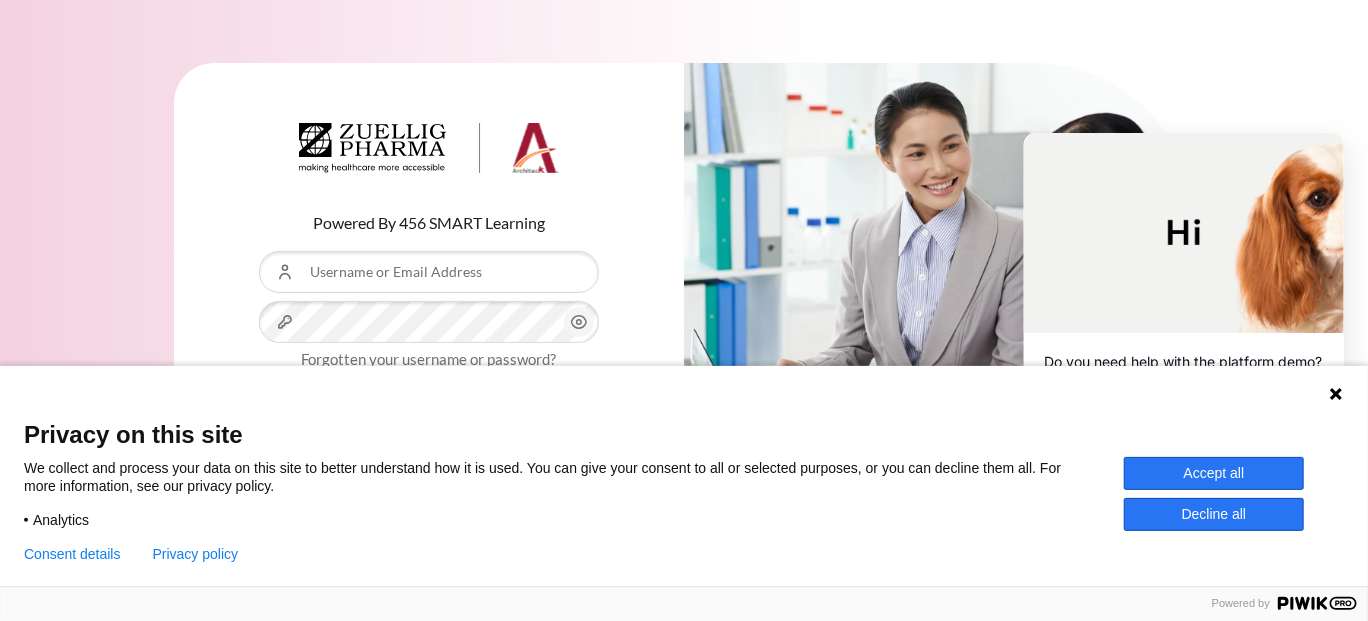 click on "Accept all" at bounding box center (1214, 473) 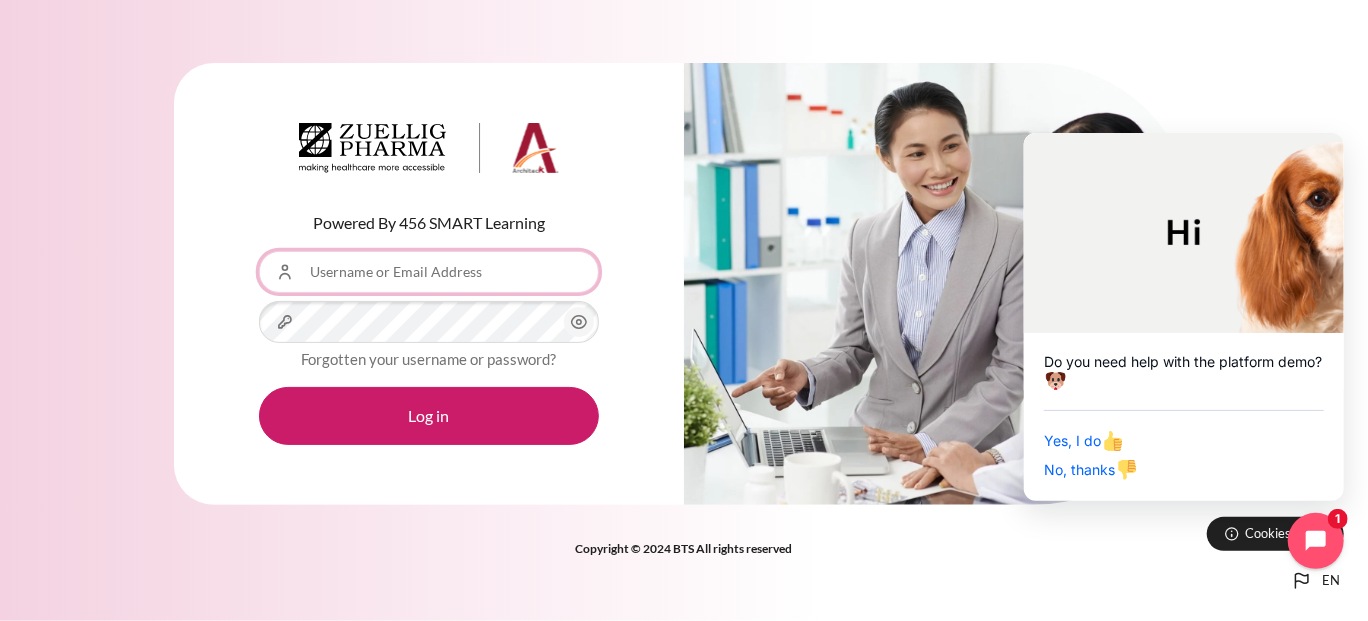 click on "Username or Email Address" at bounding box center [429, 272] 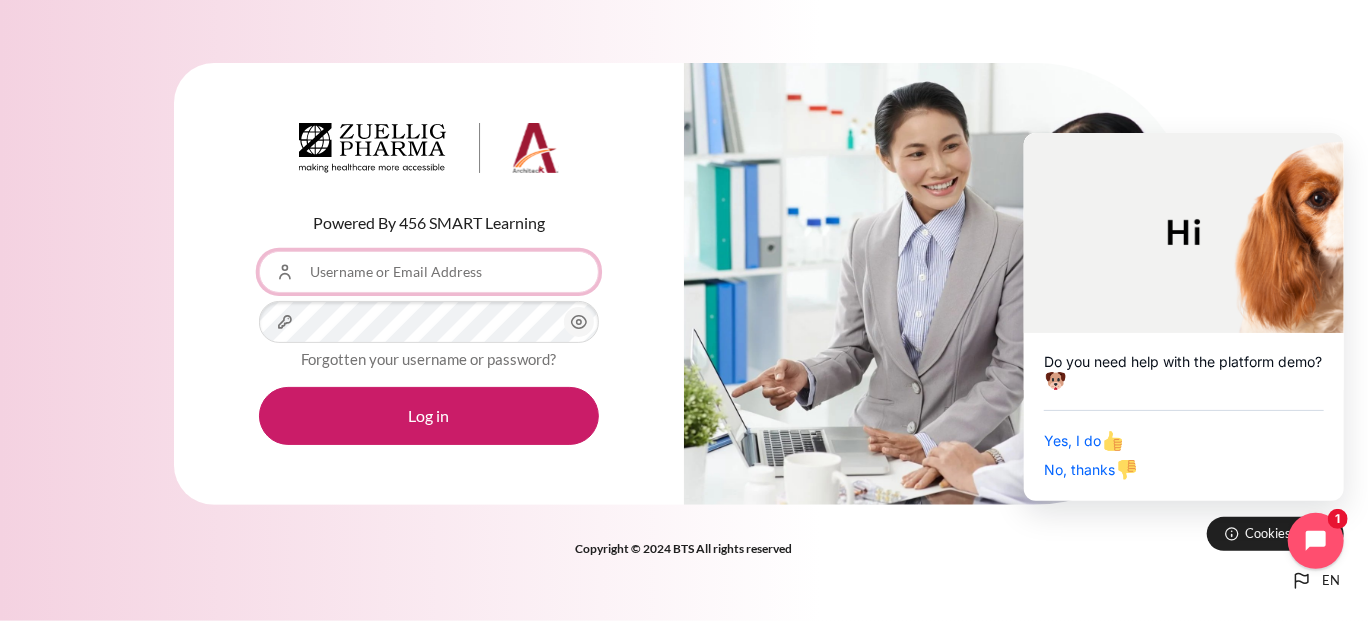 type on "[USERNAME]@example.com" 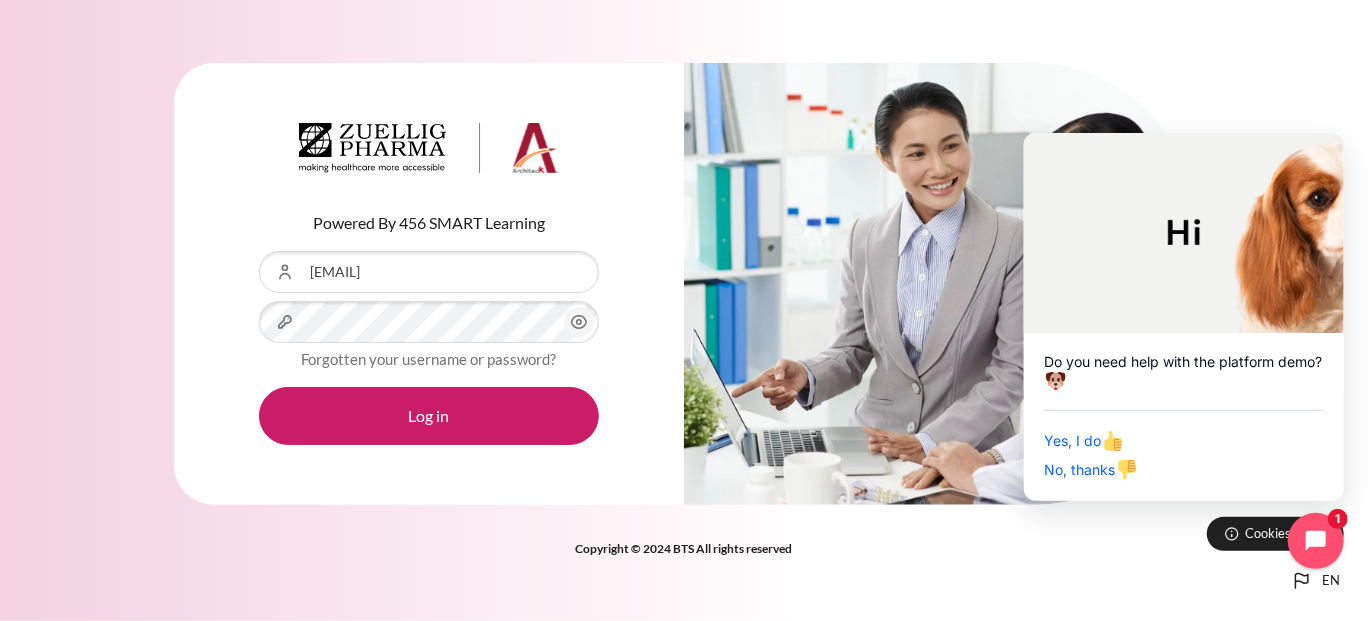 click on "Skip to main content
en
Bahasa Indonesia ‎(id)‎
Bahasa Melayu ‎(ms)‎
English ‎(en)‎
Tagalog ‎(tl)‎
ภาษาไทย (TH)
Türkçe ‎(tr)‎
Vietnamese ‎(vi)‎
ລາວ ‎(lo)‎
ဗမာစာ ‎(my)‎
ខ្មែរ ‎(km)‎
한국어 ‎(ko)‎
日本語 ‎(ja)‎
简体中文 ‎(zh_cn)‎" at bounding box center [684, 310] 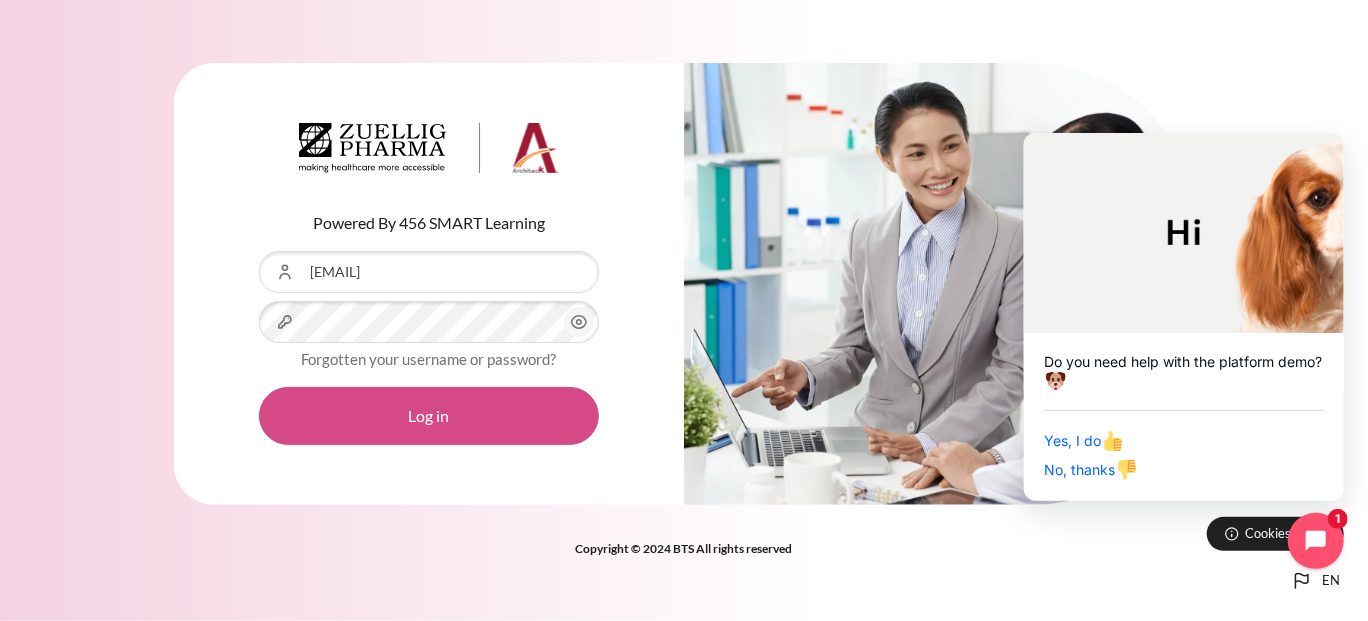 click on "Log in" at bounding box center (429, 416) 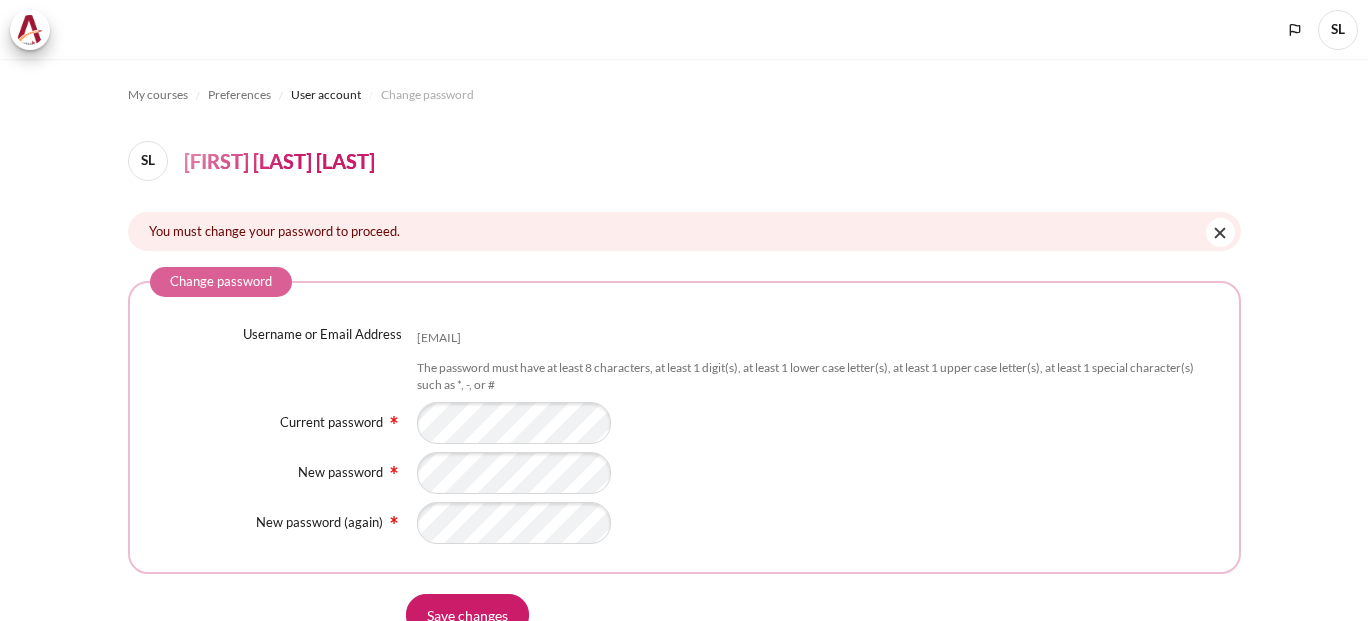 scroll, scrollTop: 0, scrollLeft: 0, axis: both 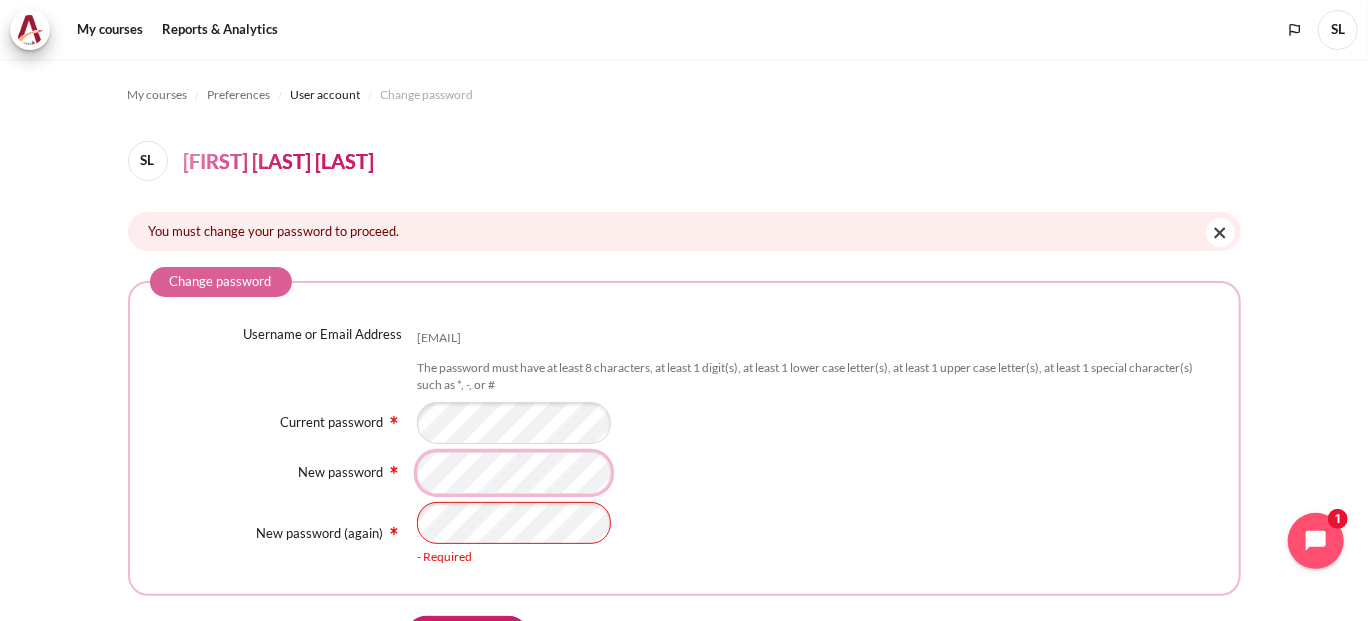 click on "New password" at bounding box center (684, 473) 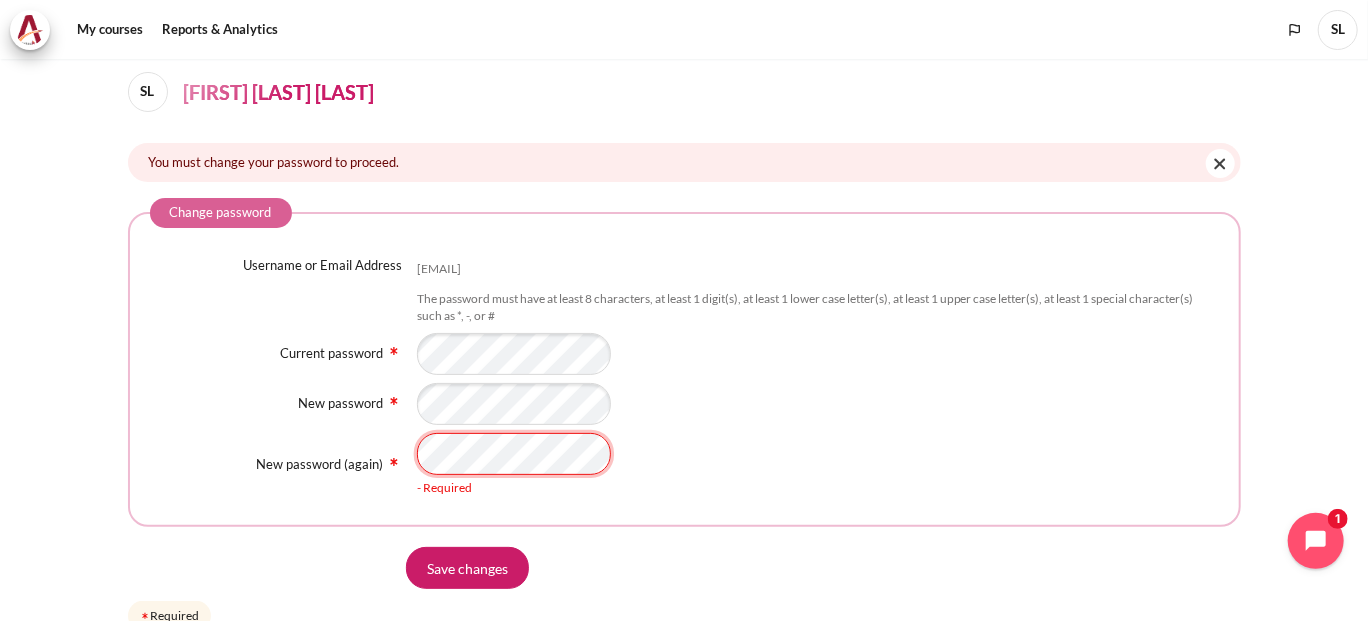 scroll, scrollTop: 100, scrollLeft: 0, axis: vertical 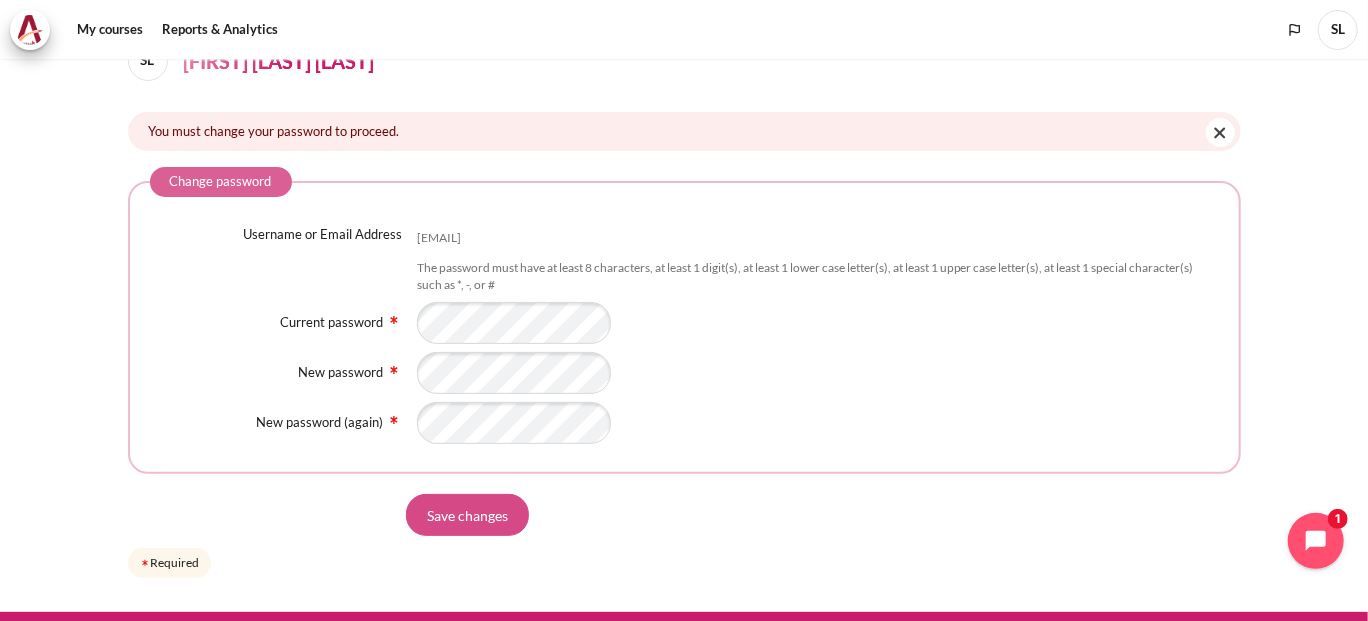 click on "Save changes" at bounding box center (467, 515) 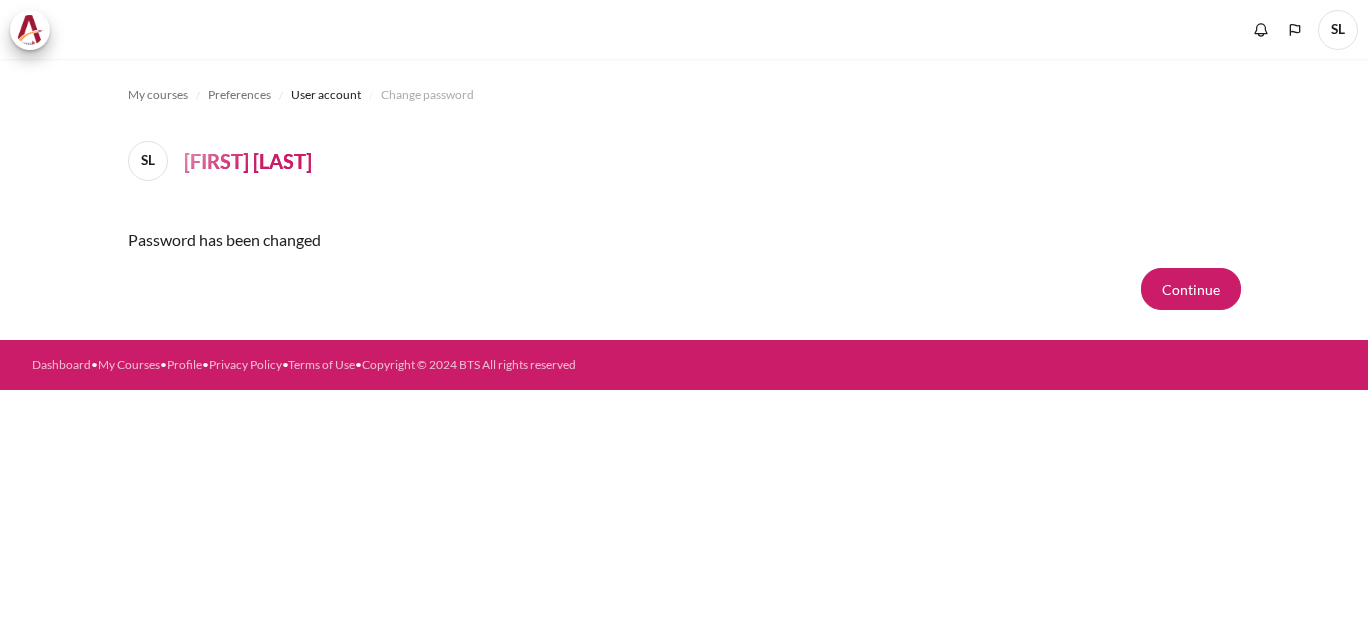 scroll, scrollTop: 0, scrollLeft: 0, axis: both 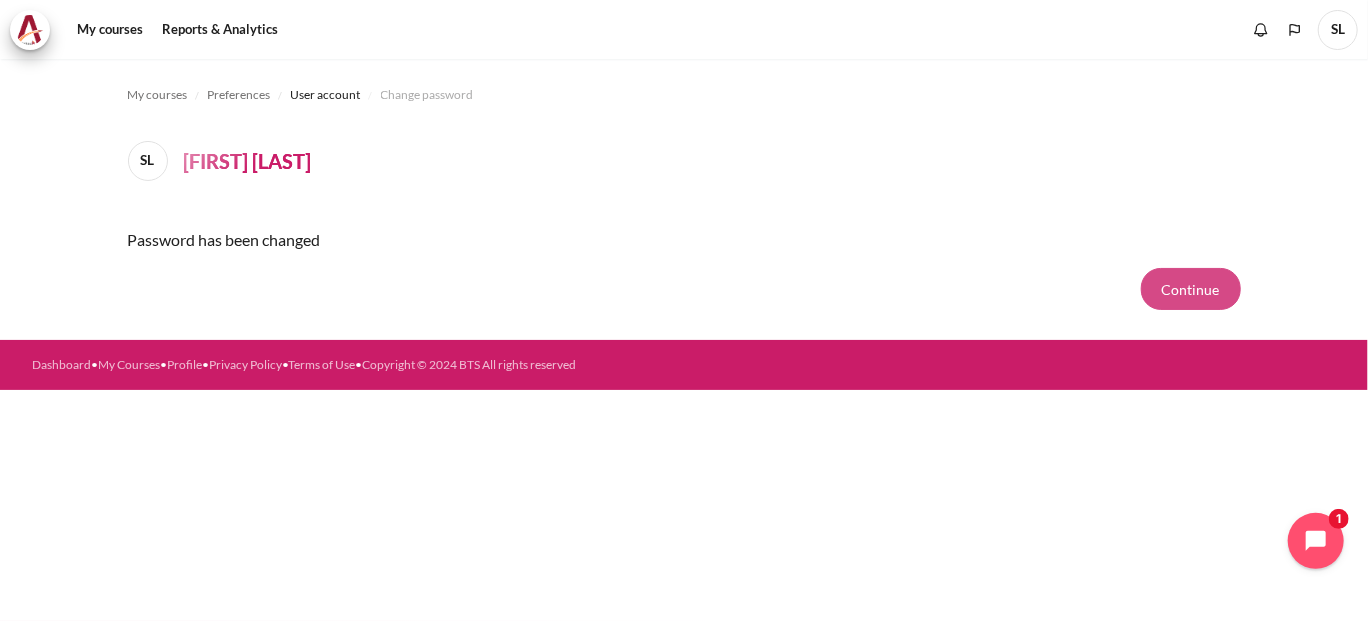click on "Continue" at bounding box center [1191, 289] 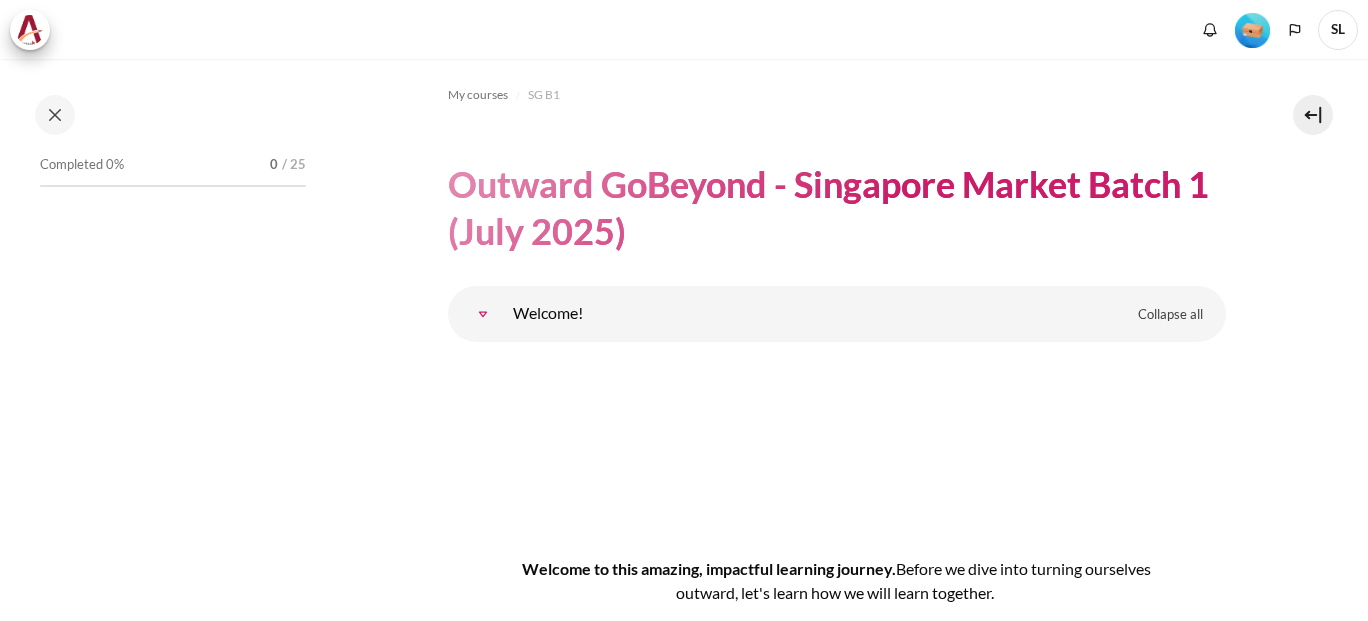 scroll, scrollTop: 0, scrollLeft: 0, axis: both 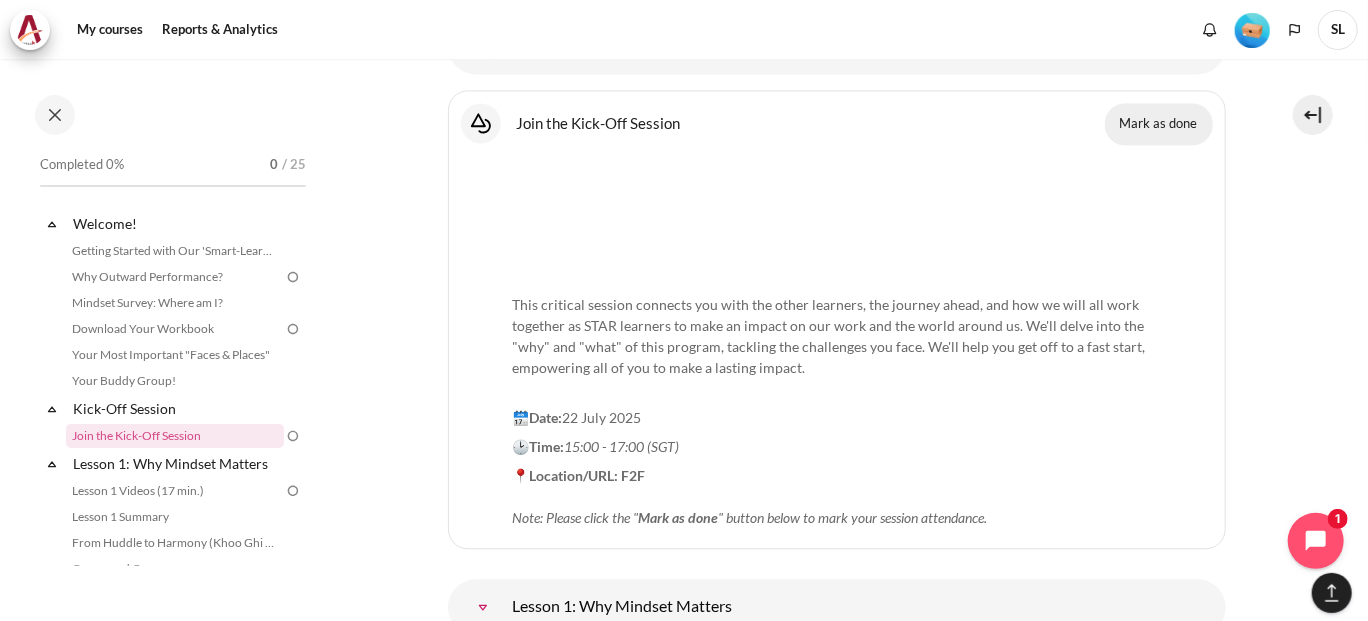 click on "Mark as done" at bounding box center (1159, 124) 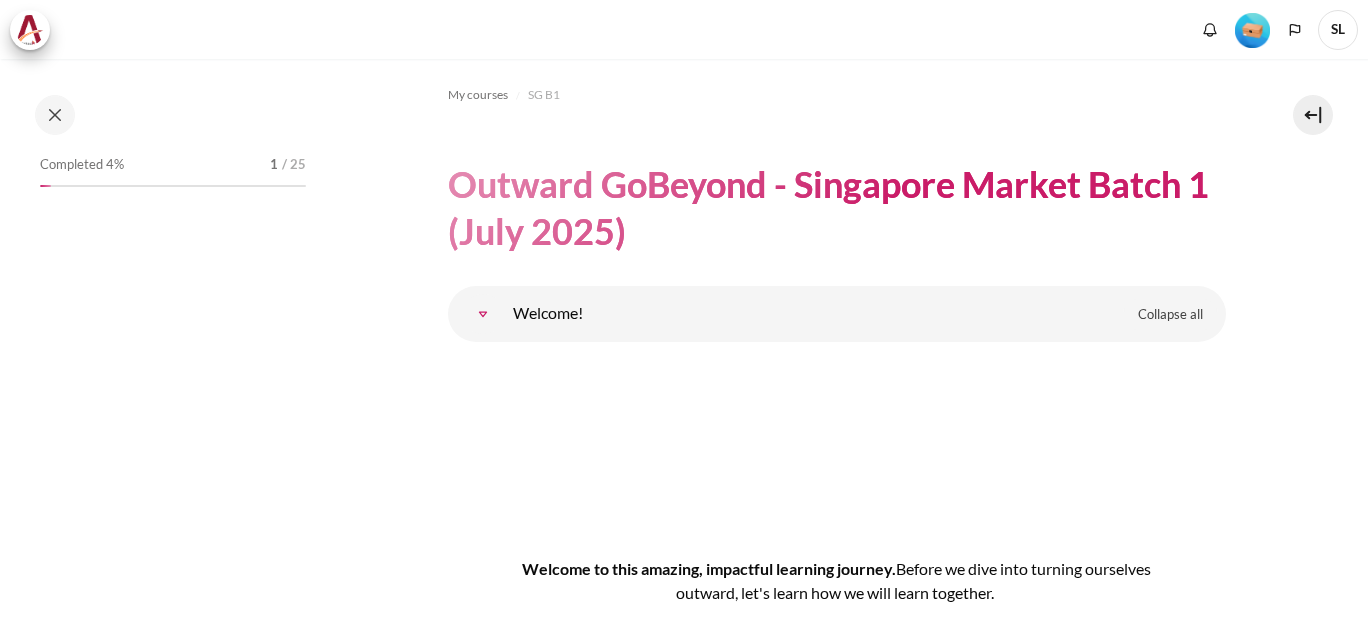 scroll, scrollTop: 0, scrollLeft: 0, axis: both 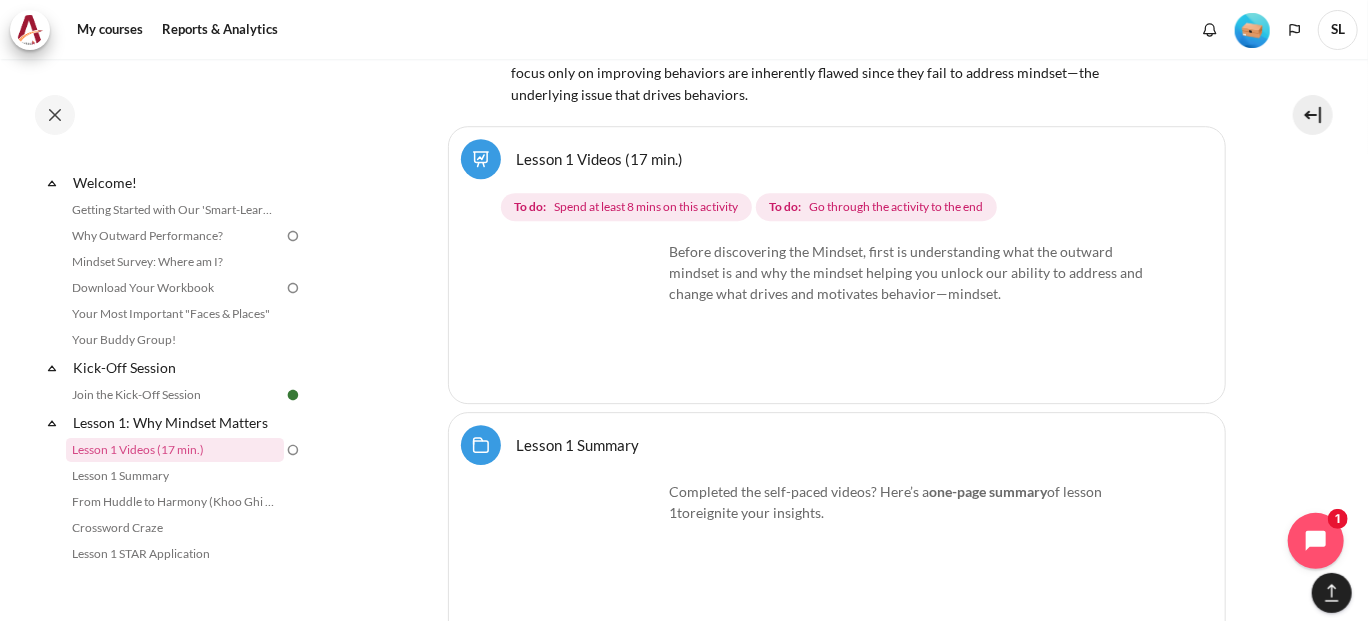 click at bounding box center (588, 316) 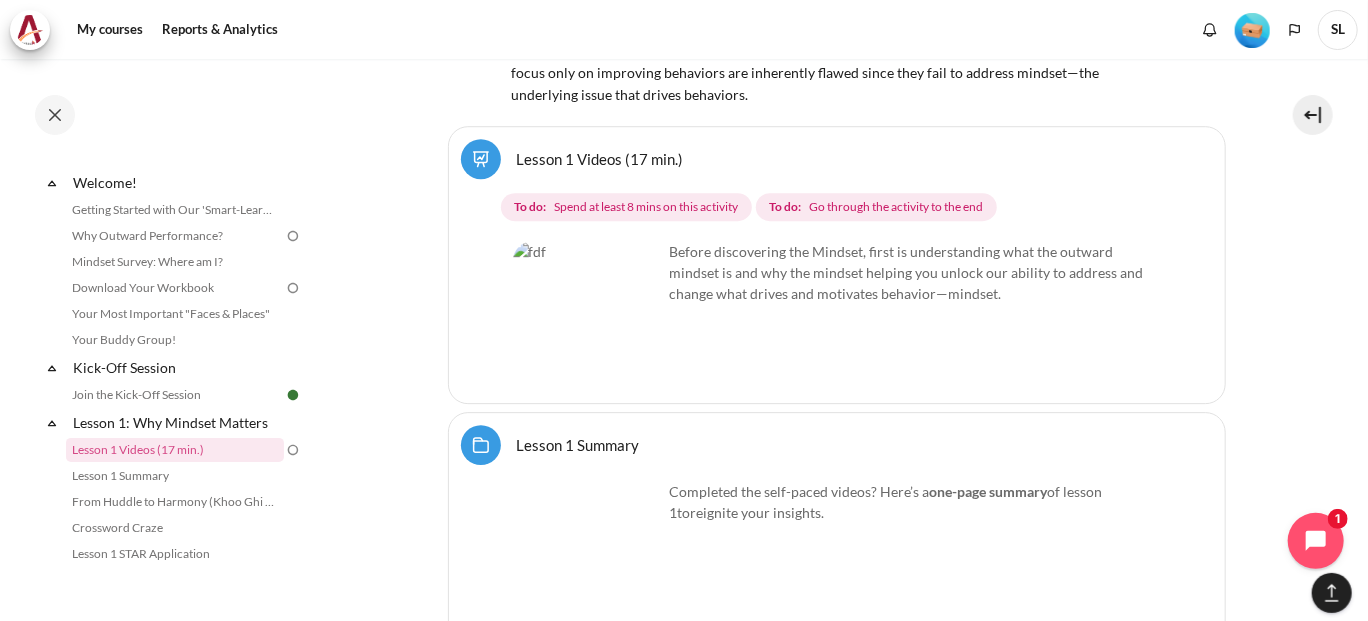 click at bounding box center (588, 316) 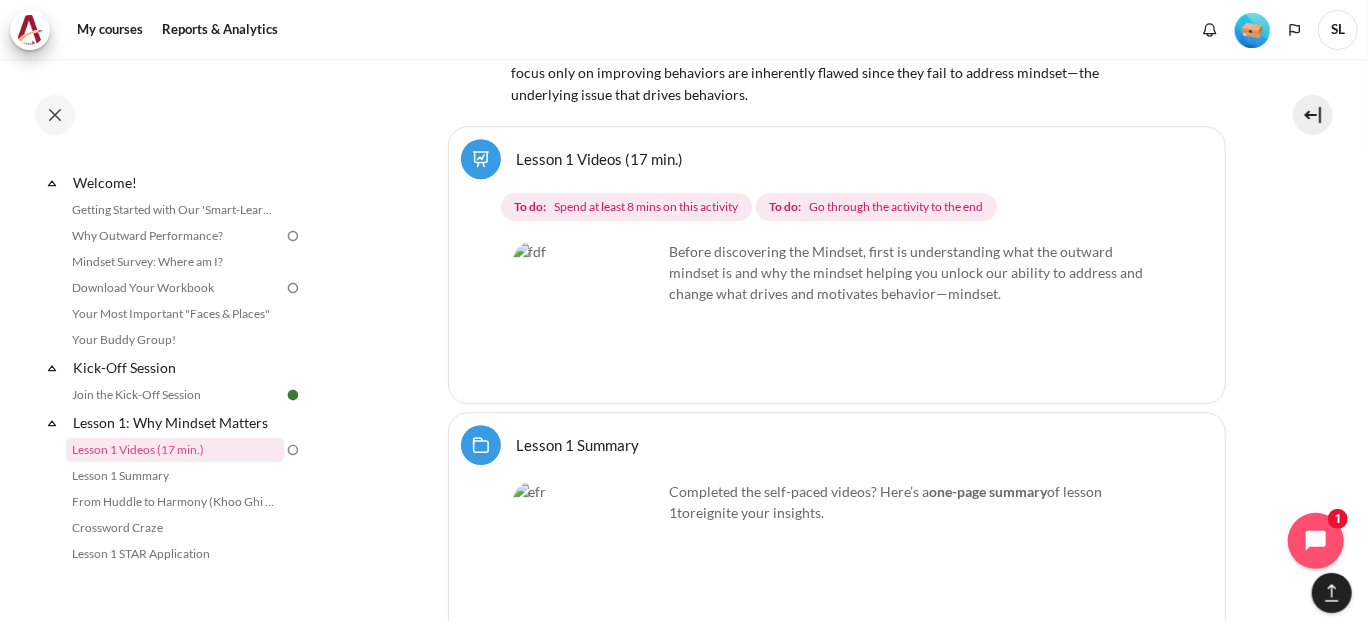 click at bounding box center [588, 316] 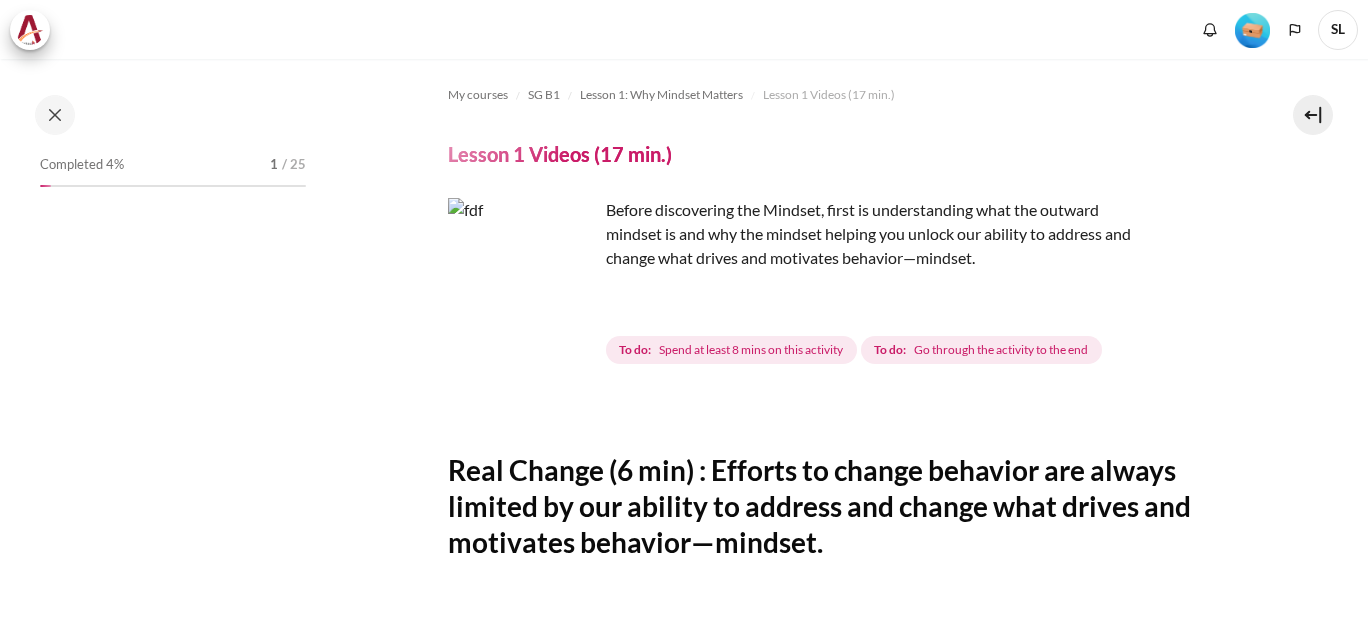 scroll, scrollTop: 0, scrollLeft: 0, axis: both 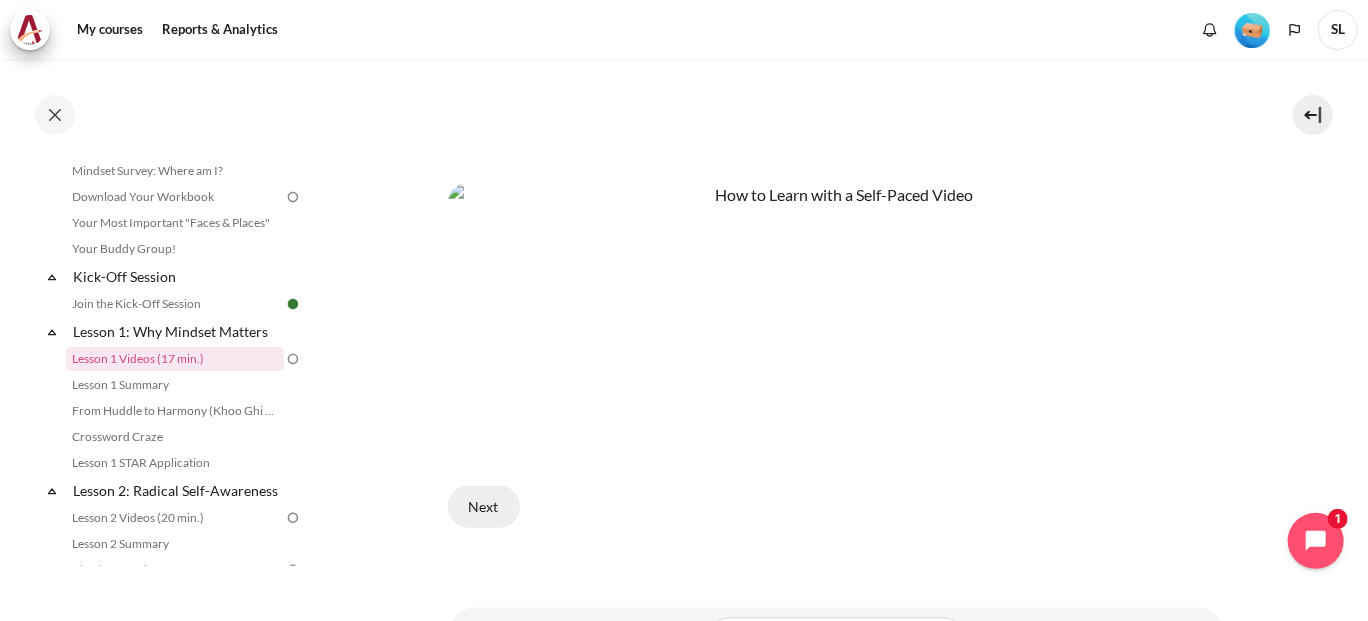 click on "Next" at bounding box center [484, 507] 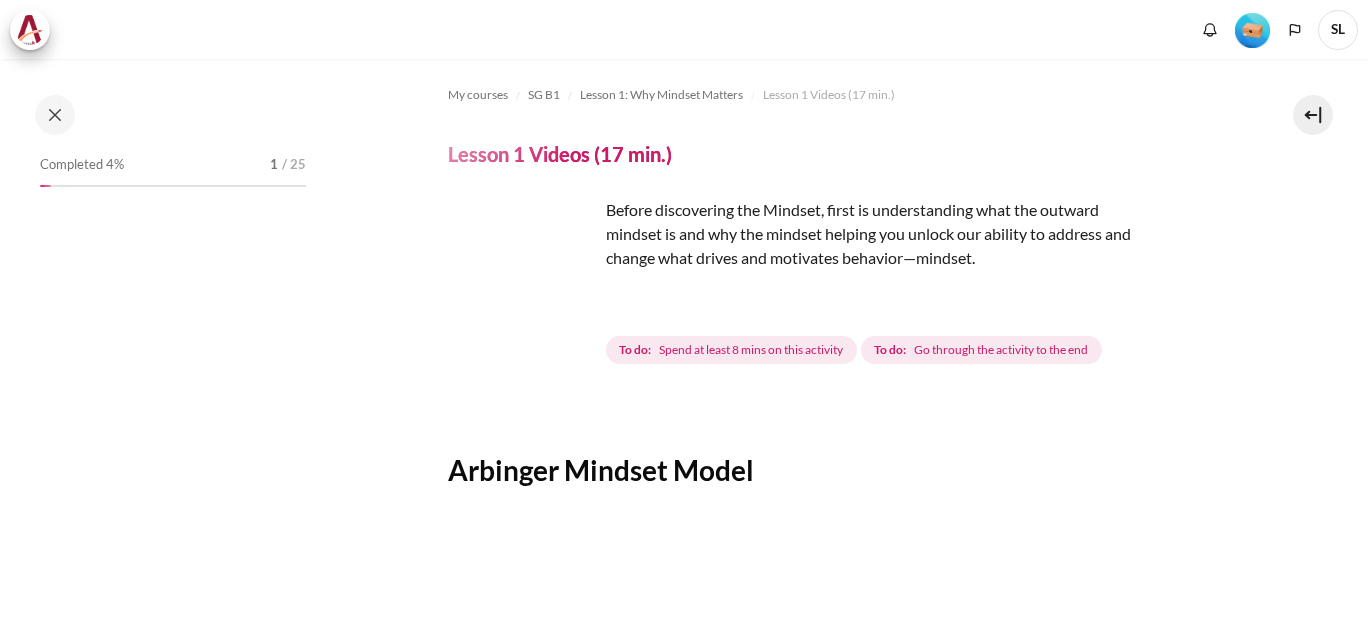 scroll, scrollTop: 0, scrollLeft: 0, axis: both 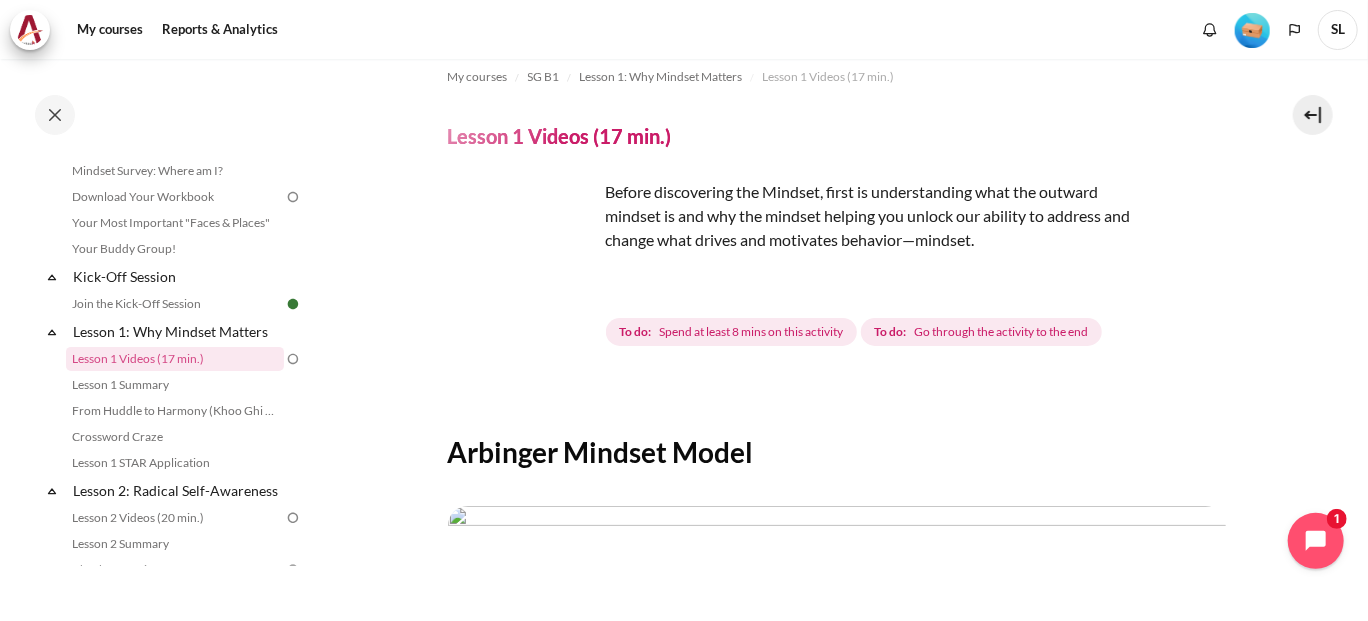 click at bounding box center (523, 255) 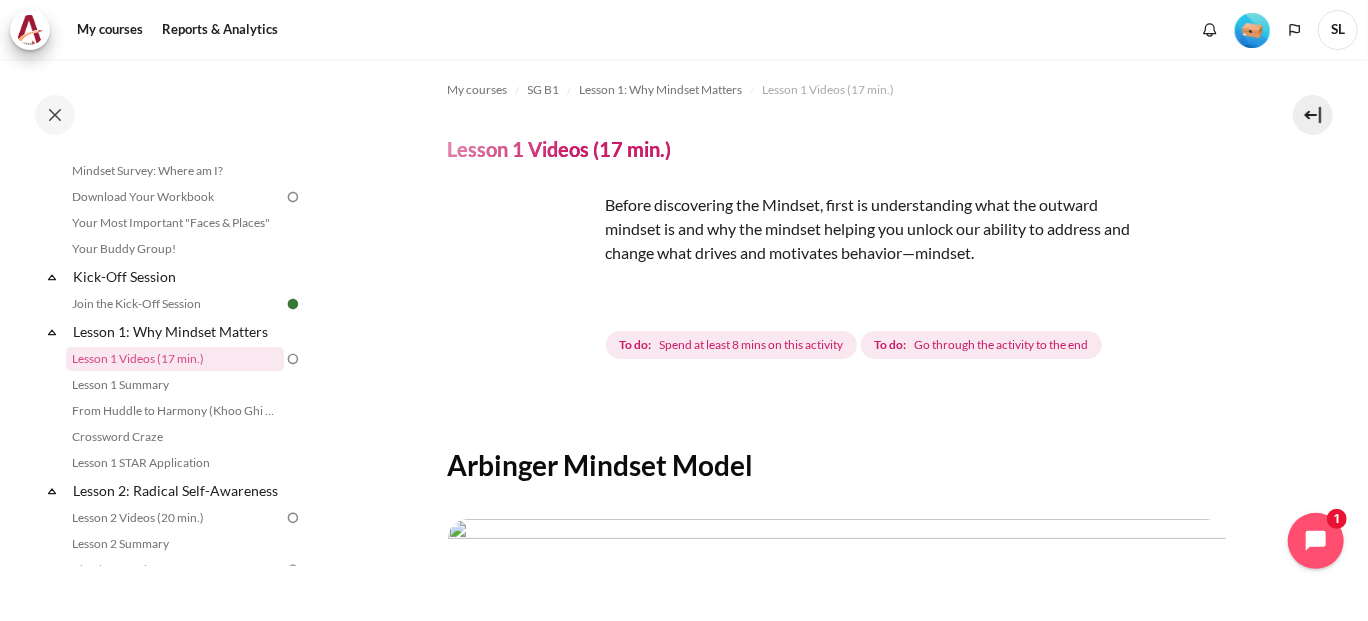 scroll, scrollTop: 0, scrollLeft: 0, axis: both 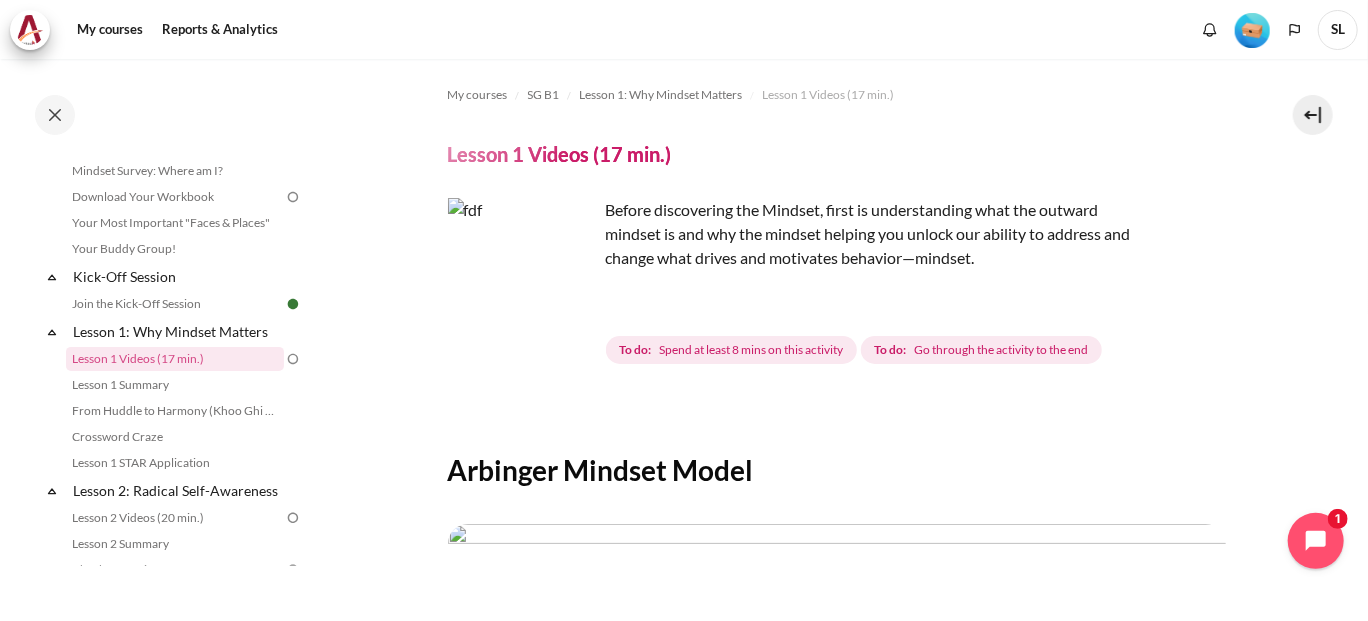click at bounding box center [523, 273] 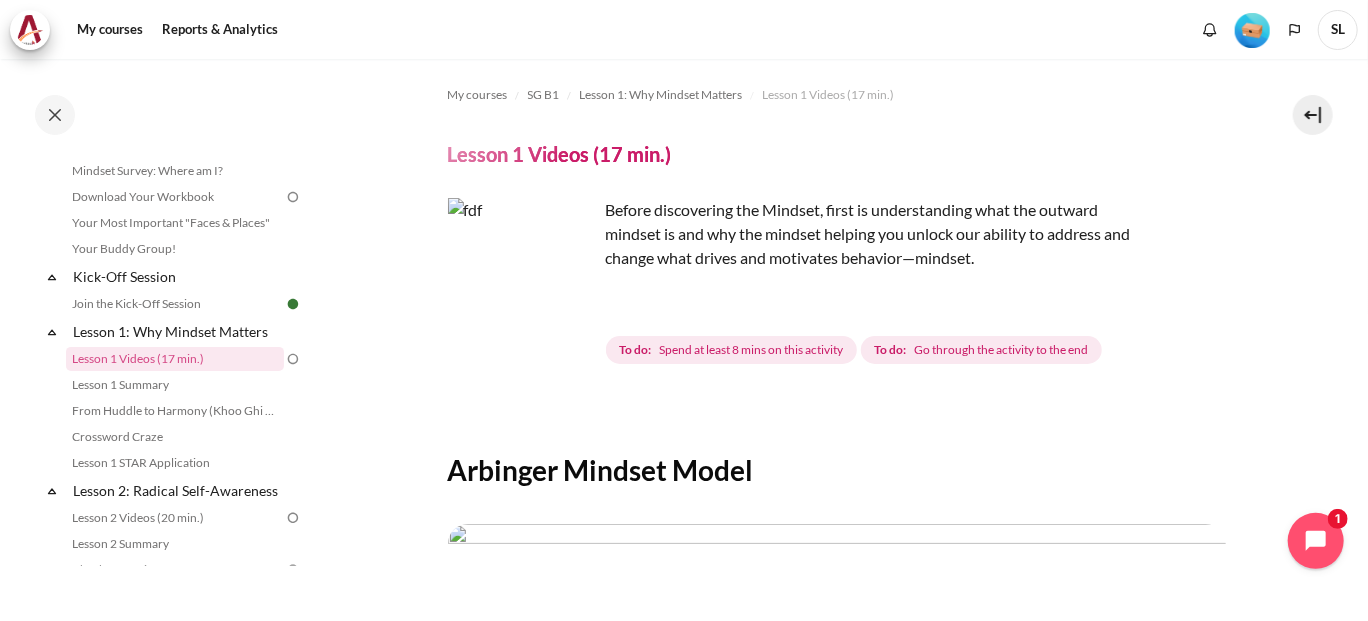 click on "To do:" at bounding box center [635, 350] 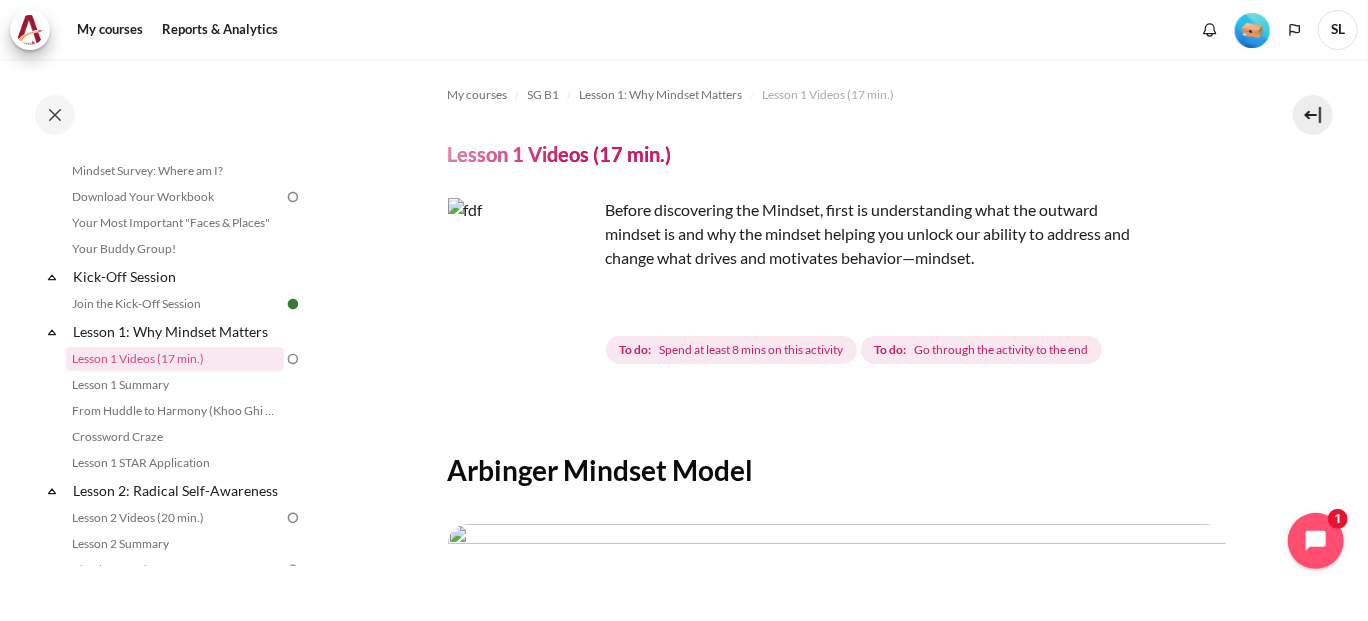 click on "Lesson 1 Videos (17 min.)" at bounding box center [560, 154] 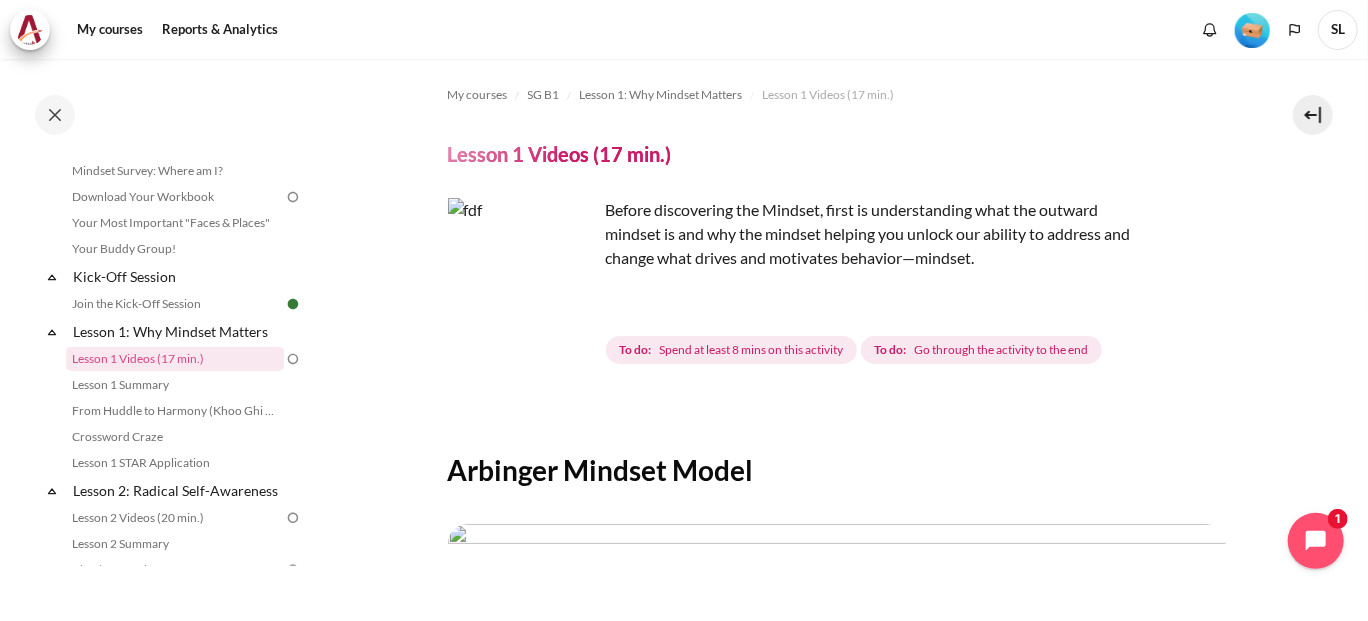 scroll, scrollTop: 100, scrollLeft: 0, axis: vertical 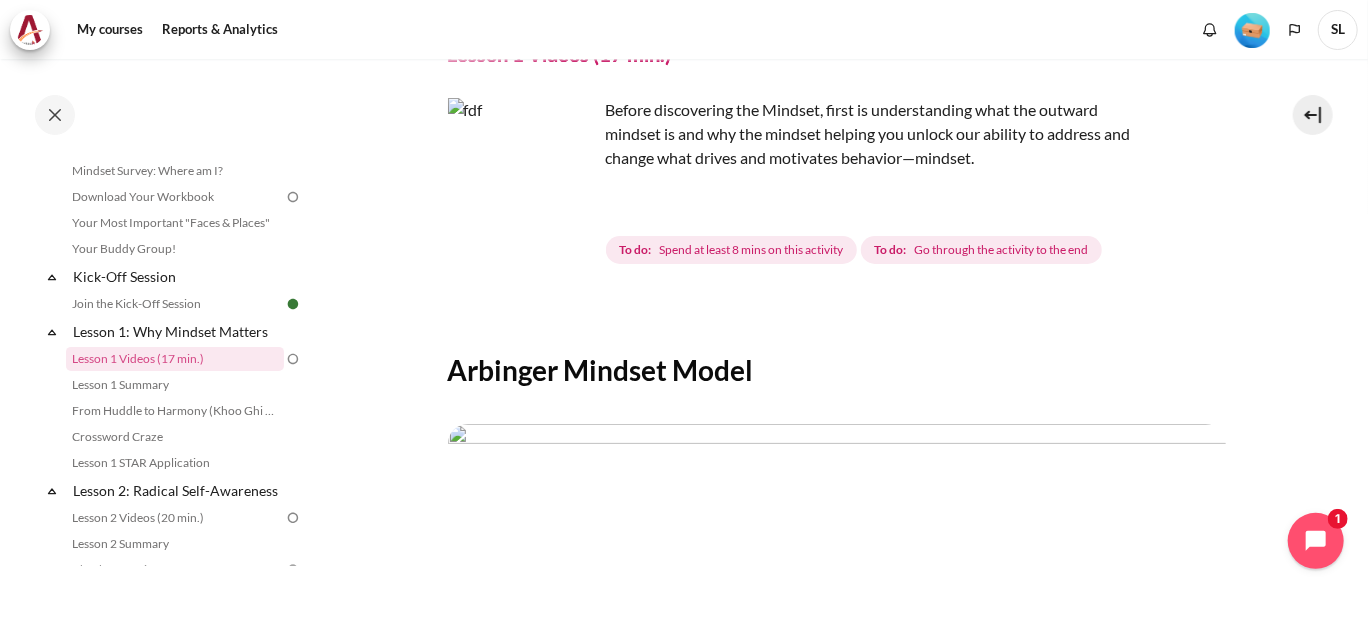 click on "Spend at least 8 mins on this activity" at bounding box center (751, 250) 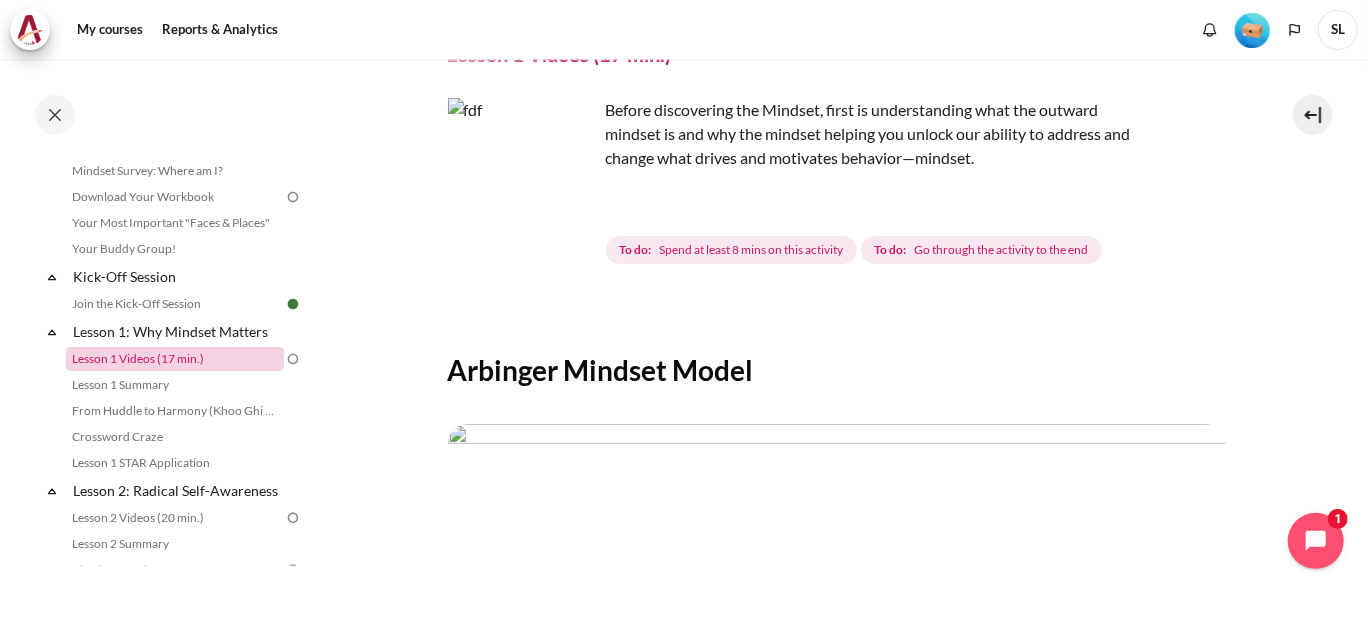 click on "Lesson 1 Videos (17 min.)" at bounding box center (175, 359) 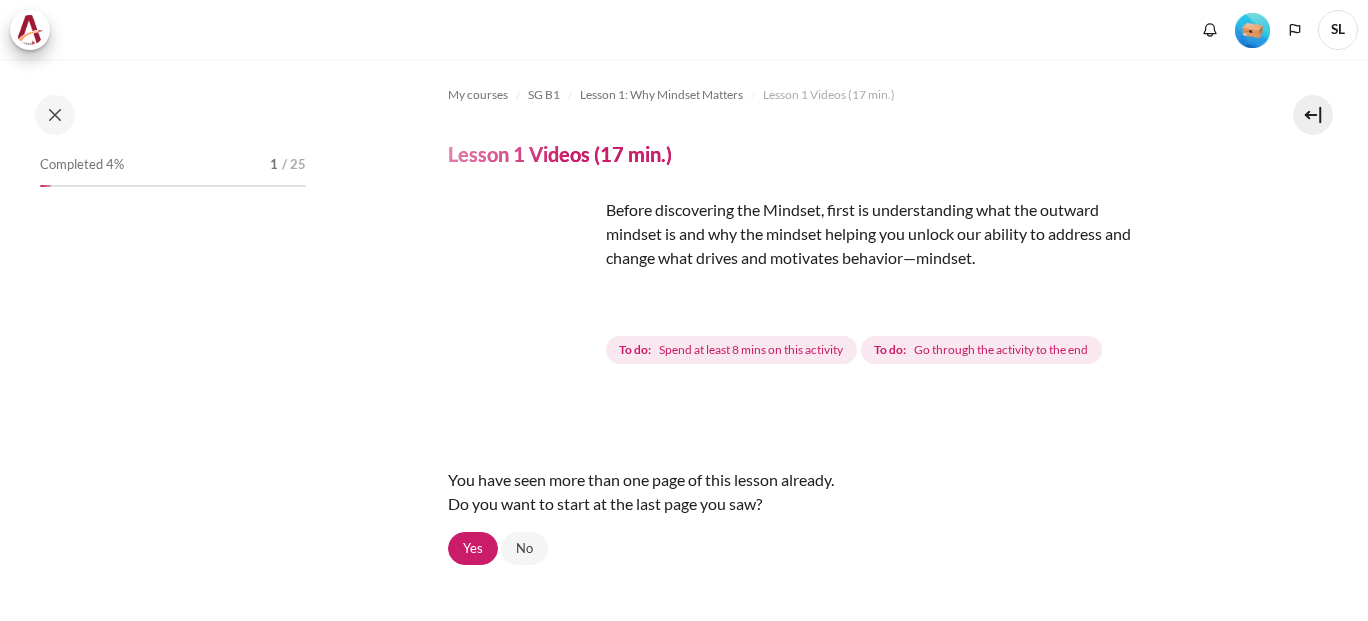 scroll, scrollTop: 0, scrollLeft: 0, axis: both 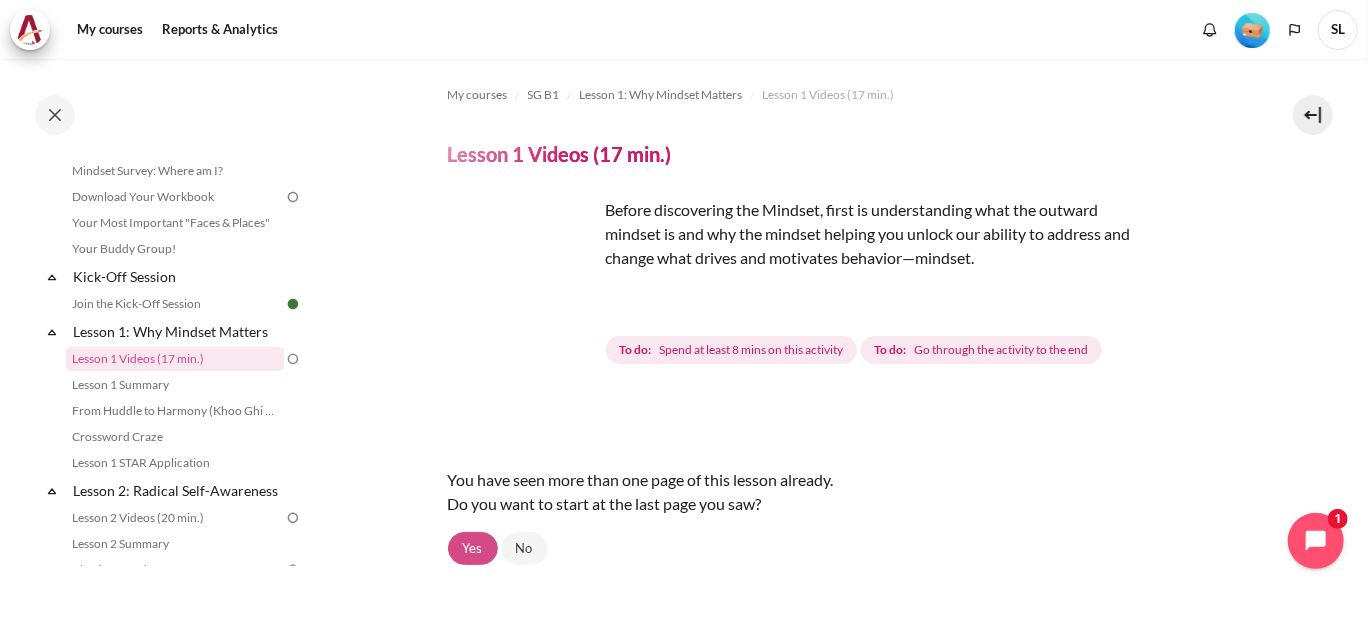 click on "Yes" at bounding box center [473, 549] 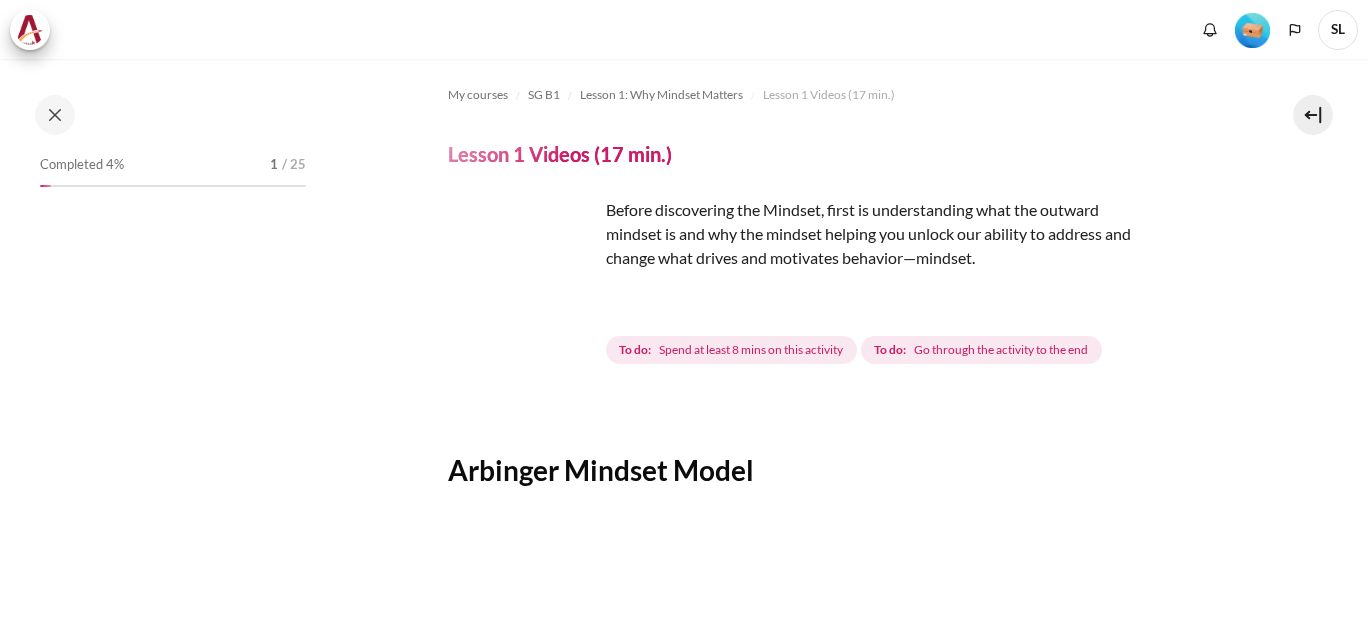 scroll, scrollTop: 0, scrollLeft: 0, axis: both 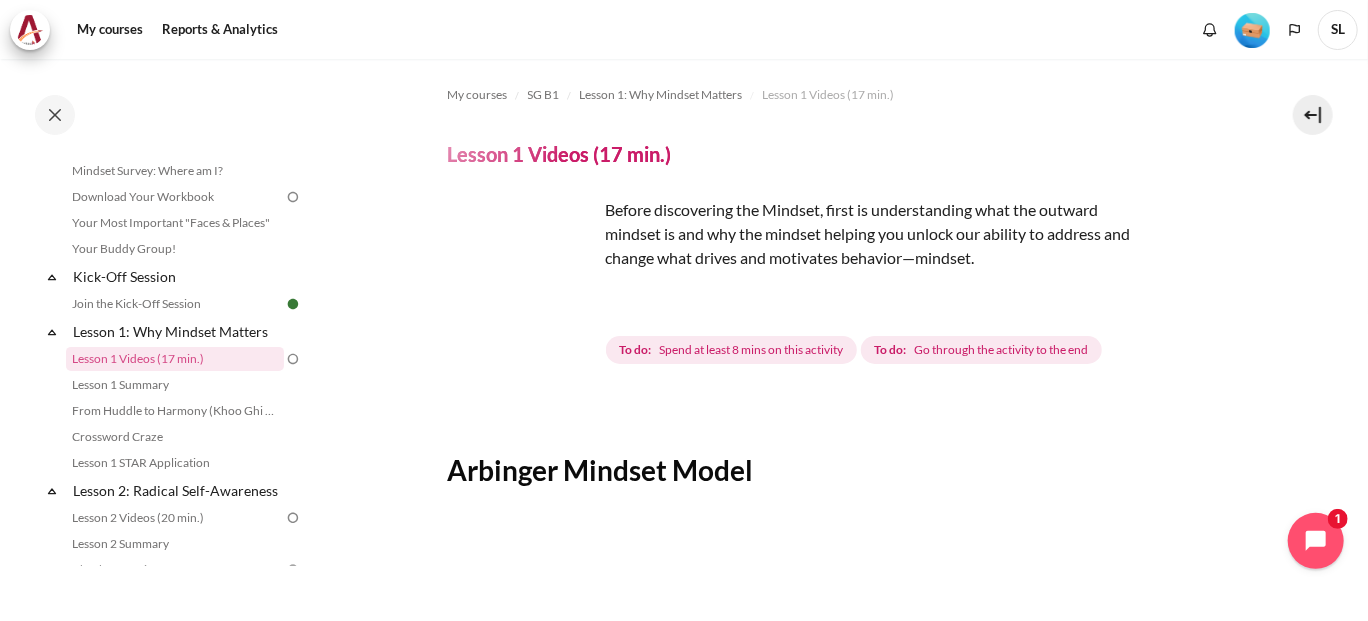 click at bounding box center [523, 273] 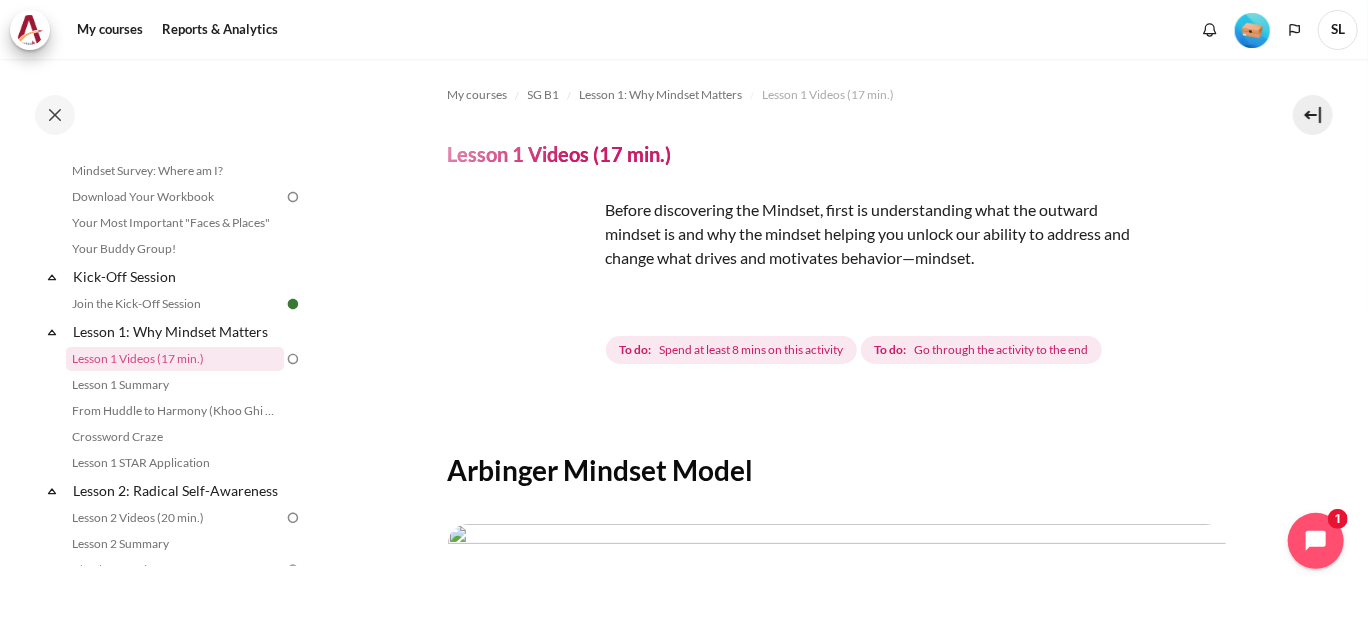 click on "Lesson 1 Videos (17 min.)" at bounding box center [560, 154] 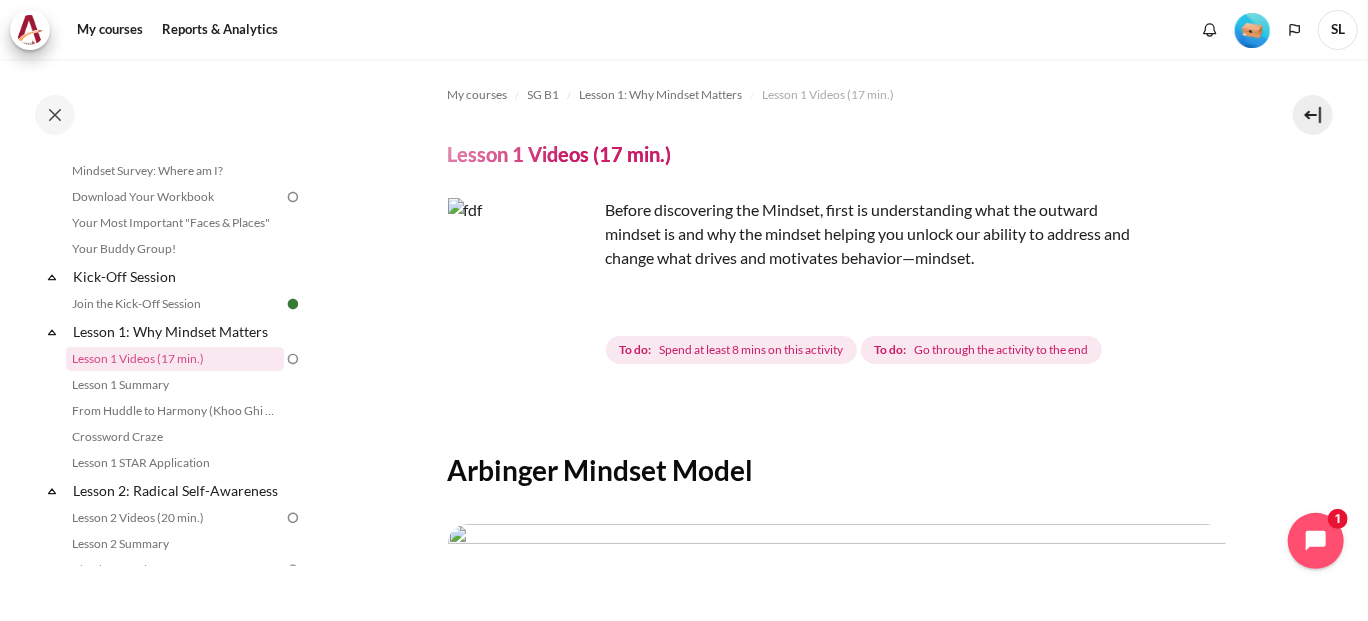 click on "Lesson 1 Videos (17 min.)" at bounding box center (560, 154) 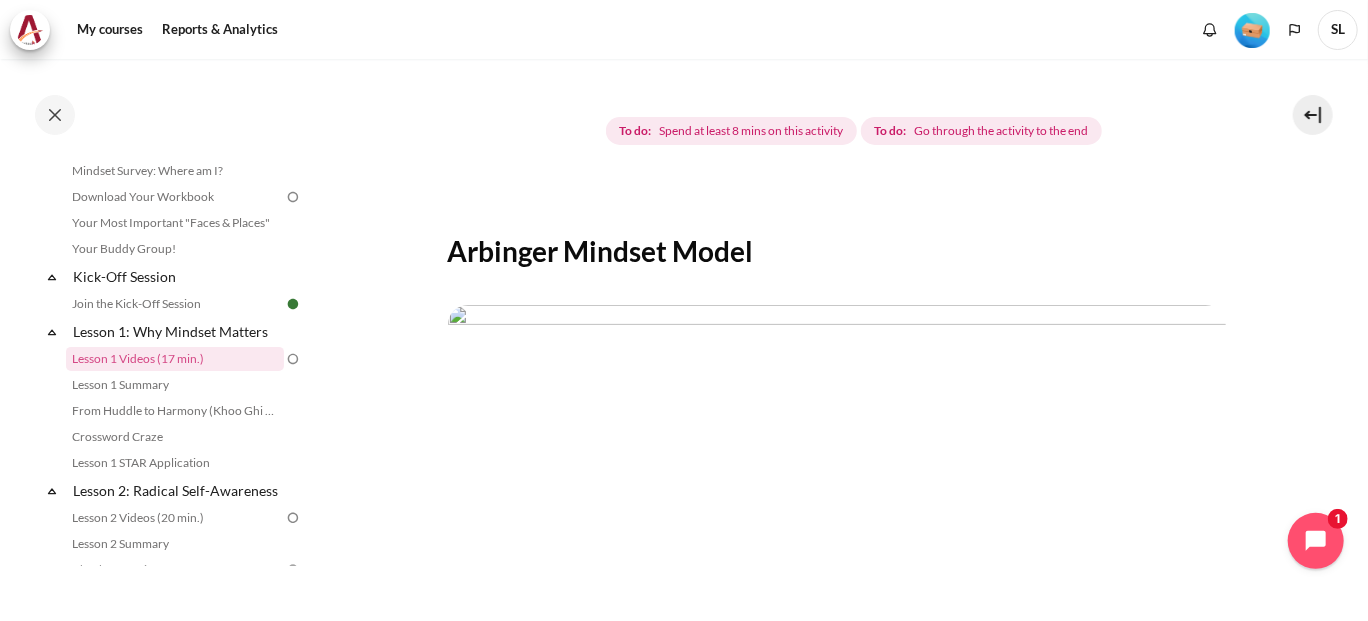 scroll, scrollTop: 118, scrollLeft: 0, axis: vertical 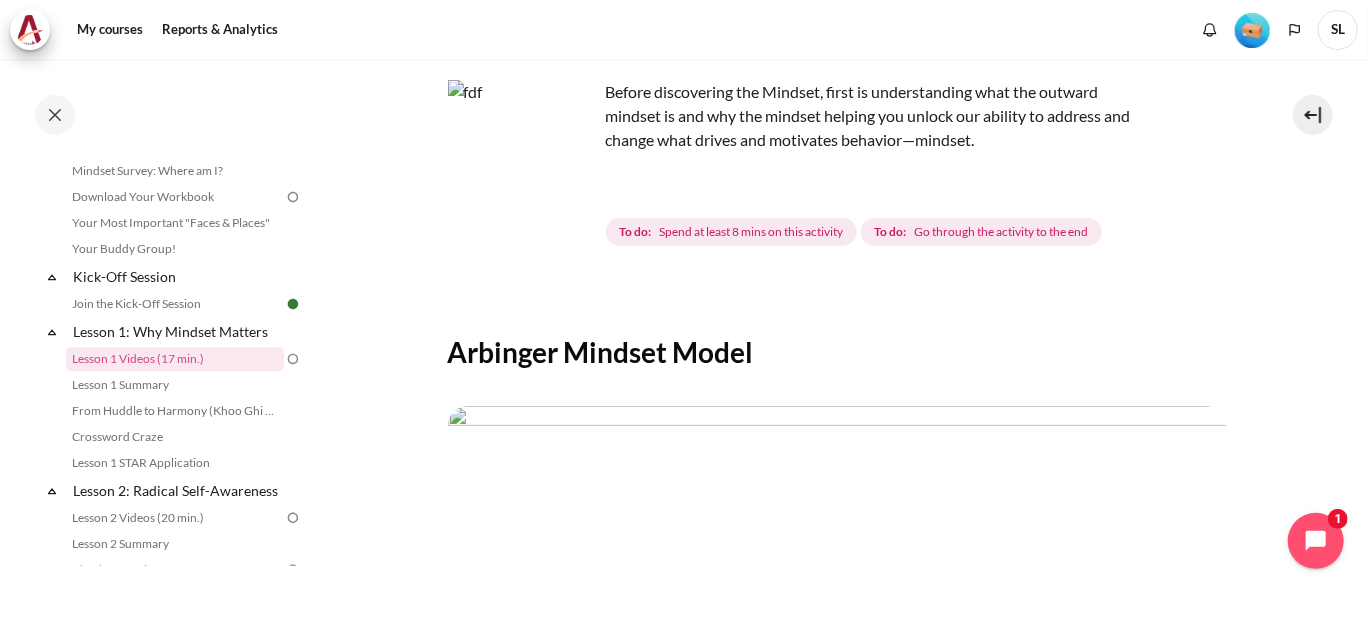 click on "Spend at least 8 mins on this activity" at bounding box center [751, 232] 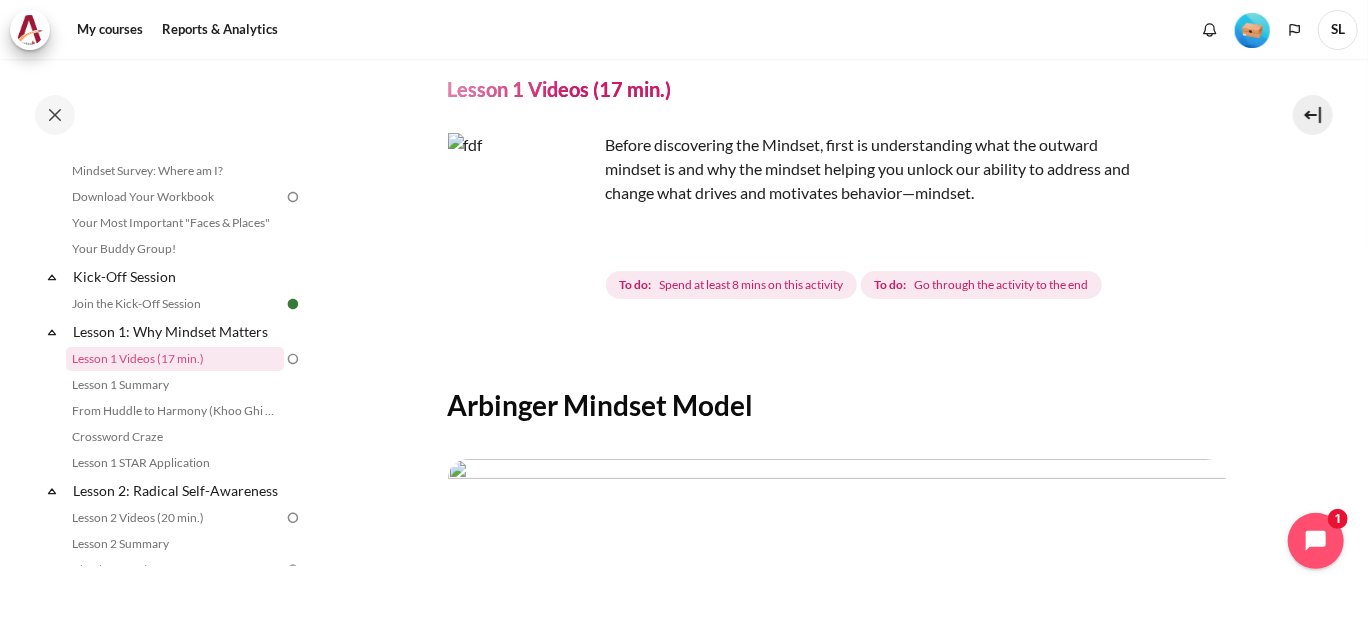 scroll, scrollTop: 18, scrollLeft: 0, axis: vertical 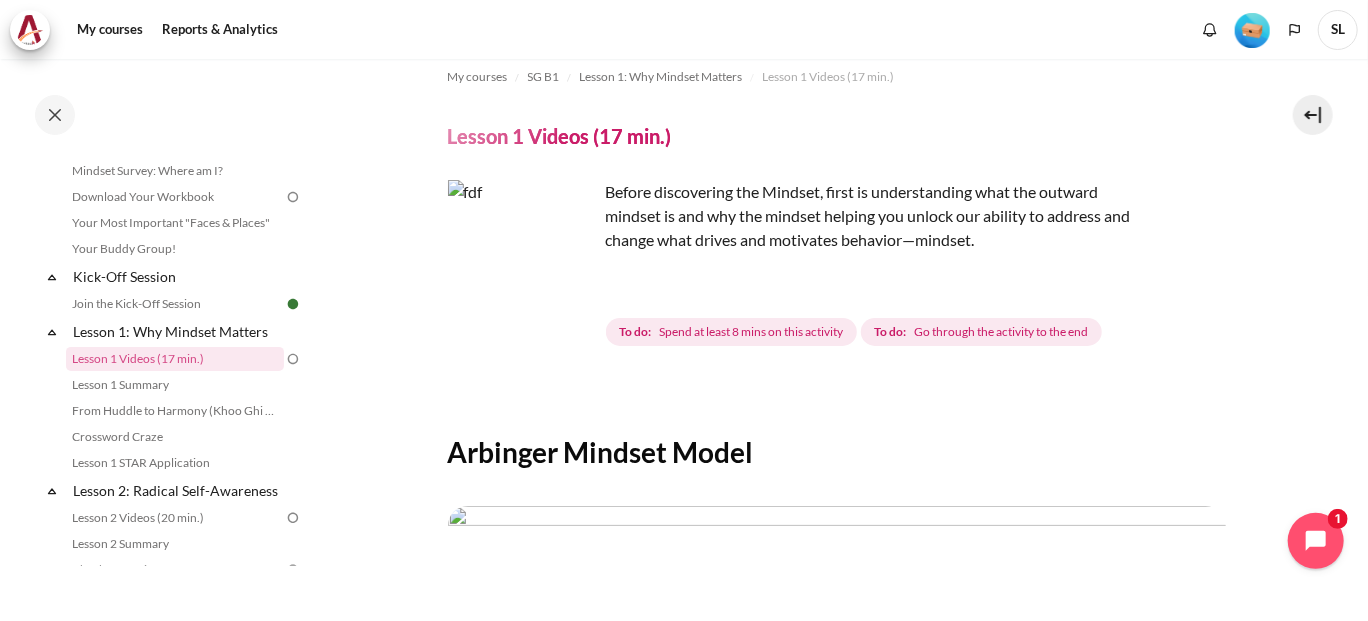 click at bounding box center (523, 255) 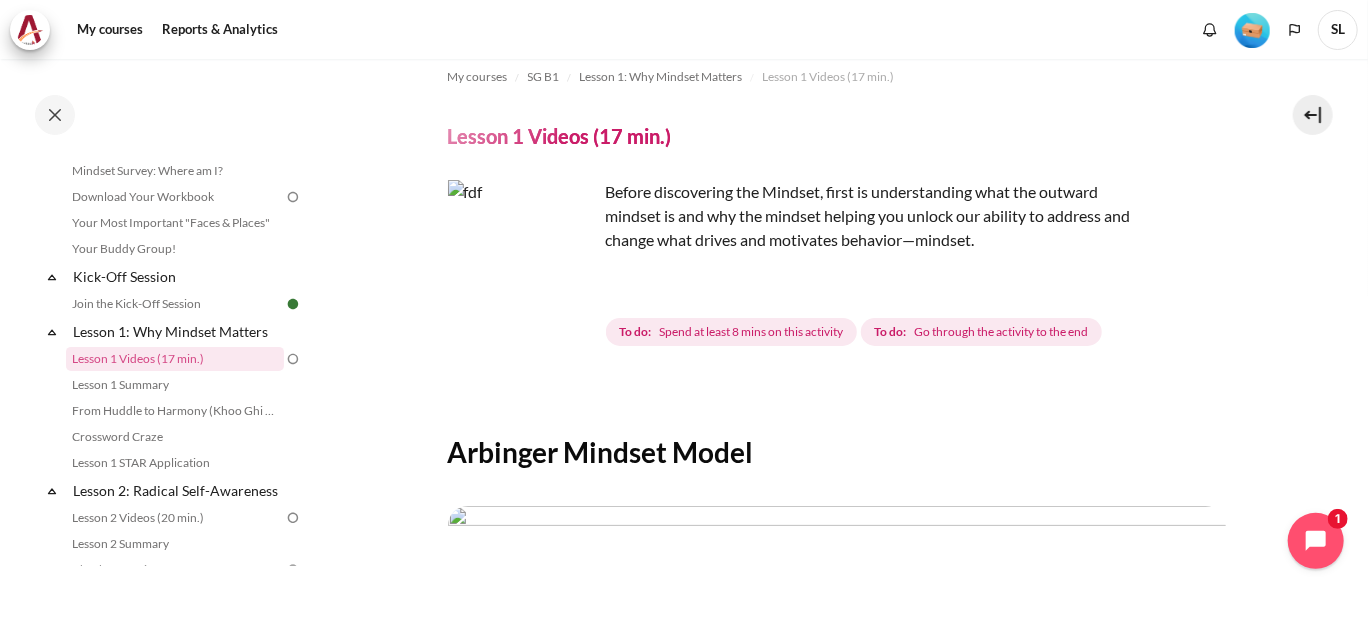 drag, startPoint x: 496, startPoint y: 267, endPoint x: 475, endPoint y: 226, distance: 46.06517 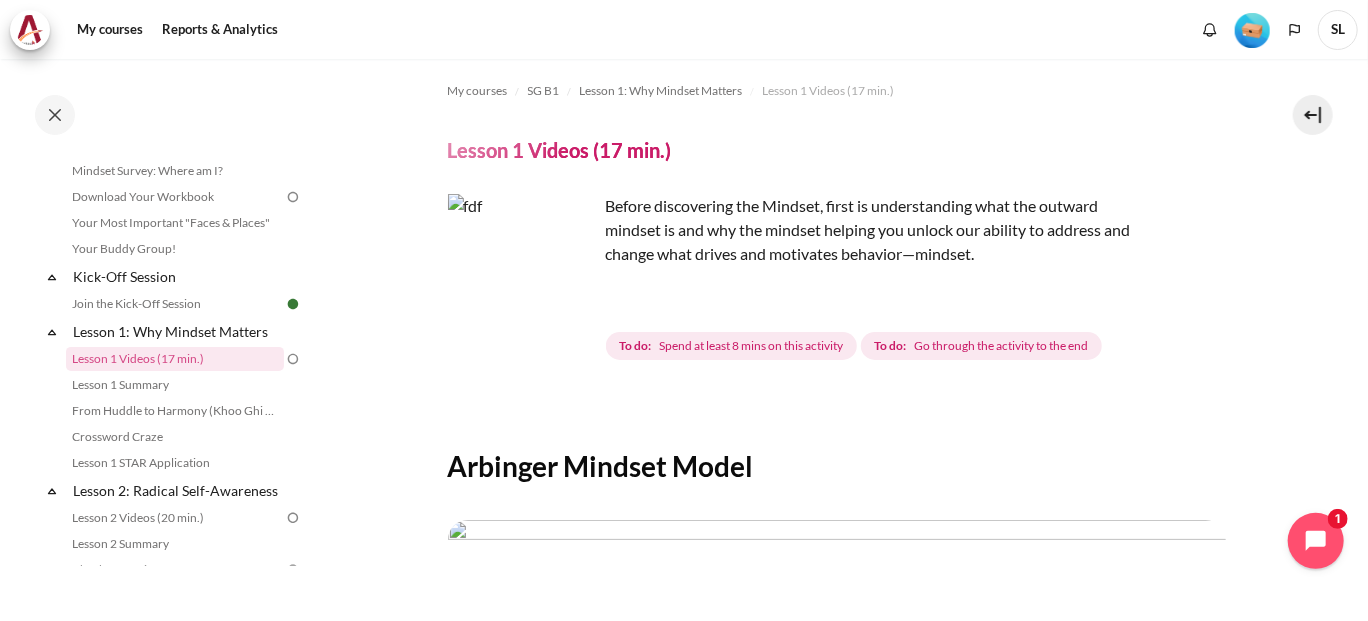 scroll, scrollTop: 0, scrollLeft: 0, axis: both 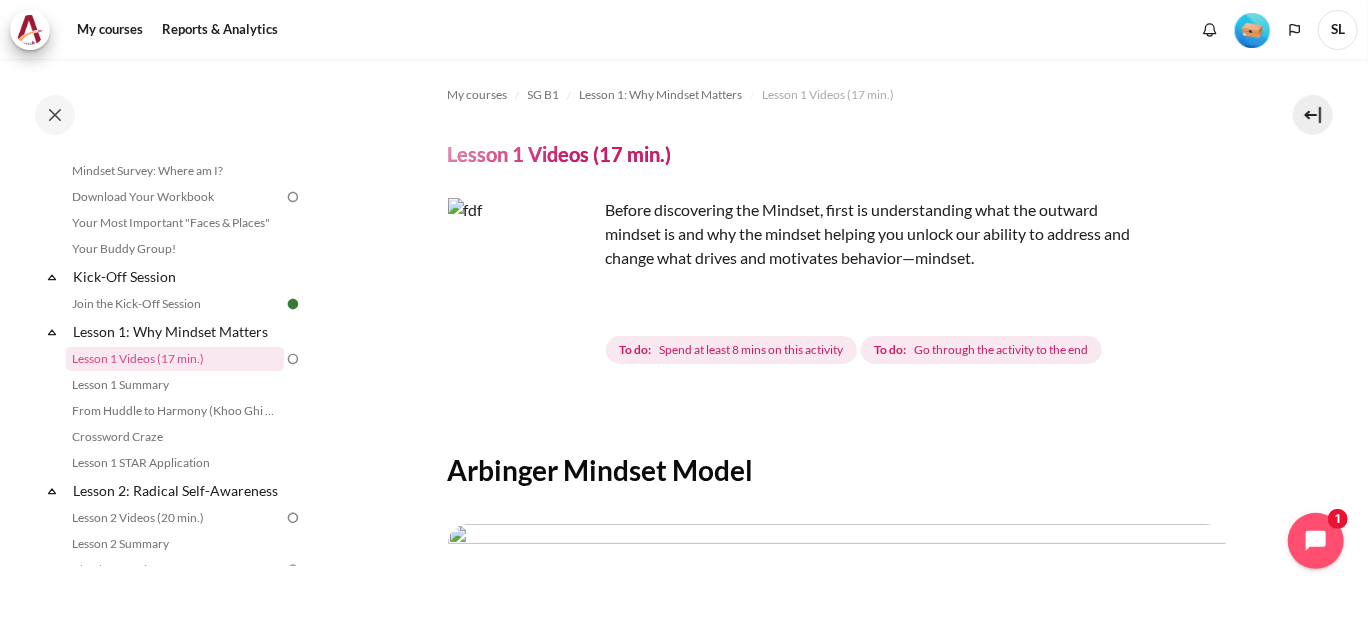 click on "Before discovering the Mindset, first is understanding what the outward mindset is and why the mindset helping you unlock our ability to address and change what drives and motivates behavior—mindset." at bounding box center [798, 234] 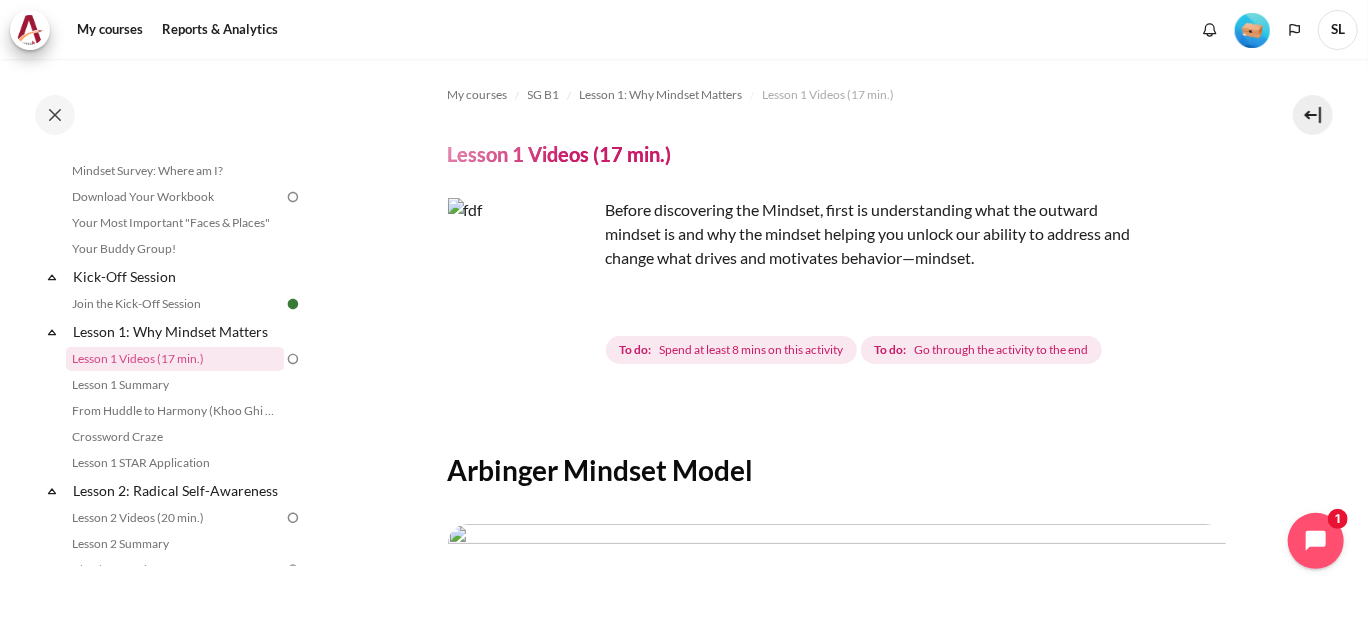 drag, startPoint x: 918, startPoint y: 356, endPoint x: 907, endPoint y: 366, distance: 14.866069 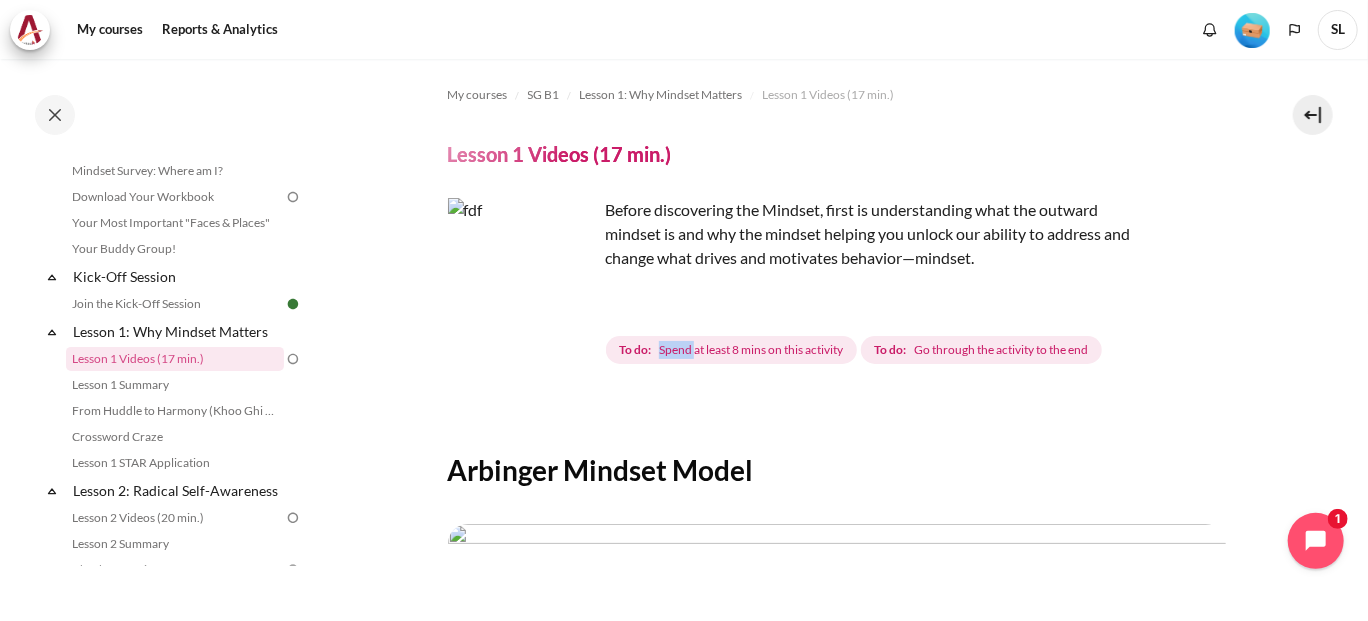 click on "Spend at least 8 mins on this activity" at bounding box center (751, 350) 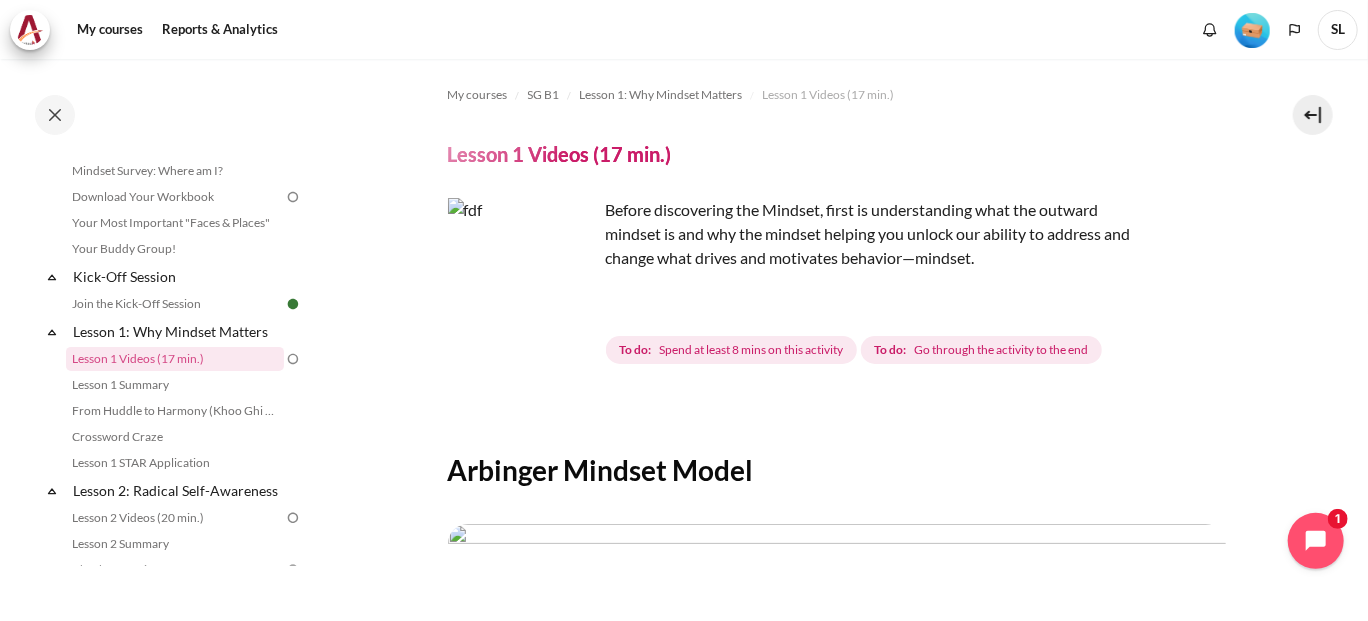 drag, startPoint x: 664, startPoint y: 355, endPoint x: 913, endPoint y: 352, distance: 249.01807 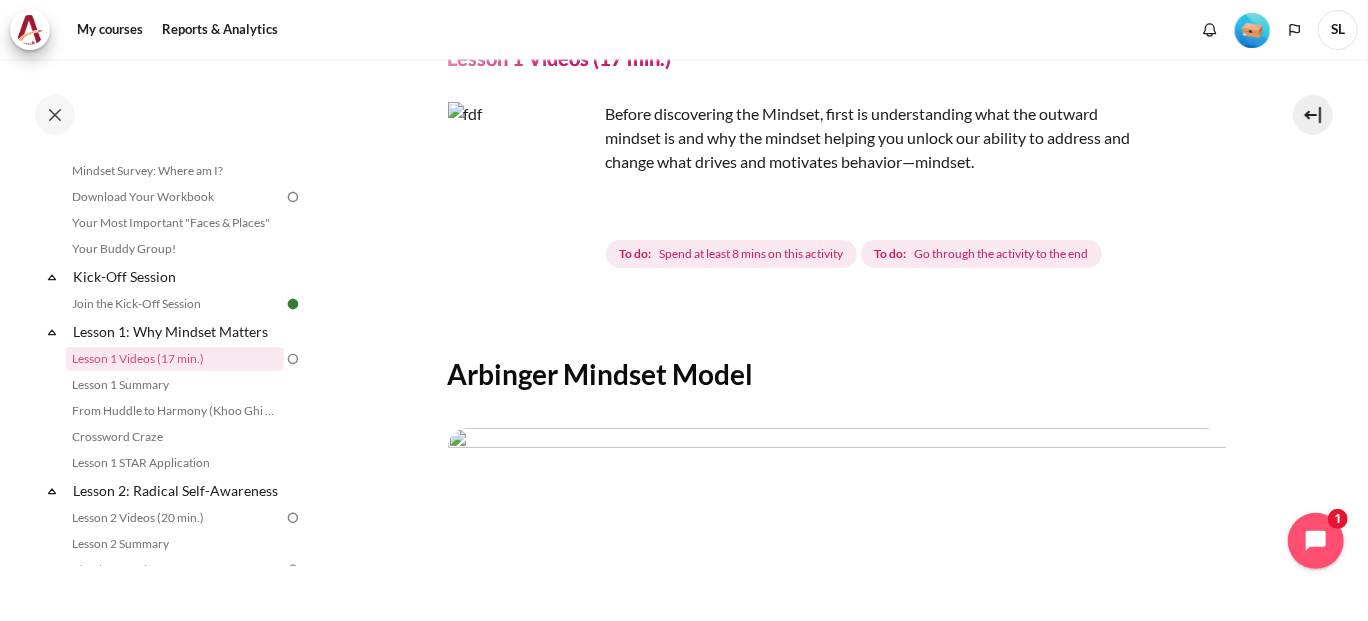 scroll, scrollTop: 18, scrollLeft: 0, axis: vertical 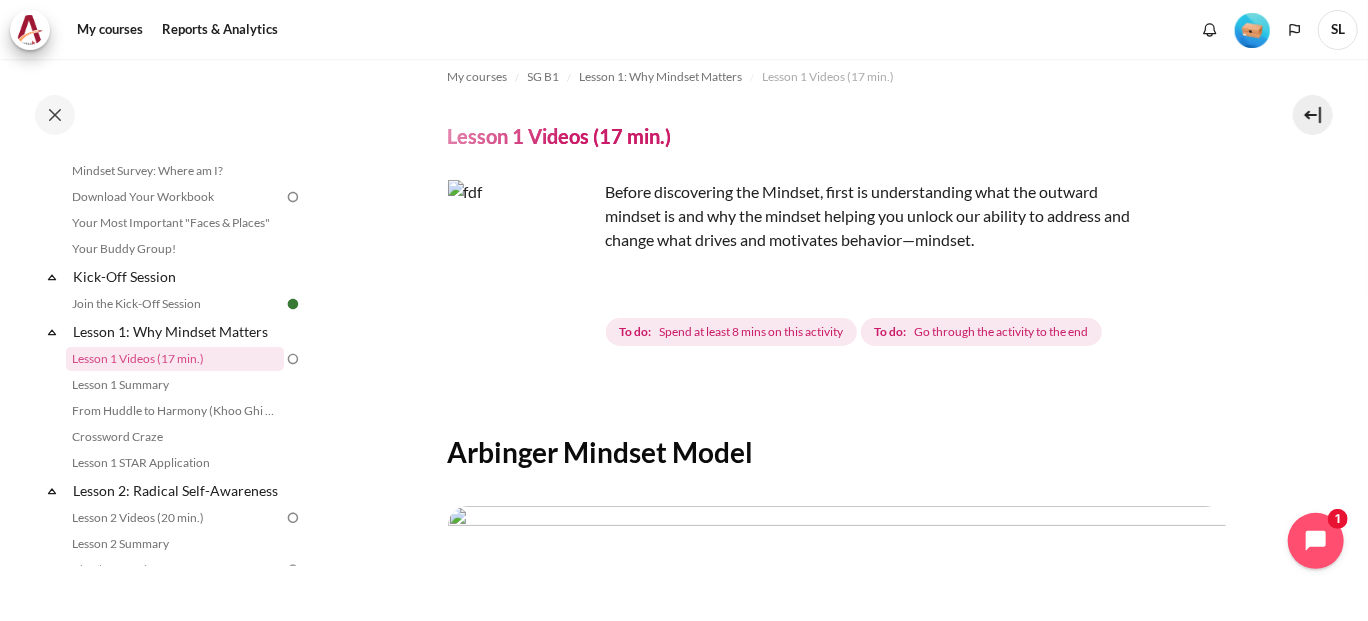 click at bounding box center [523, 255] 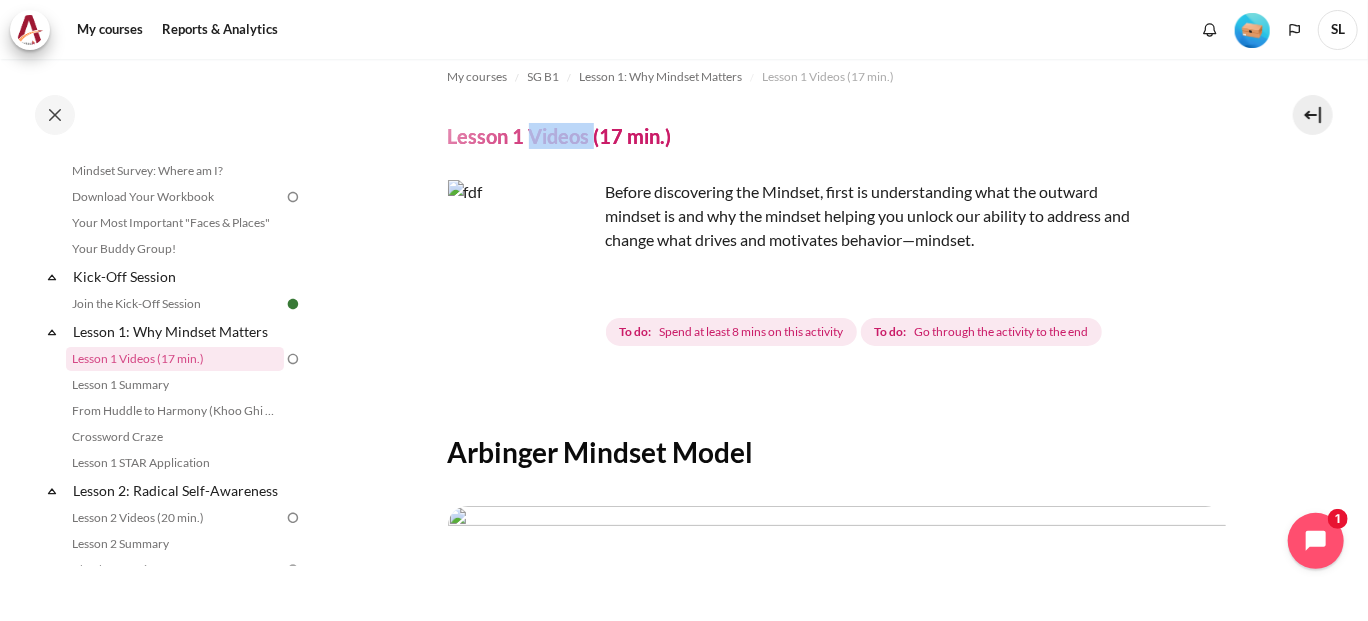 click on "Lesson 1 Videos (17 min.)" at bounding box center [560, 136] 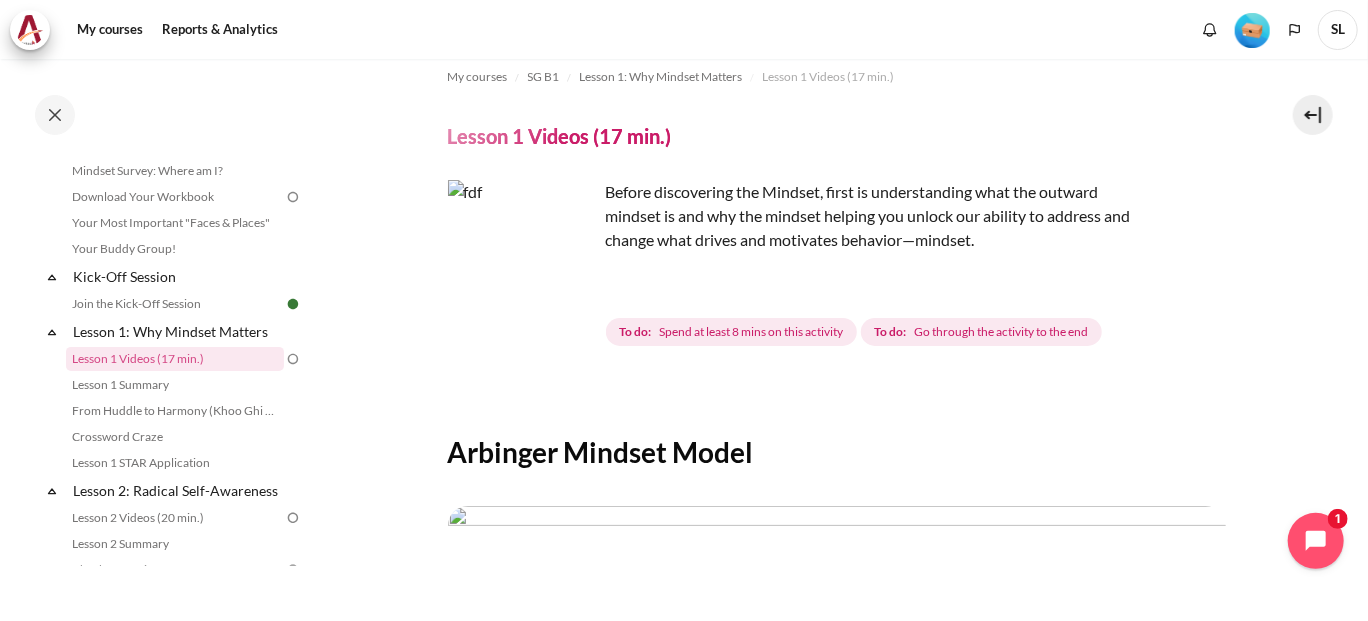 click on "Before discovering the Mindset, first is understanding what the outward mindset is and why the mindset helping you unlock our ability to address and change what drives and motivates behavior—mindset." at bounding box center (798, 216) 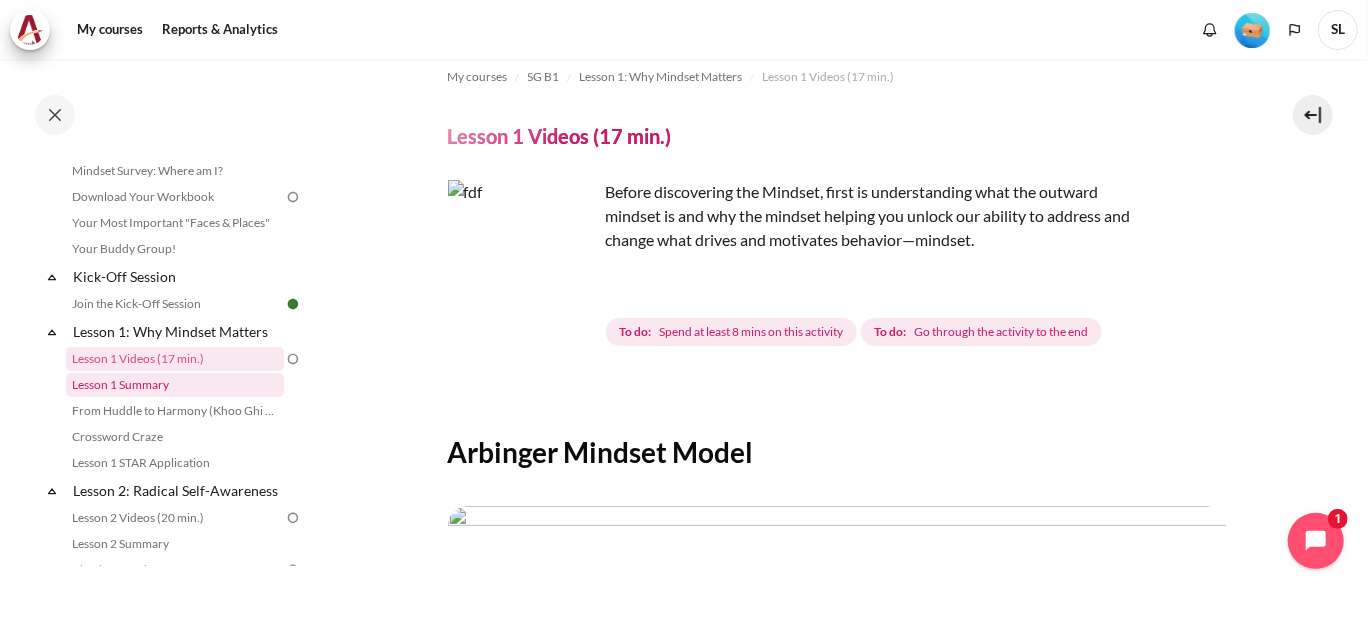 click on "Lesson 1 Summary" at bounding box center [175, 385] 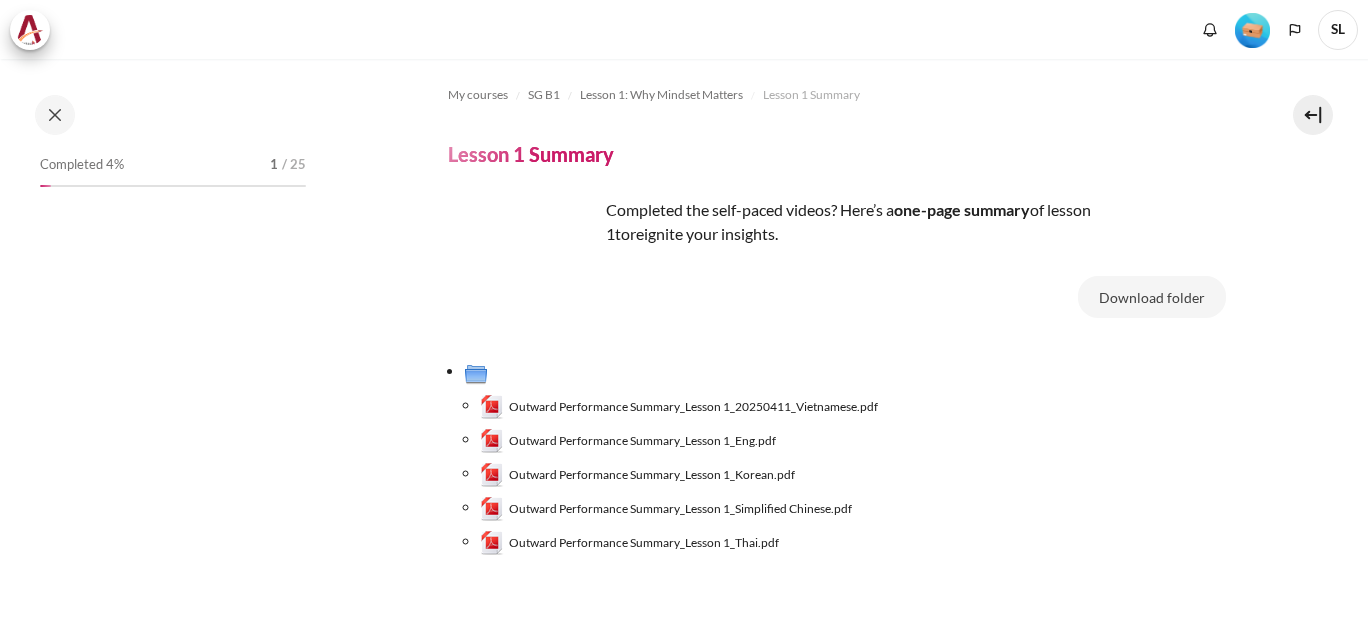 scroll, scrollTop: 0, scrollLeft: 0, axis: both 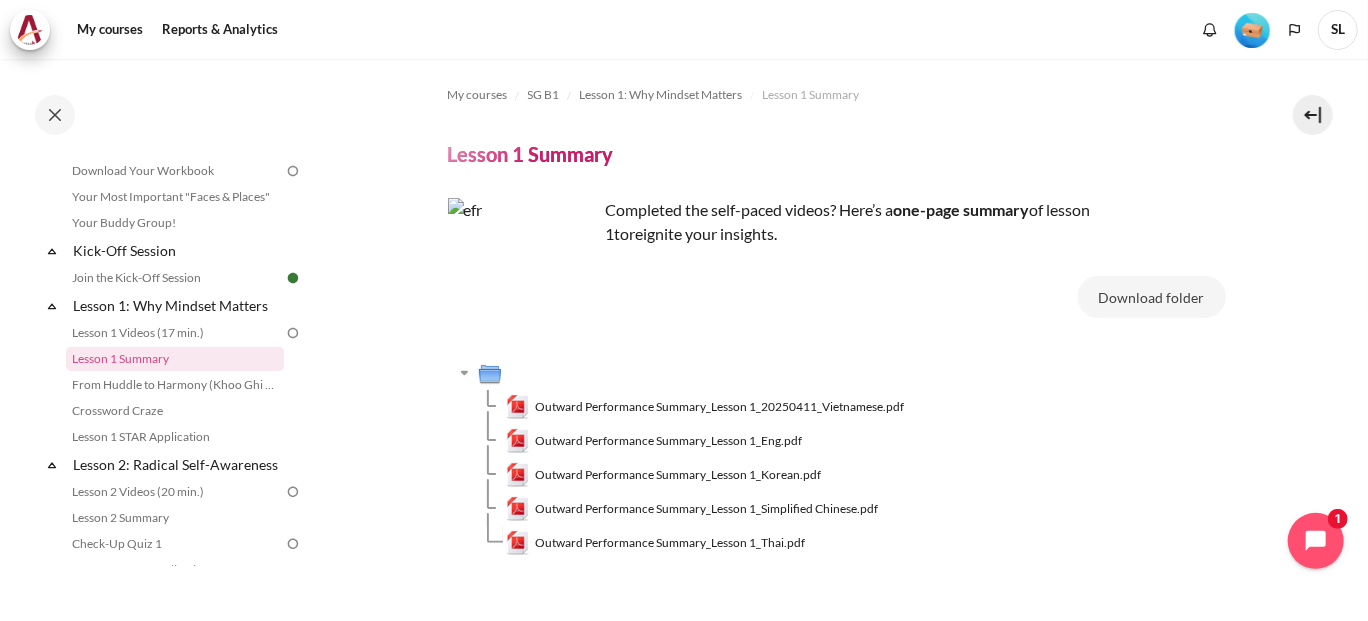 click at bounding box center [523, 273] 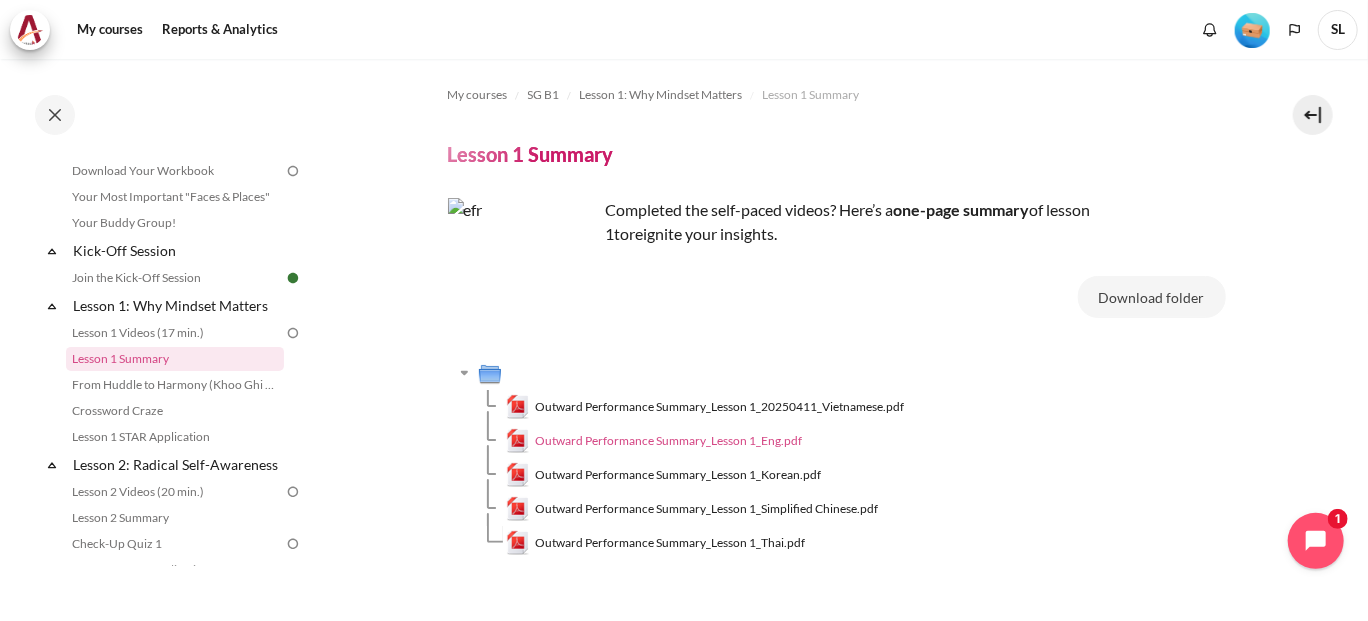 click on "Outward Performance Summary_Lesson 1_Eng.pdf" at bounding box center [668, 441] 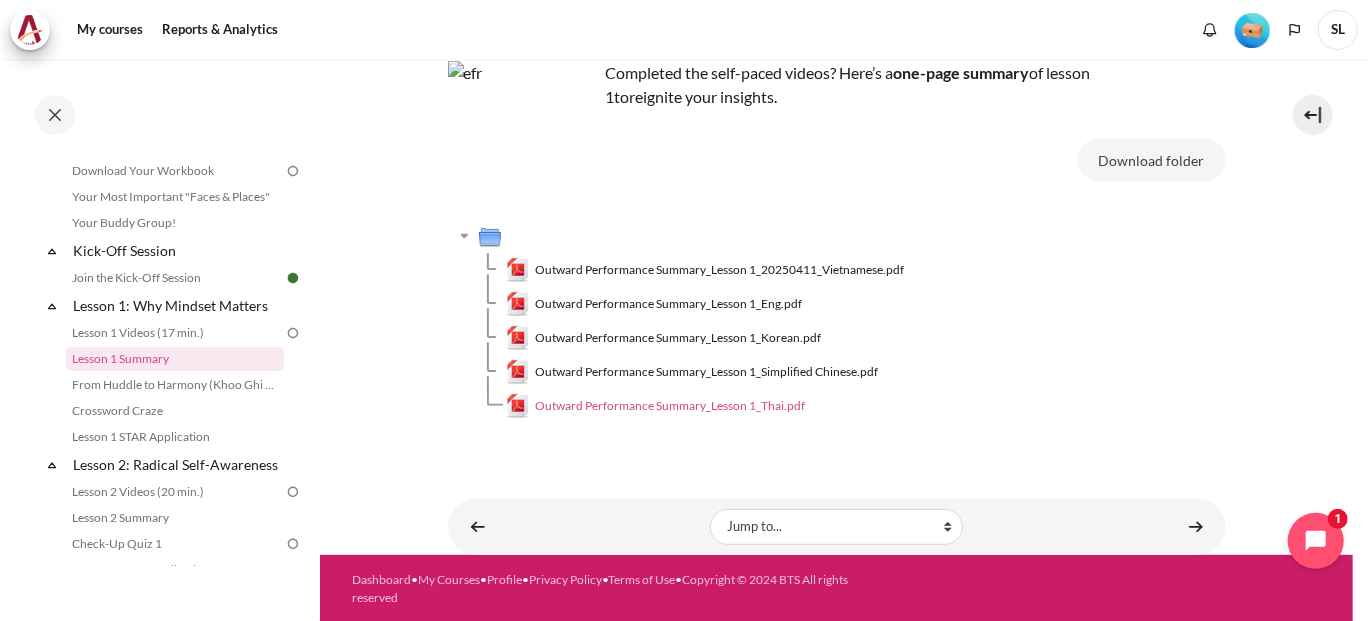 scroll, scrollTop: 138, scrollLeft: 0, axis: vertical 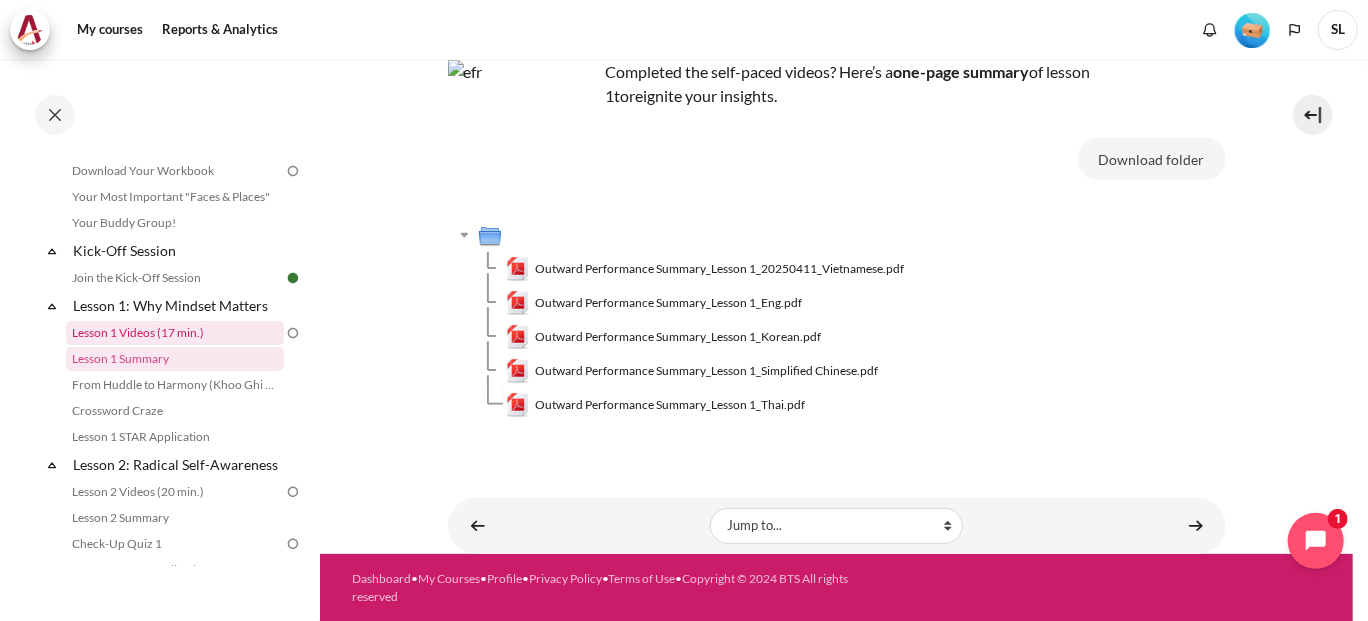 click on "Lesson 1 Videos (17 min.)" at bounding box center [175, 333] 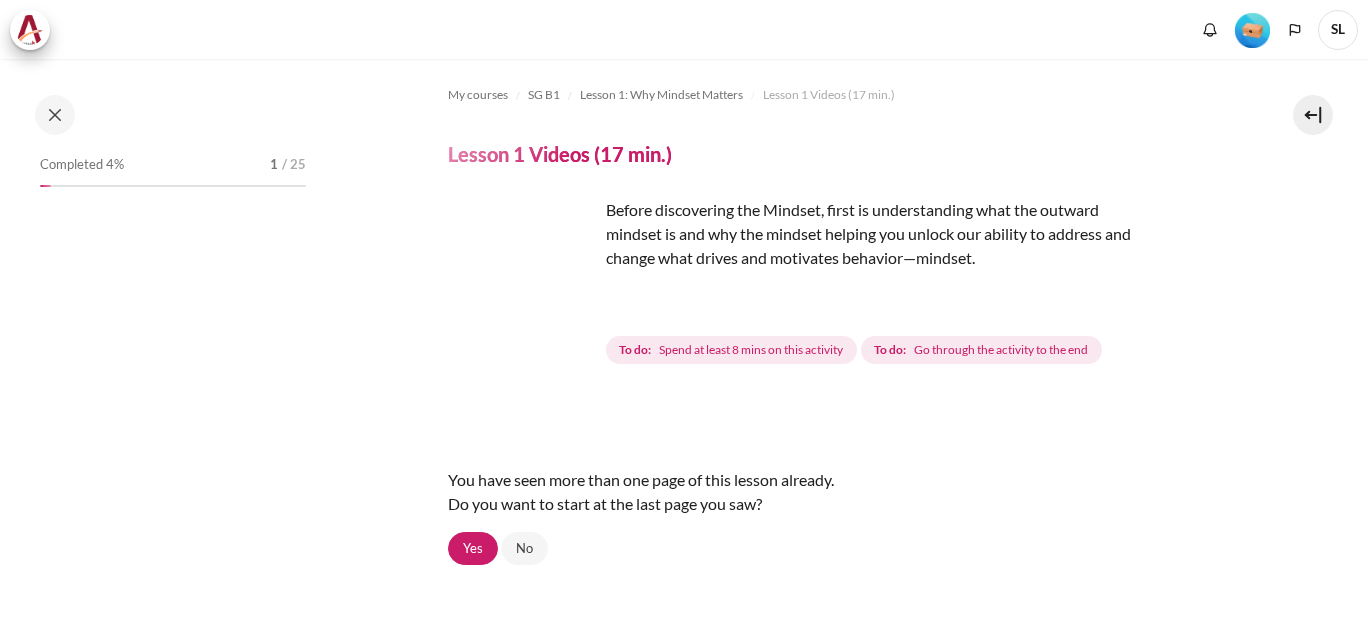 scroll, scrollTop: 0, scrollLeft: 0, axis: both 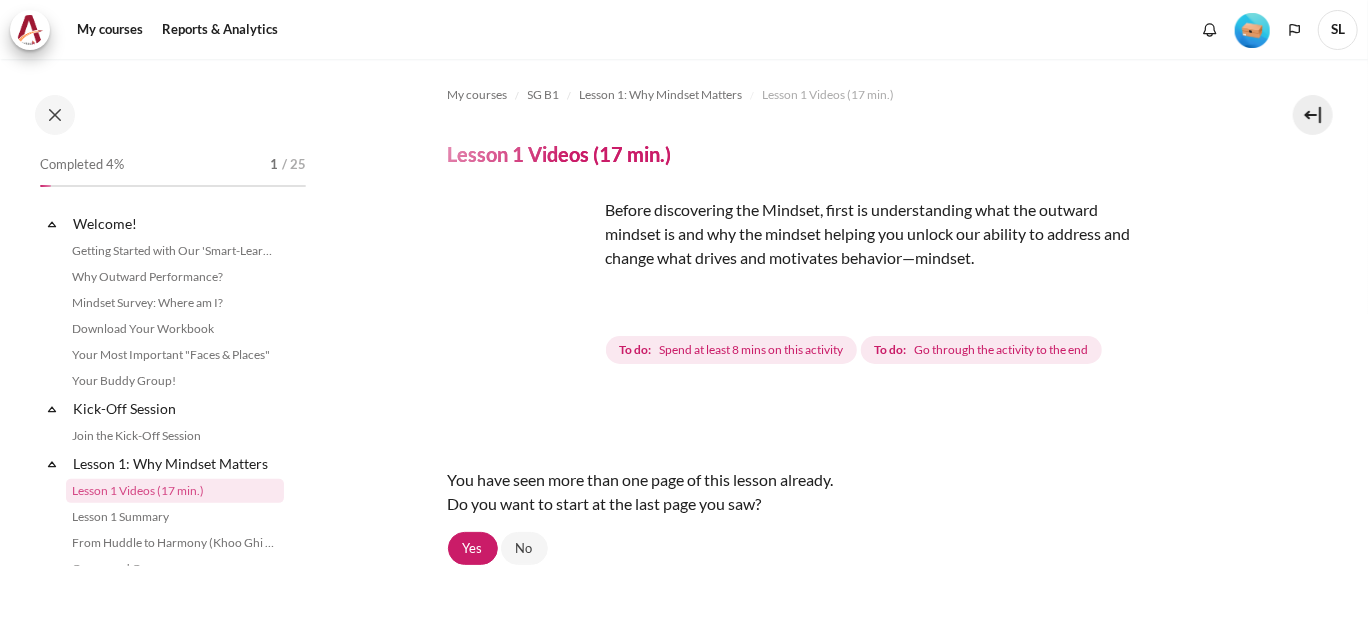 click at bounding box center [523, 273] 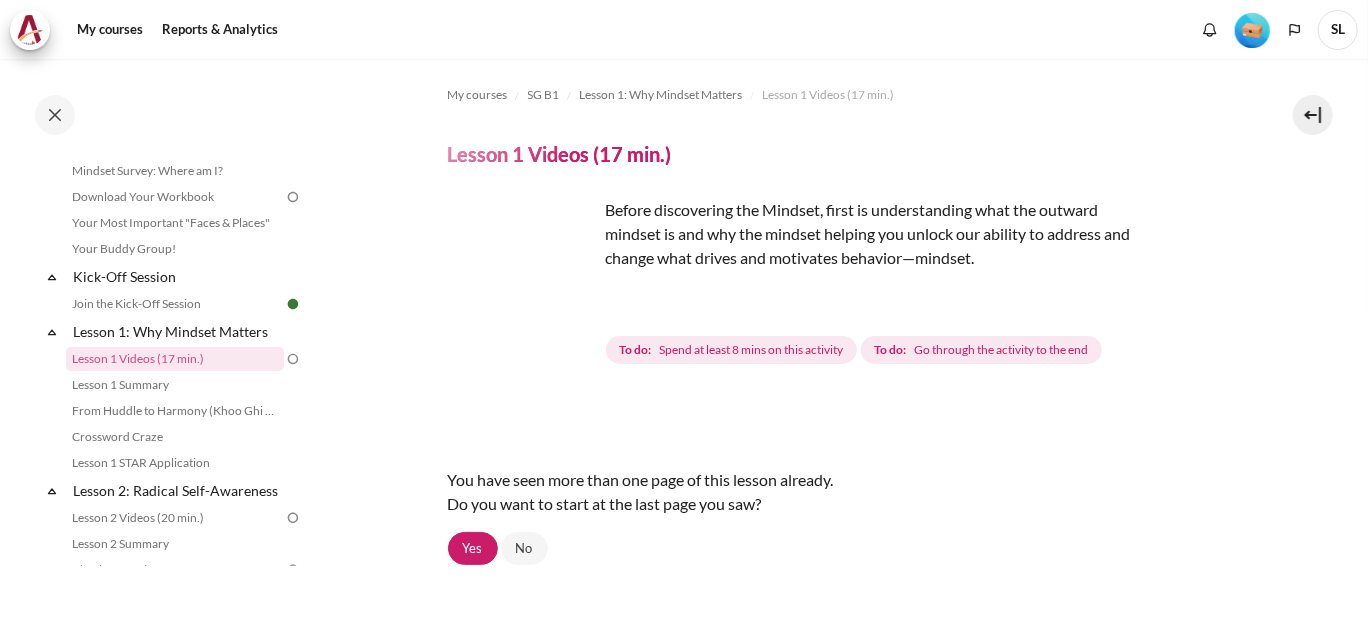 click at bounding box center [523, 273] 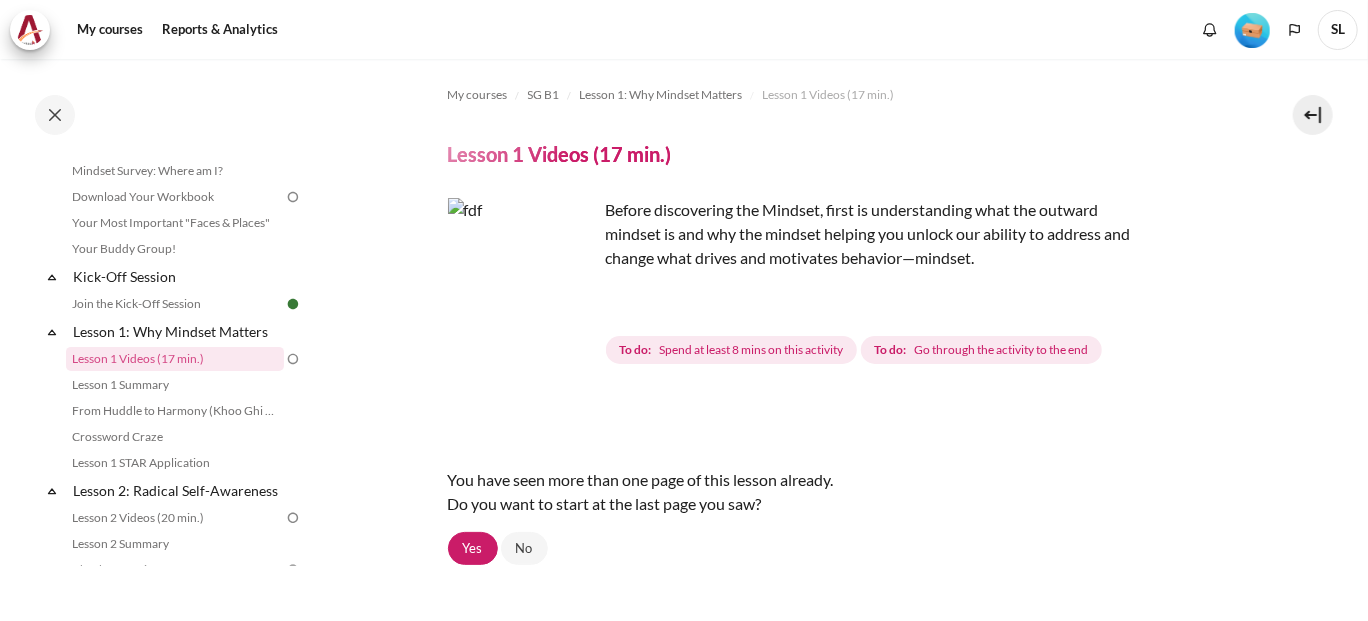 click at bounding box center (523, 273) 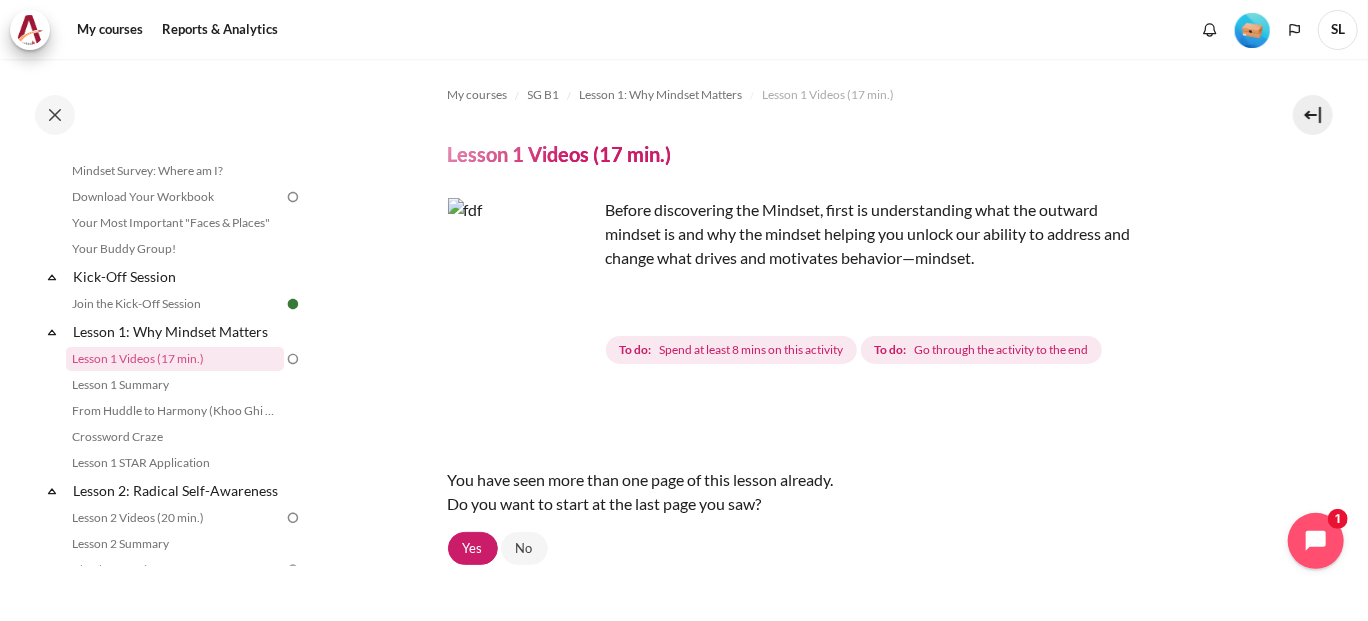 click on "Lesson 1 Videos (17 min.)" at bounding box center [560, 154] 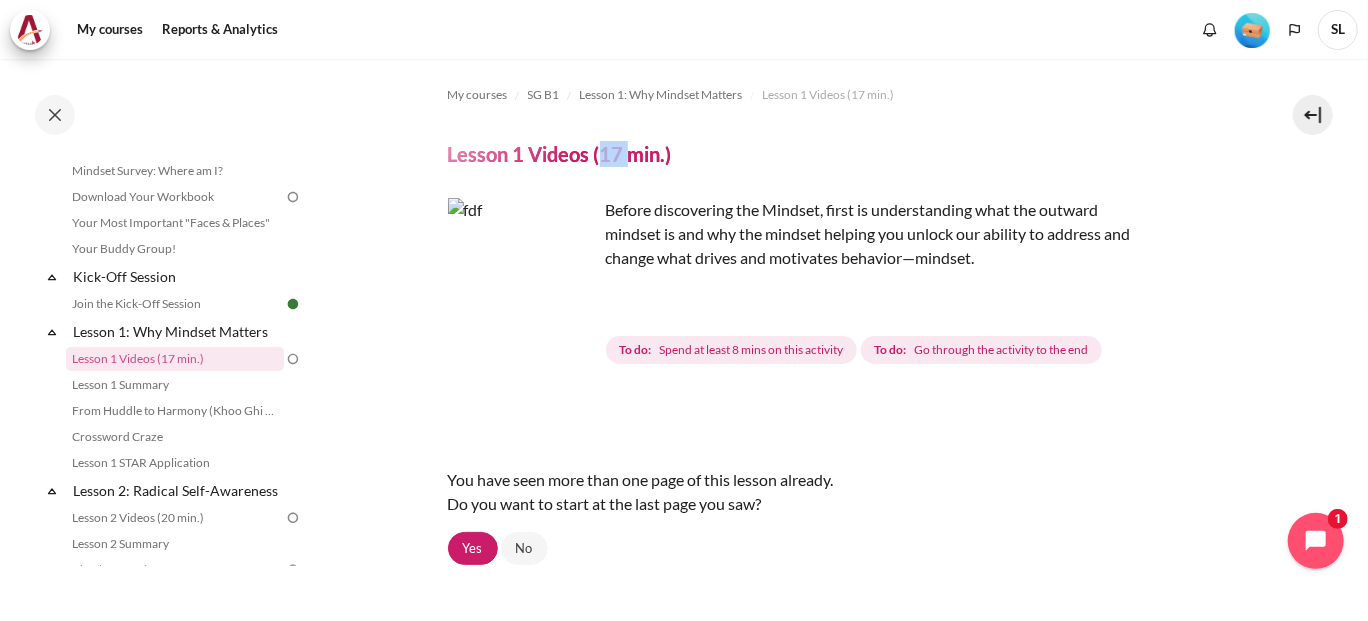 click on "Lesson 1 Videos (17 min.)" at bounding box center (560, 154) 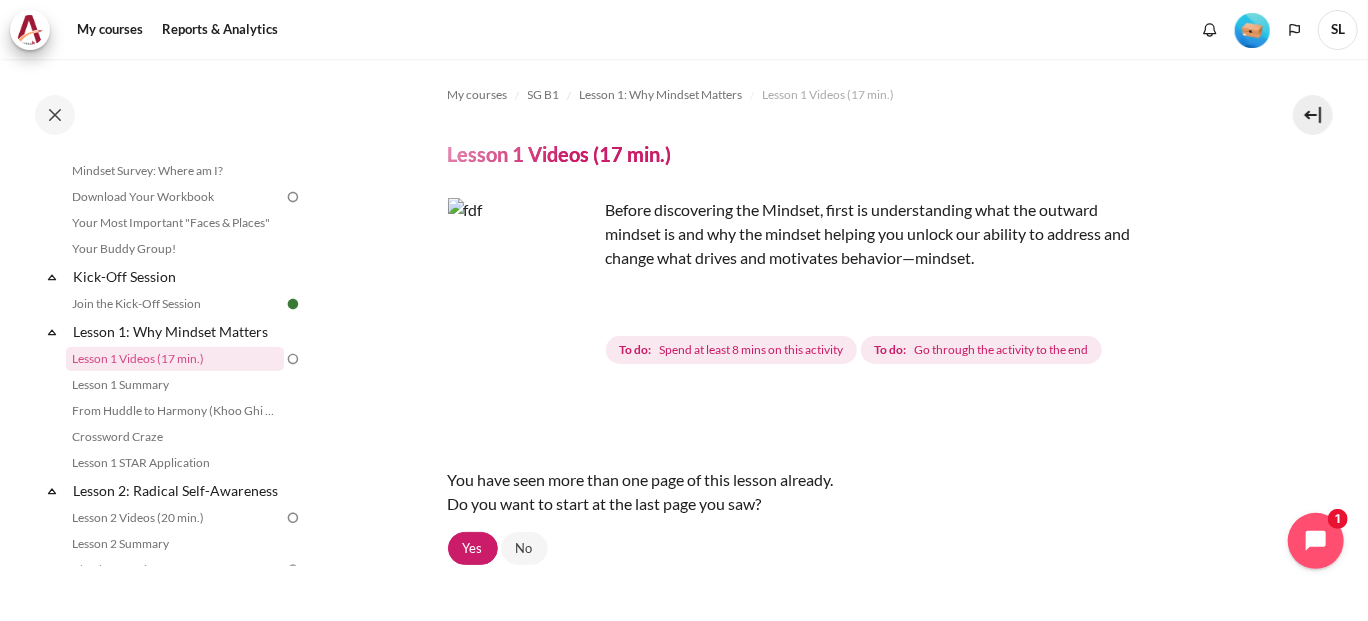 drag, startPoint x: 597, startPoint y: 161, endPoint x: 700, endPoint y: 233, distance: 125.670204 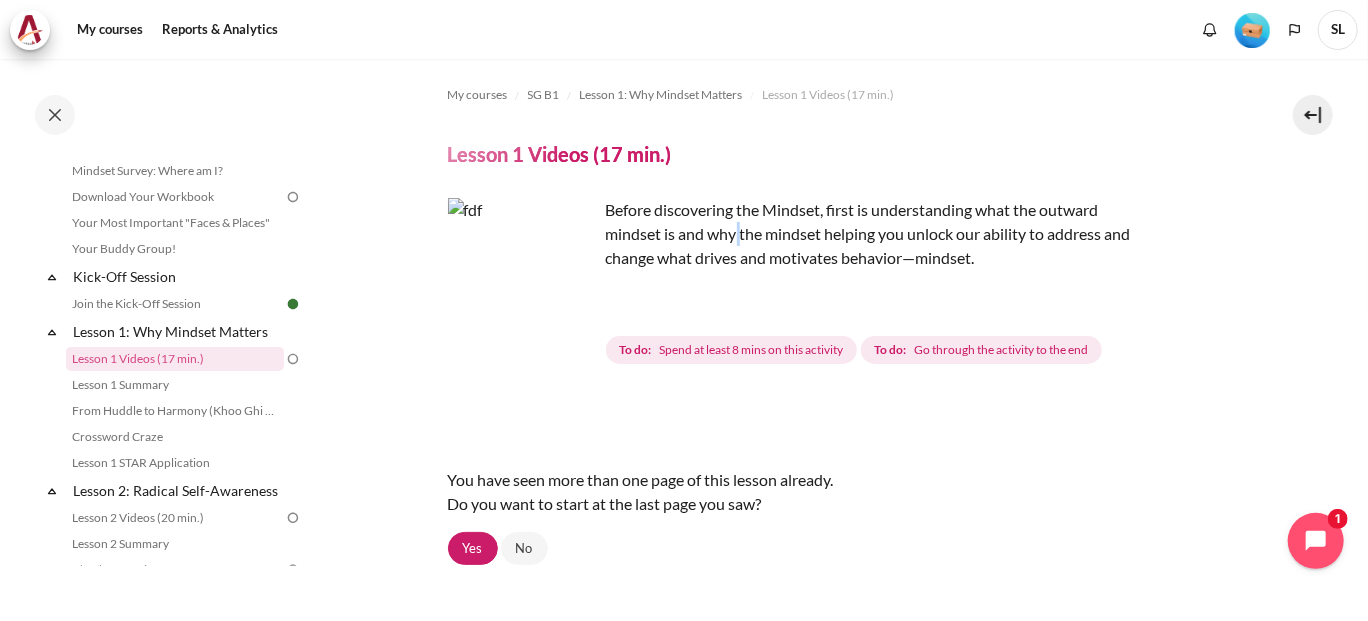 click at bounding box center [523, 273] 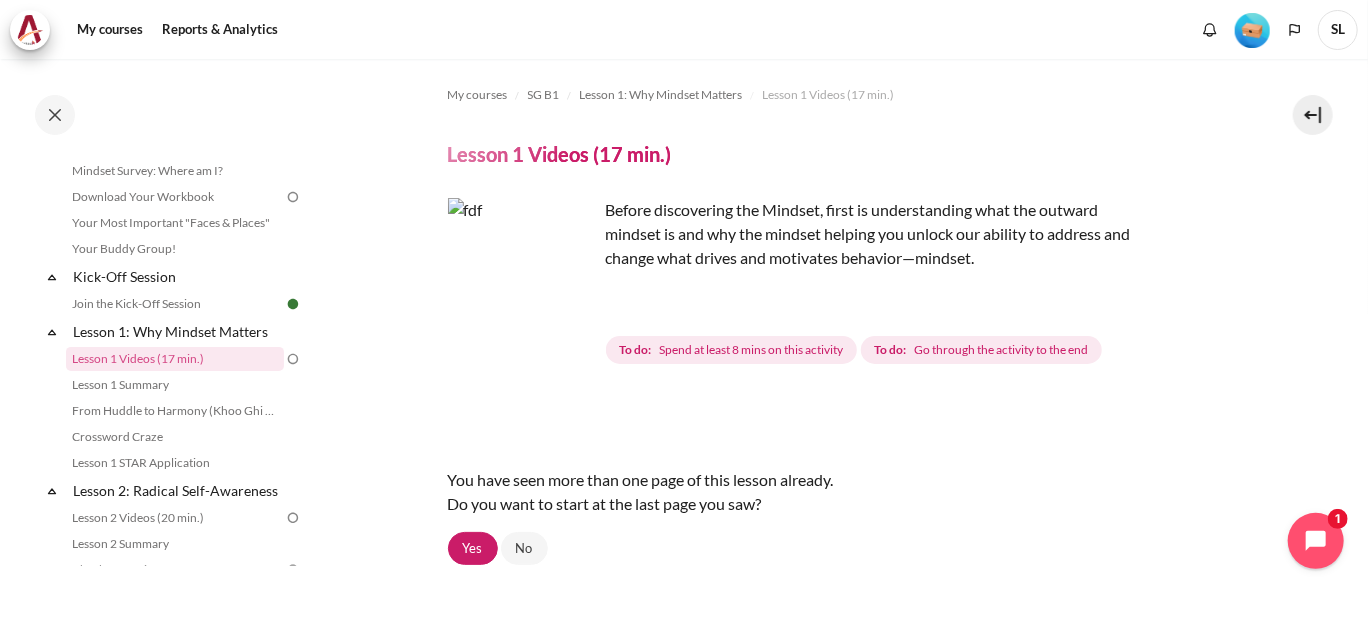 click on "Before discovering the Mindset, first is understanding what the outward mindset is and why the mindset helping you unlock our ability to address and change what drives and motivates behavior—mindset." at bounding box center (798, 234) 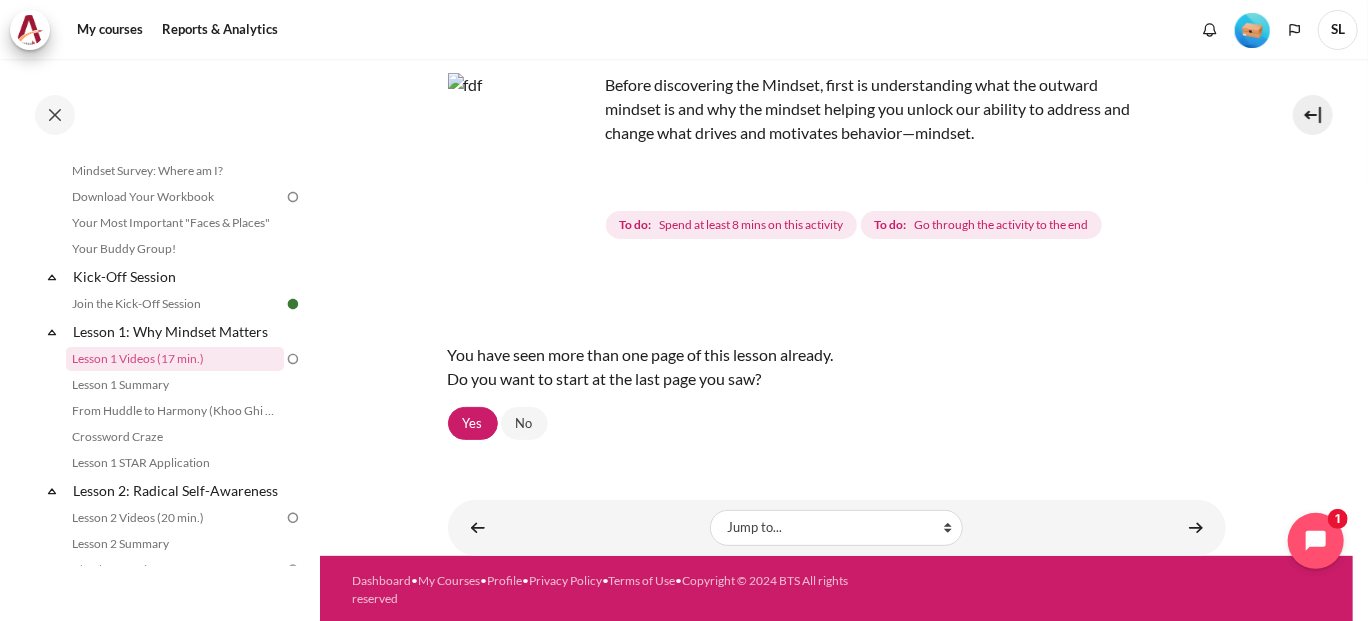 scroll, scrollTop: 126, scrollLeft: 0, axis: vertical 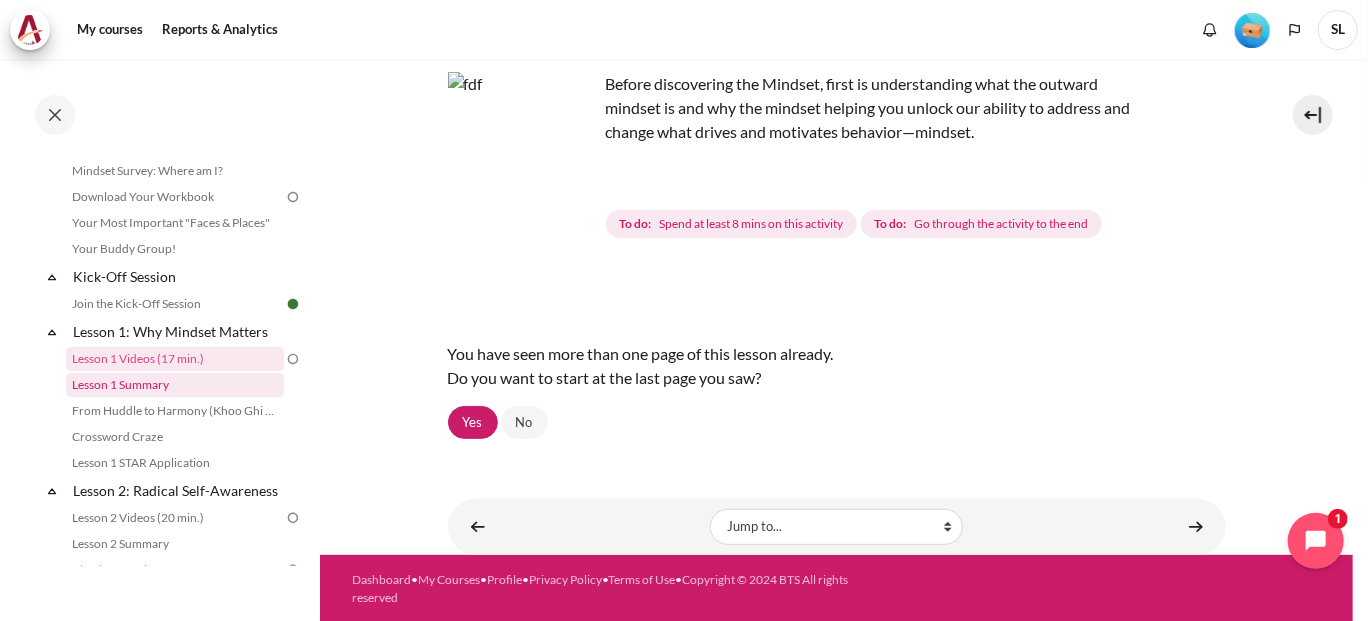 click on "Lesson 1 Summary" at bounding box center (175, 385) 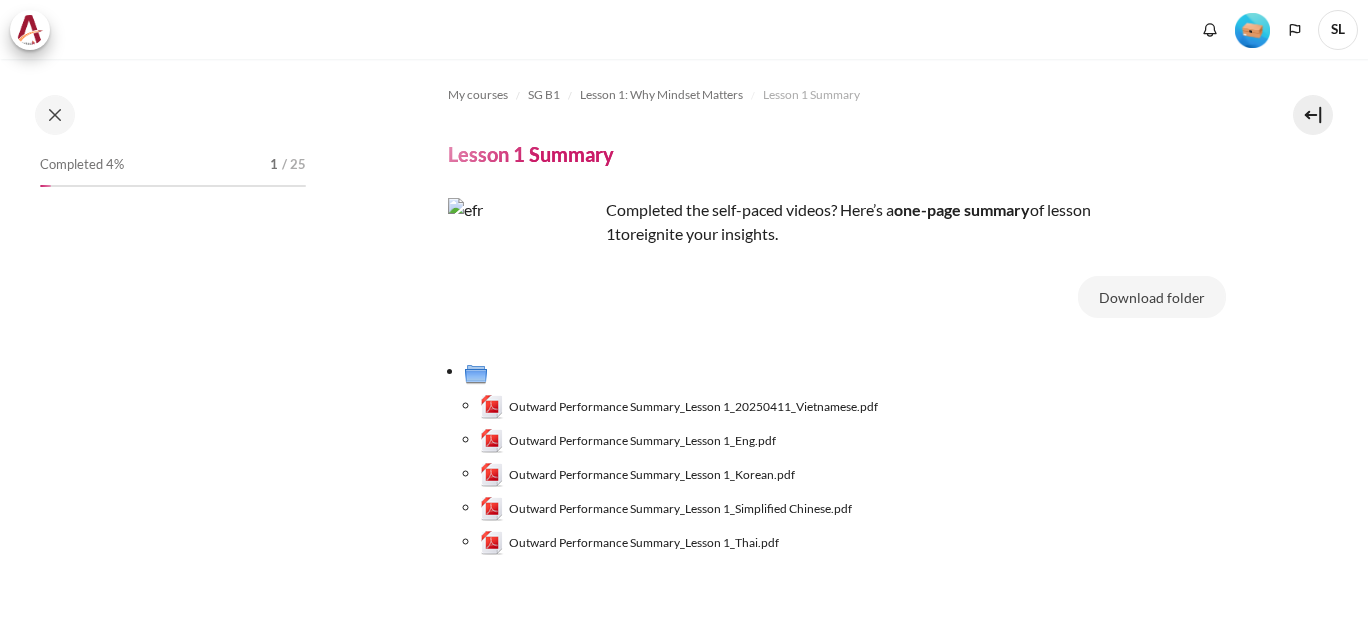 scroll, scrollTop: 0, scrollLeft: 0, axis: both 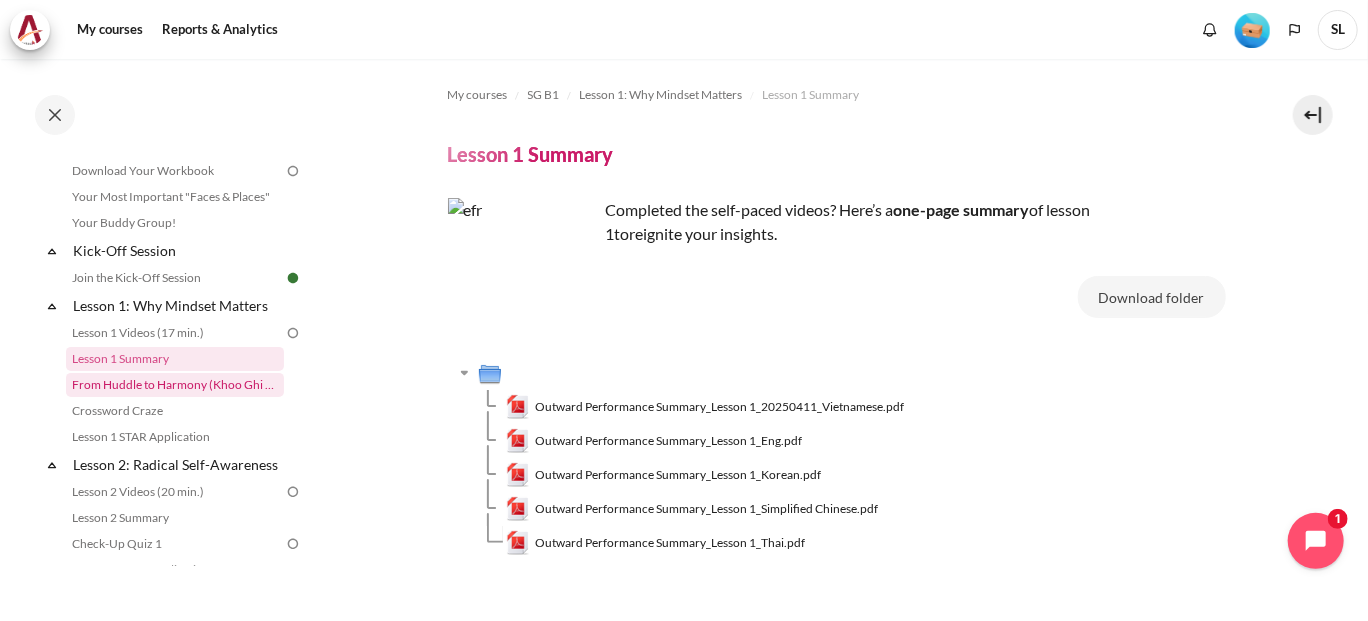 click on "From Huddle to Harmony (Khoo Ghi Peng's Story)" at bounding box center (175, 385) 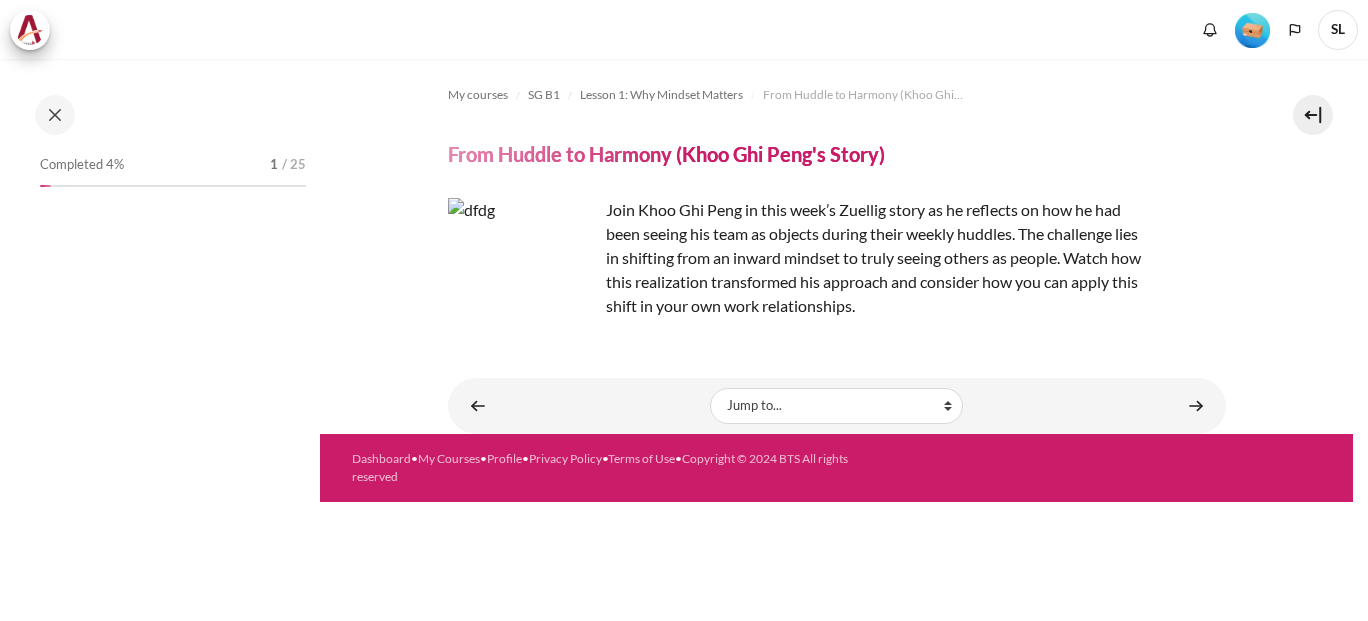 scroll, scrollTop: 0, scrollLeft: 0, axis: both 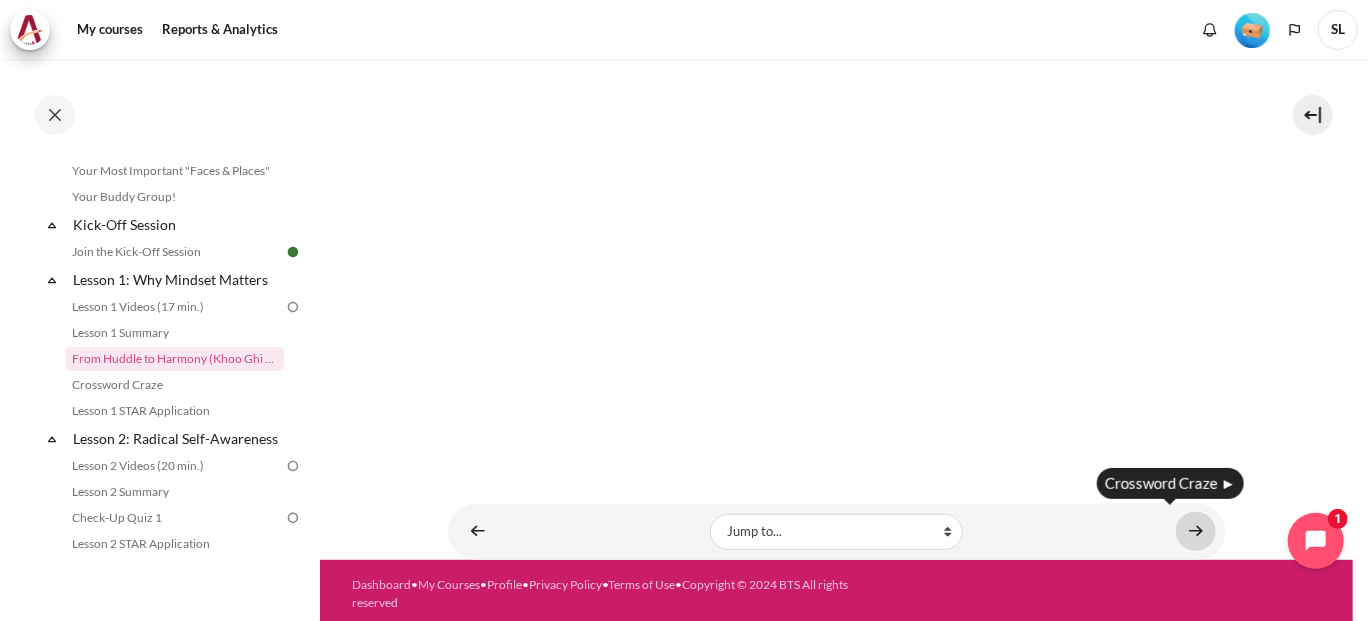click at bounding box center [1196, 531] 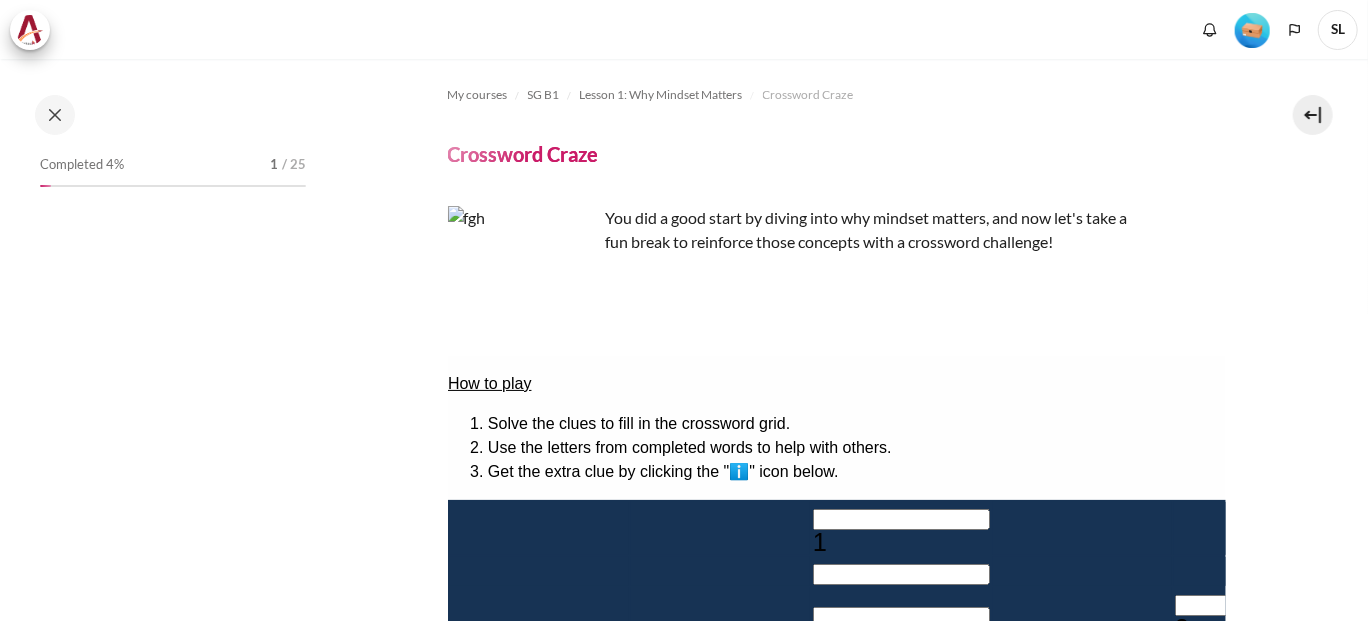 scroll, scrollTop: 0, scrollLeft: 0, axis: both 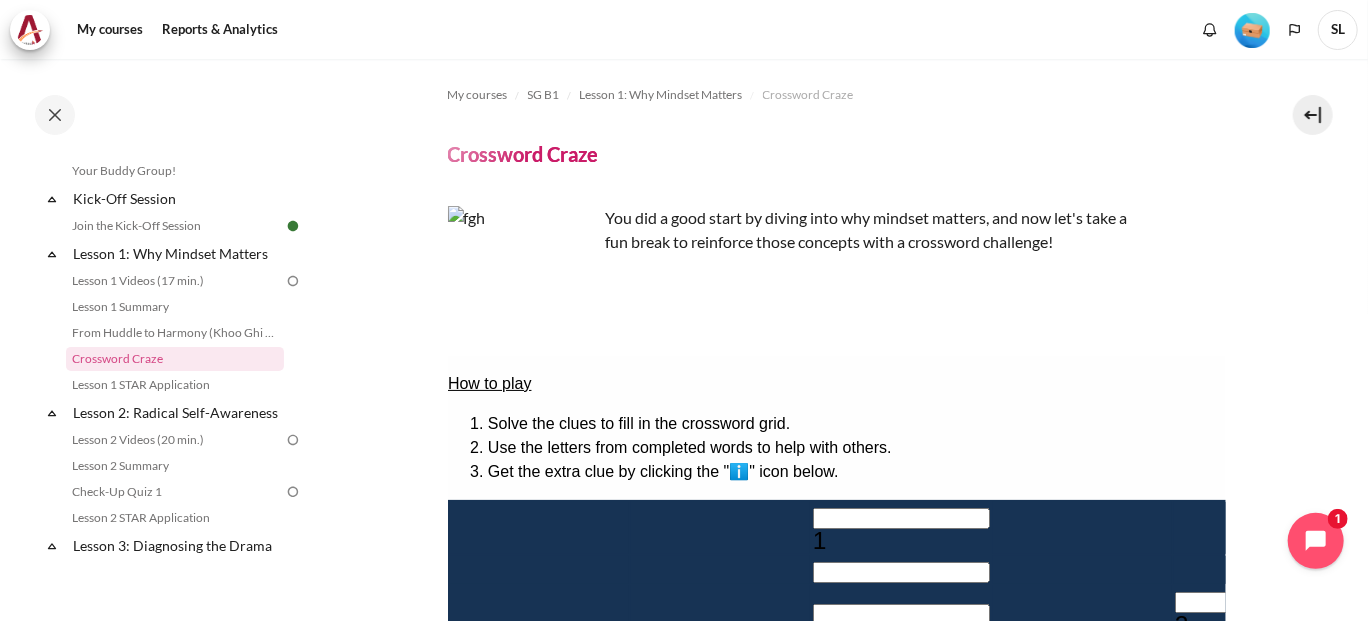 click on "Skip to main content
Open course index
Completed 4%
1
/ 25
Expand
Collapse" at bounding box center (684, 310) 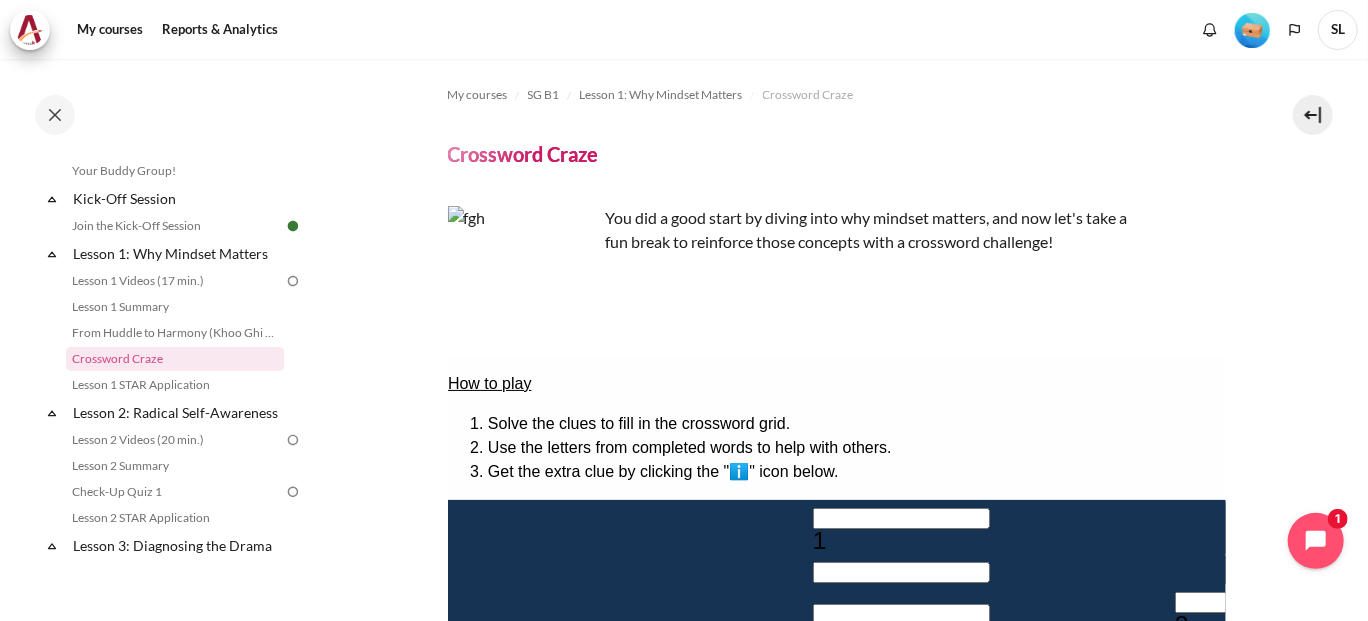 click at bounding box center [837, 678] 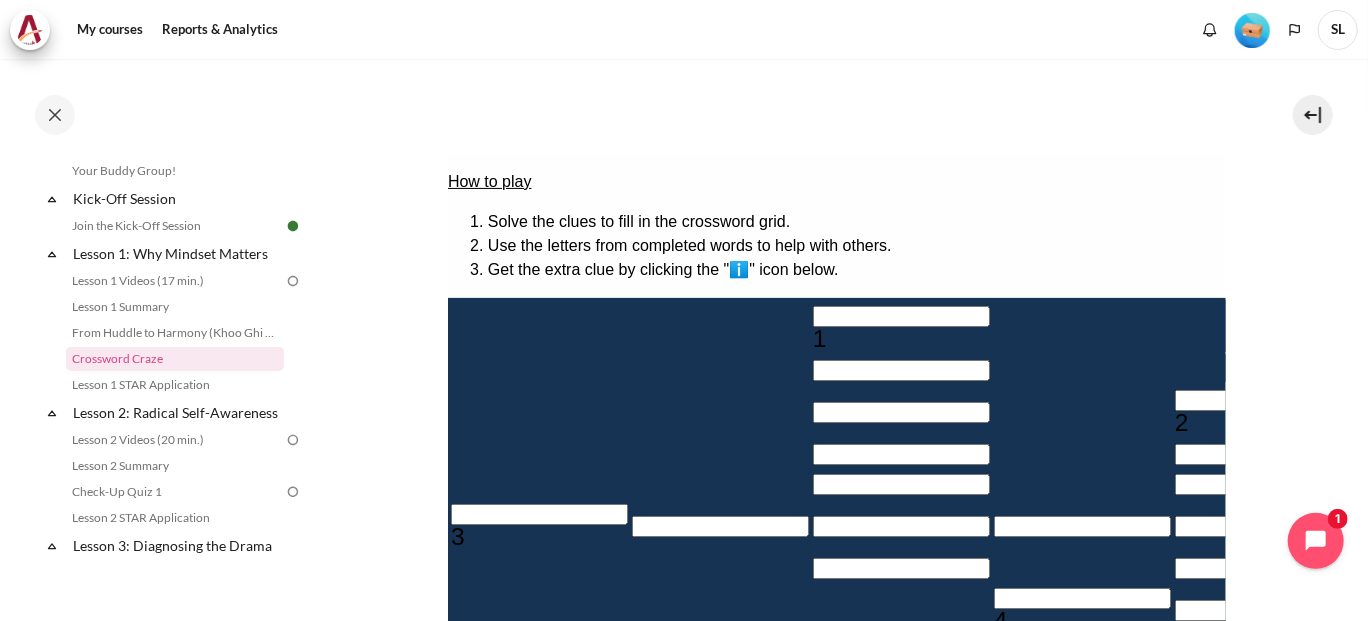 scroll, scrollTop: 302, scrollLeft: 0, axis: vertical 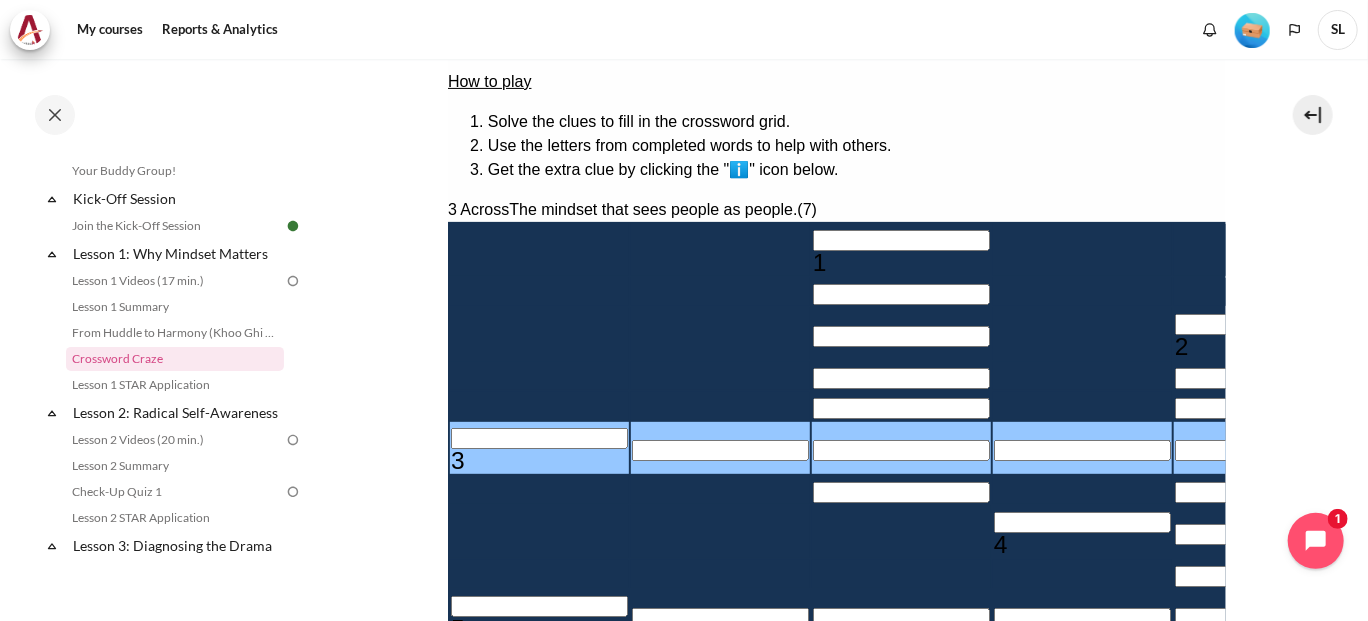 click at bounding box center (538, 437) 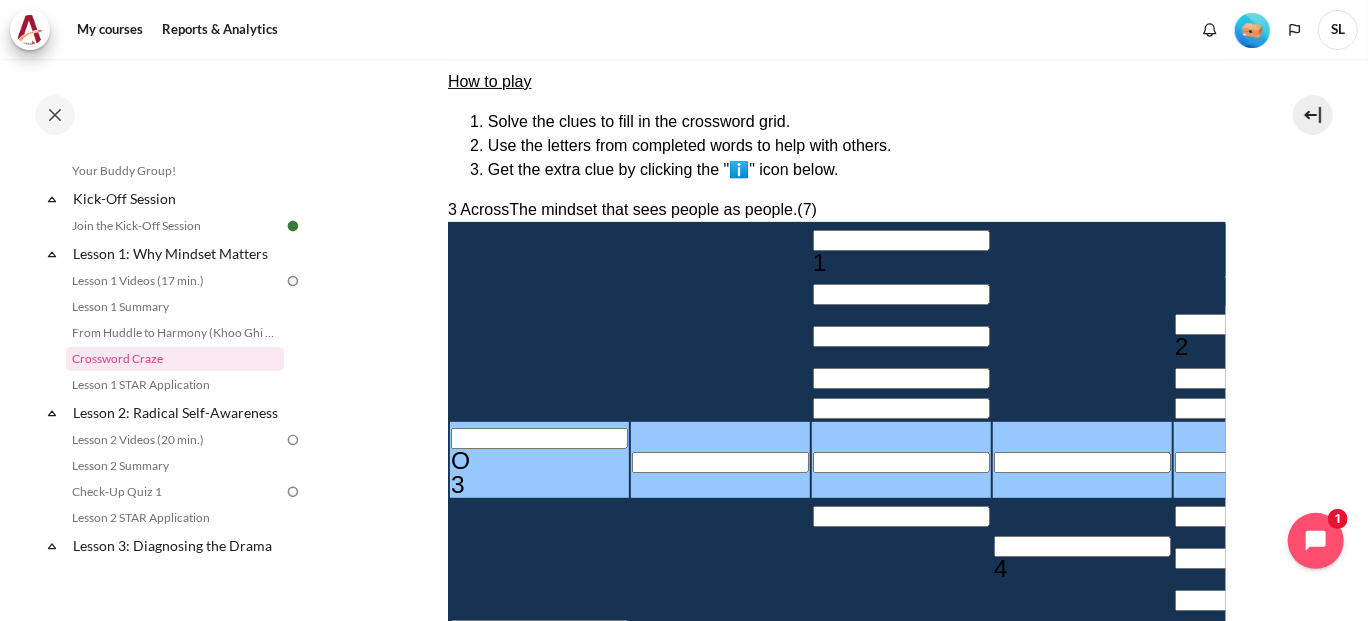 type 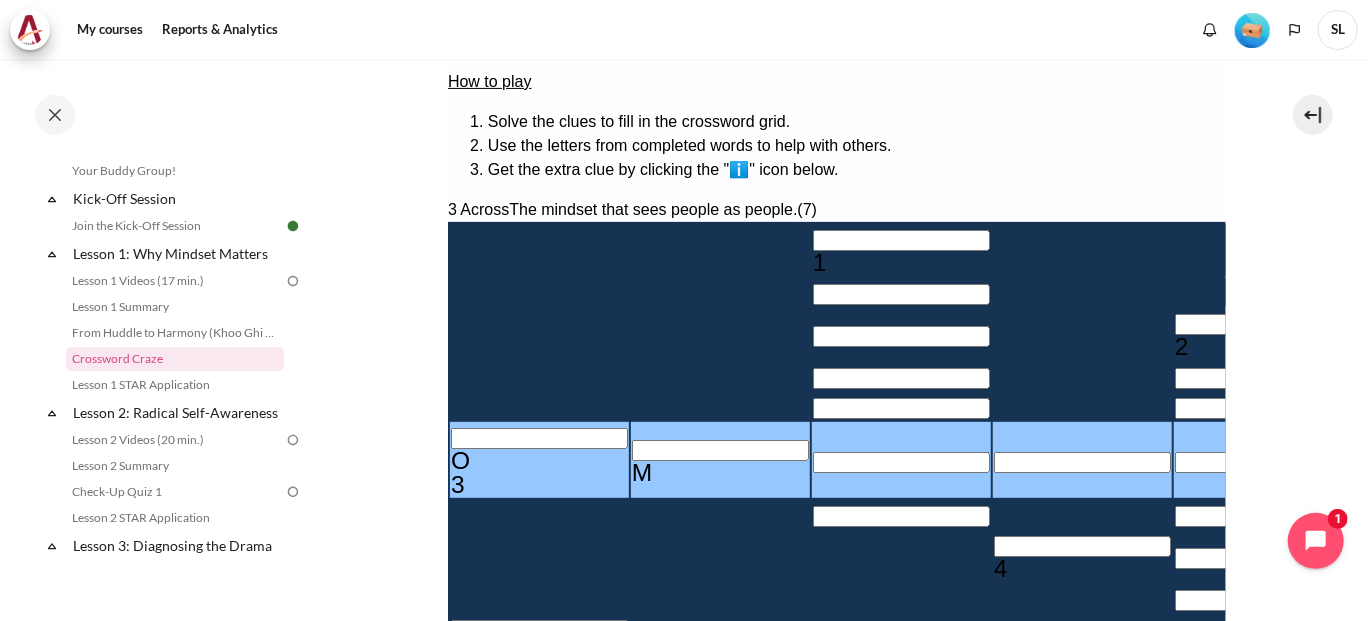 type 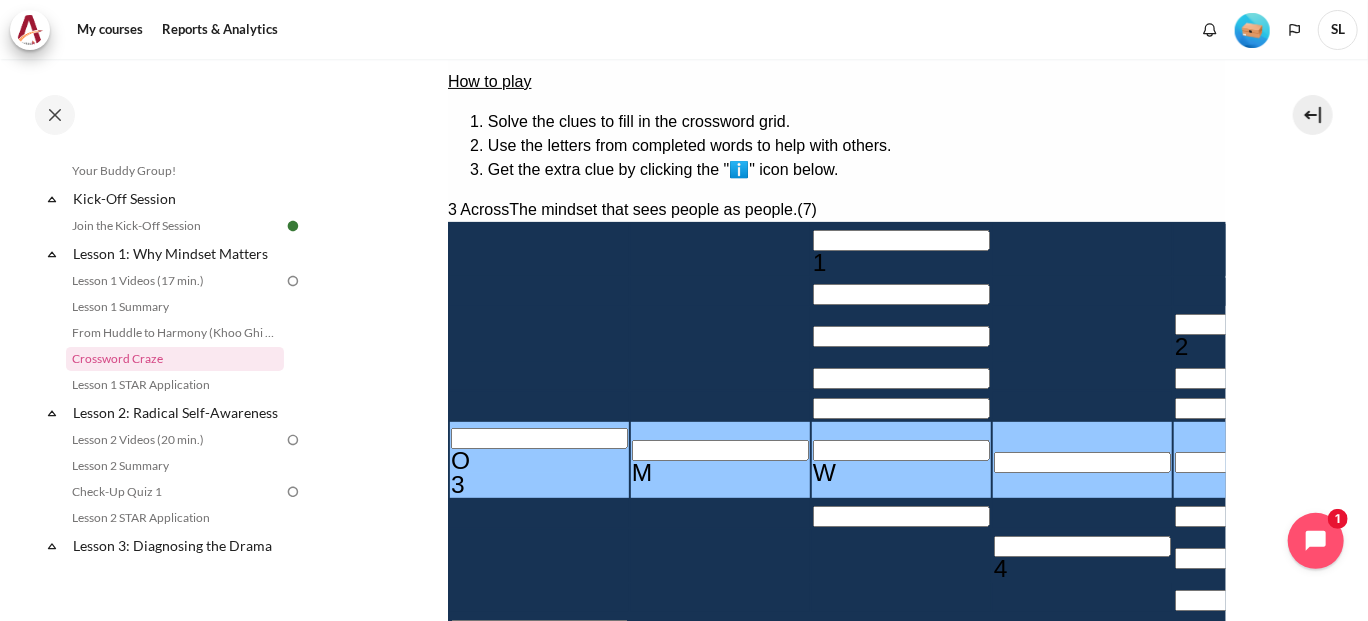 type on "OM＿＿＿＿＿" 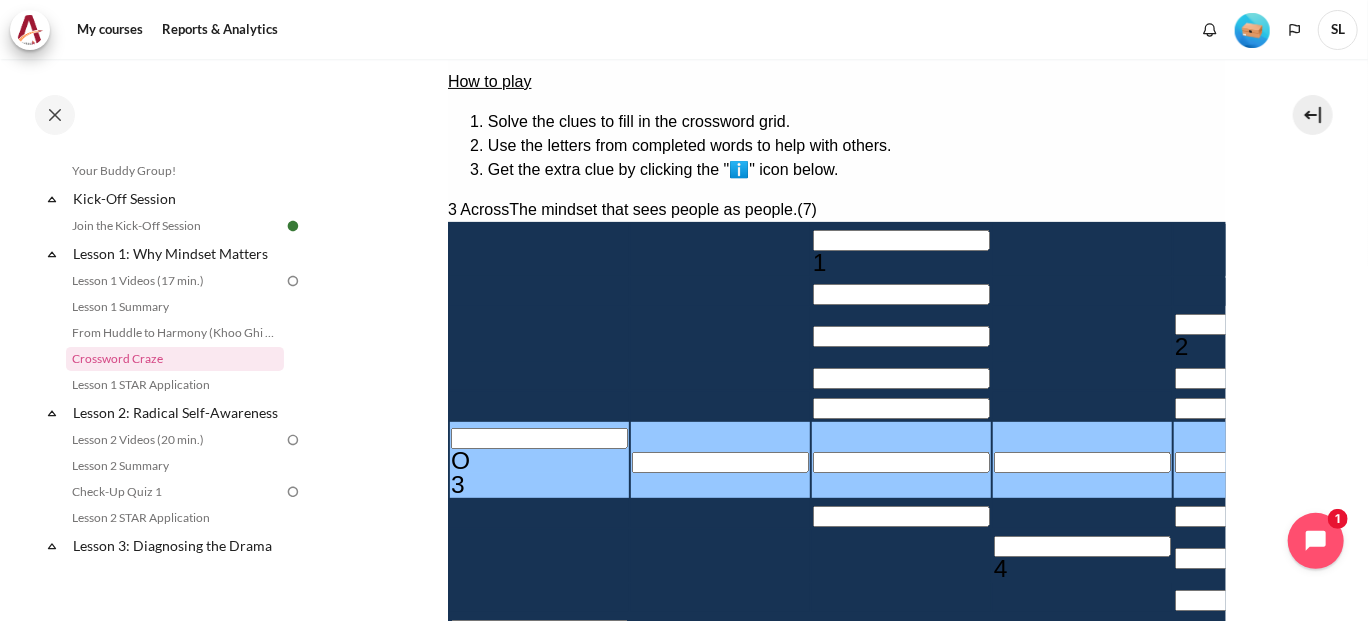 type on "O＿＿＿＿＿＿" 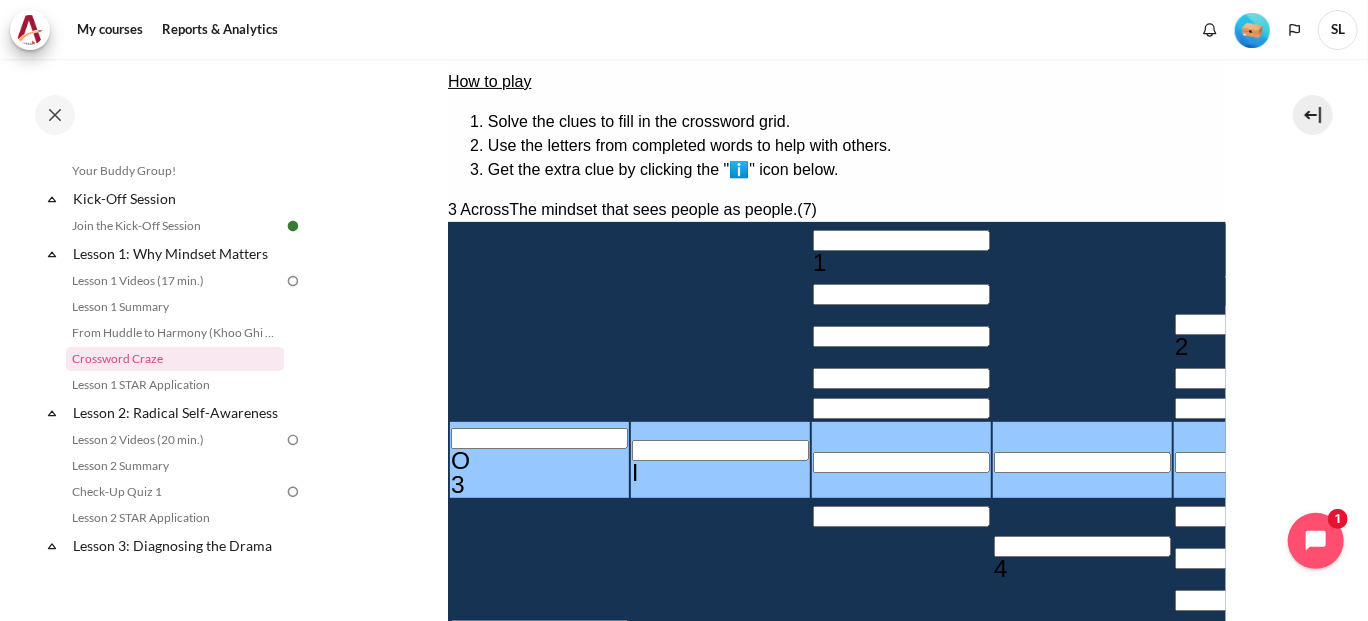 type 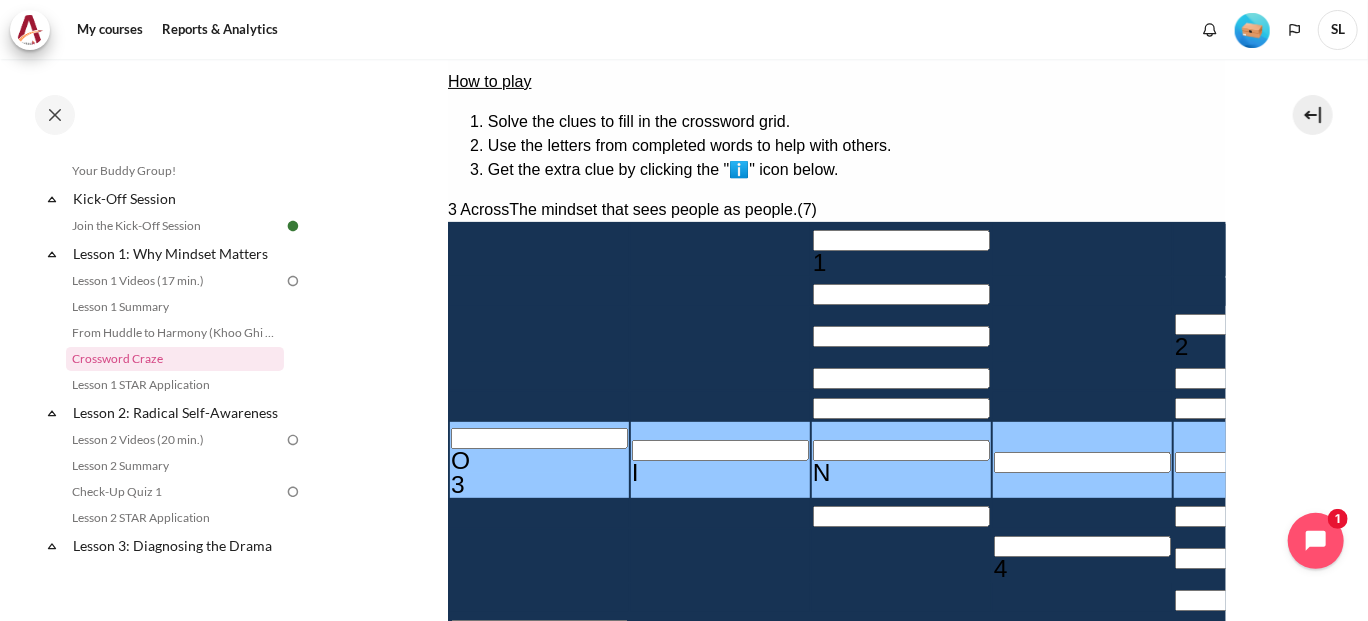 type 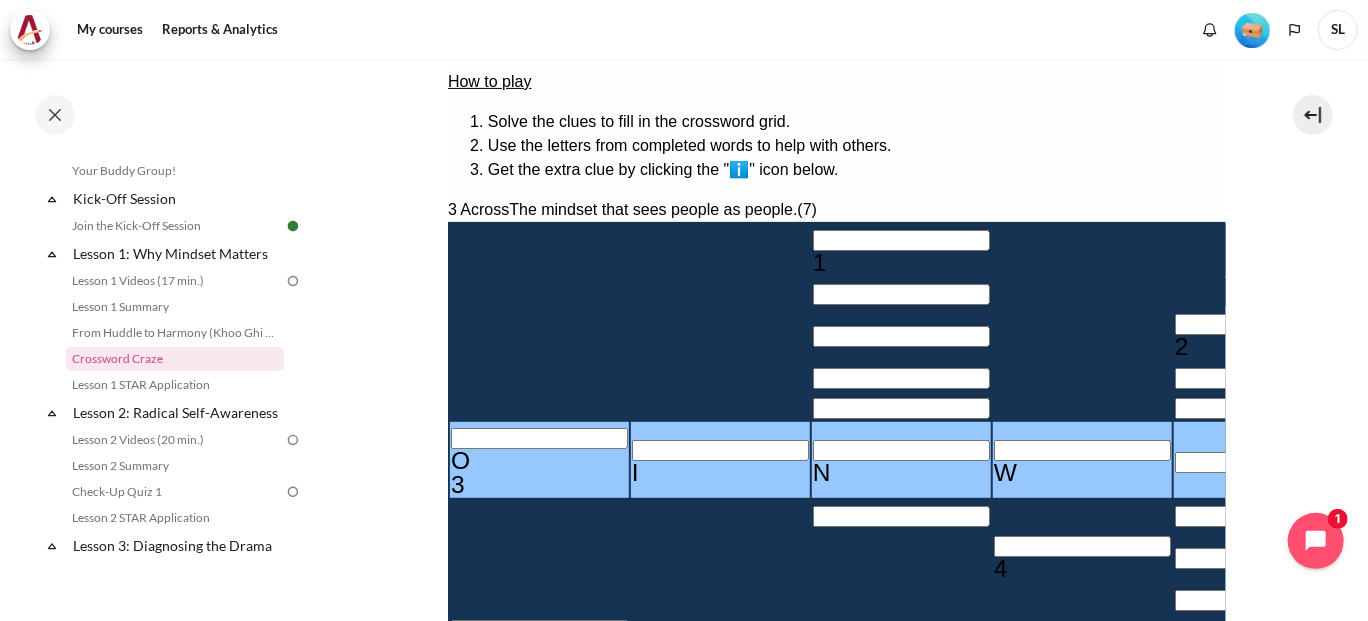type 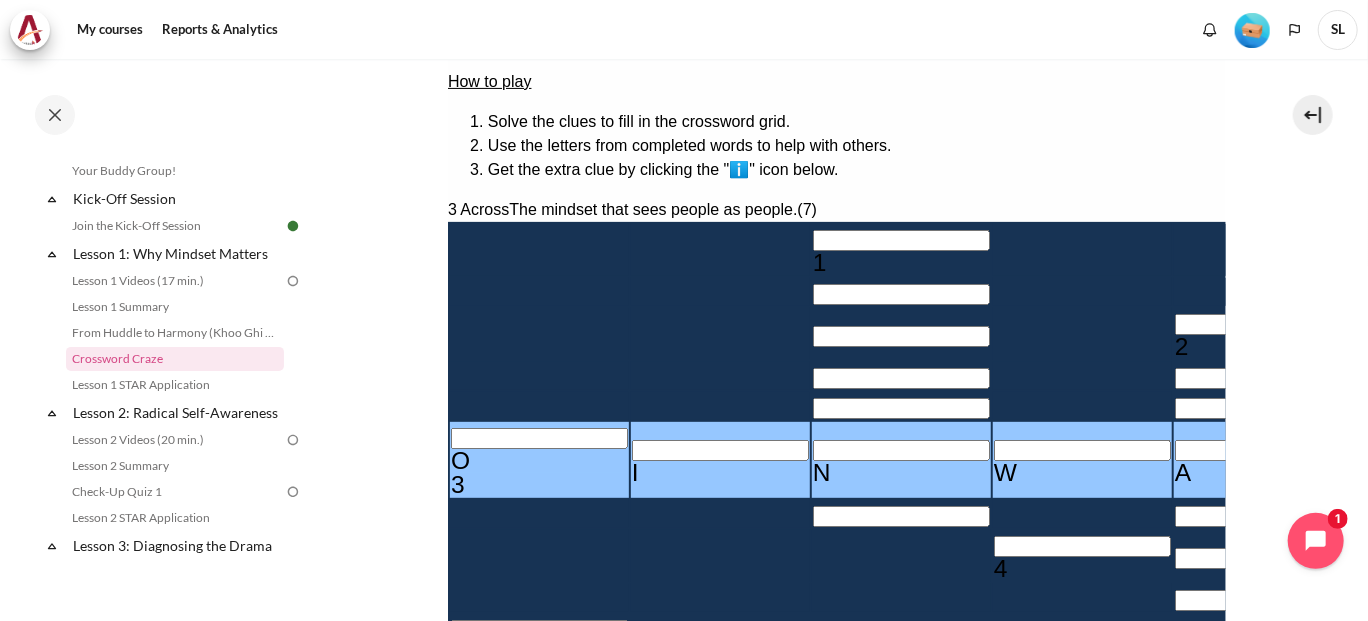 type 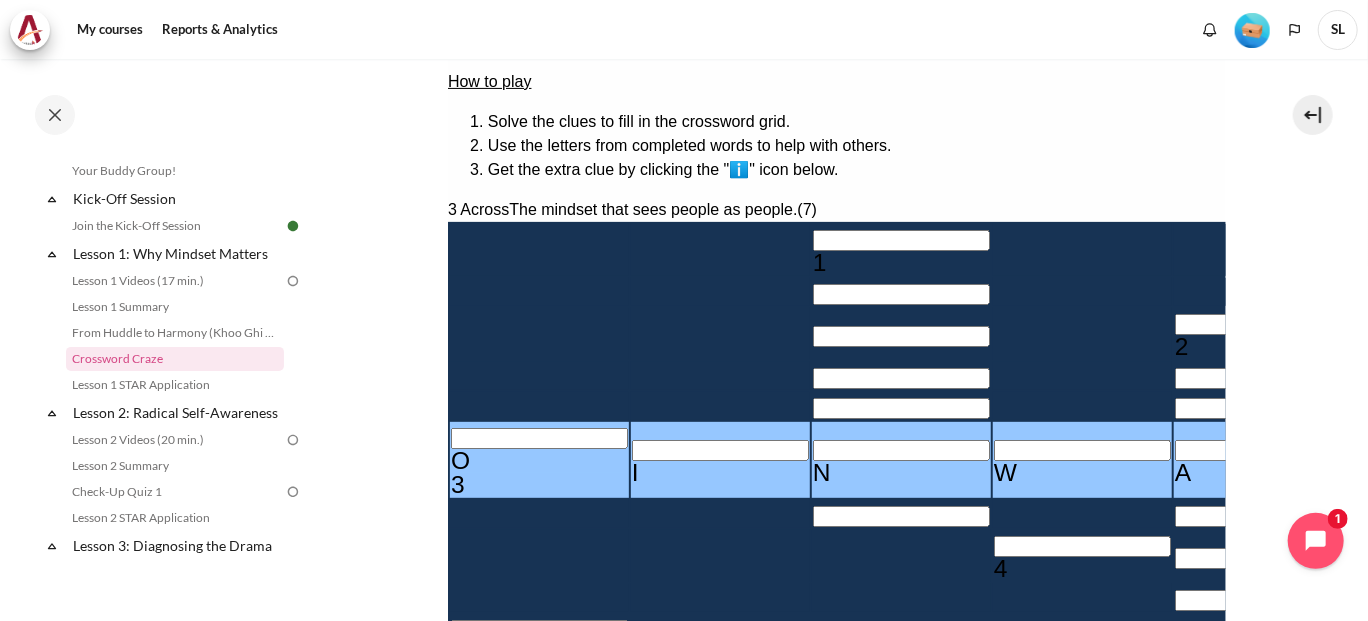 click at bounding box center [1081, 545] 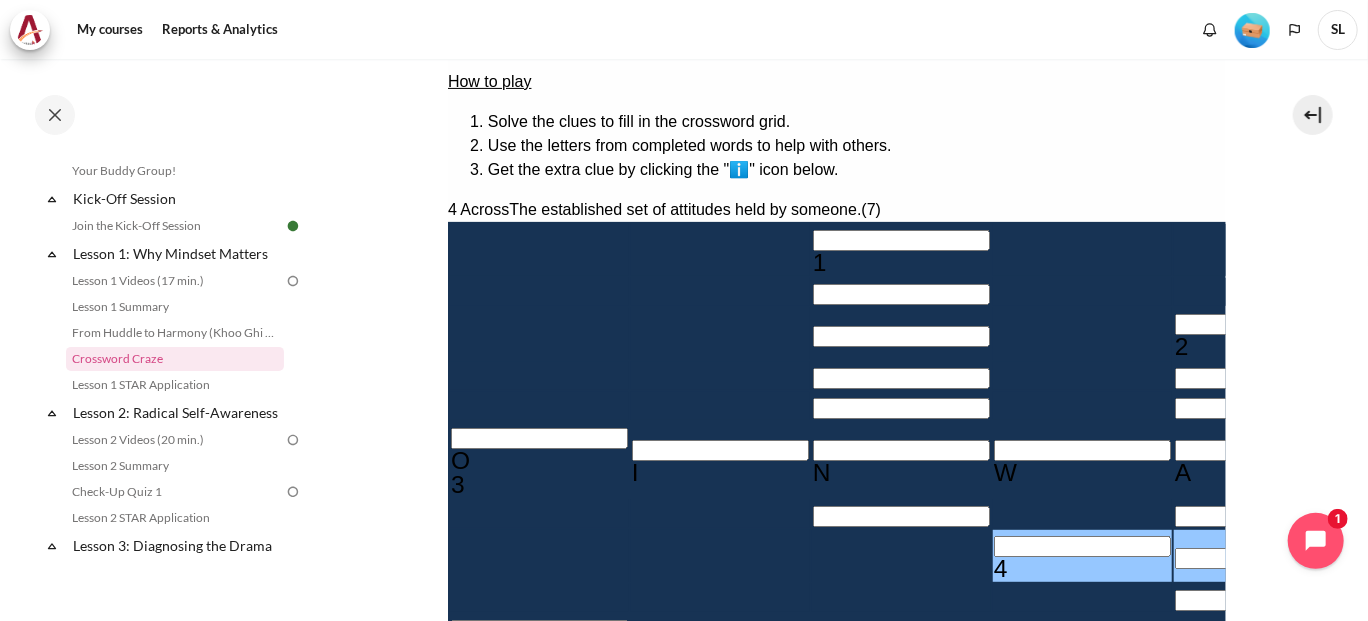 type 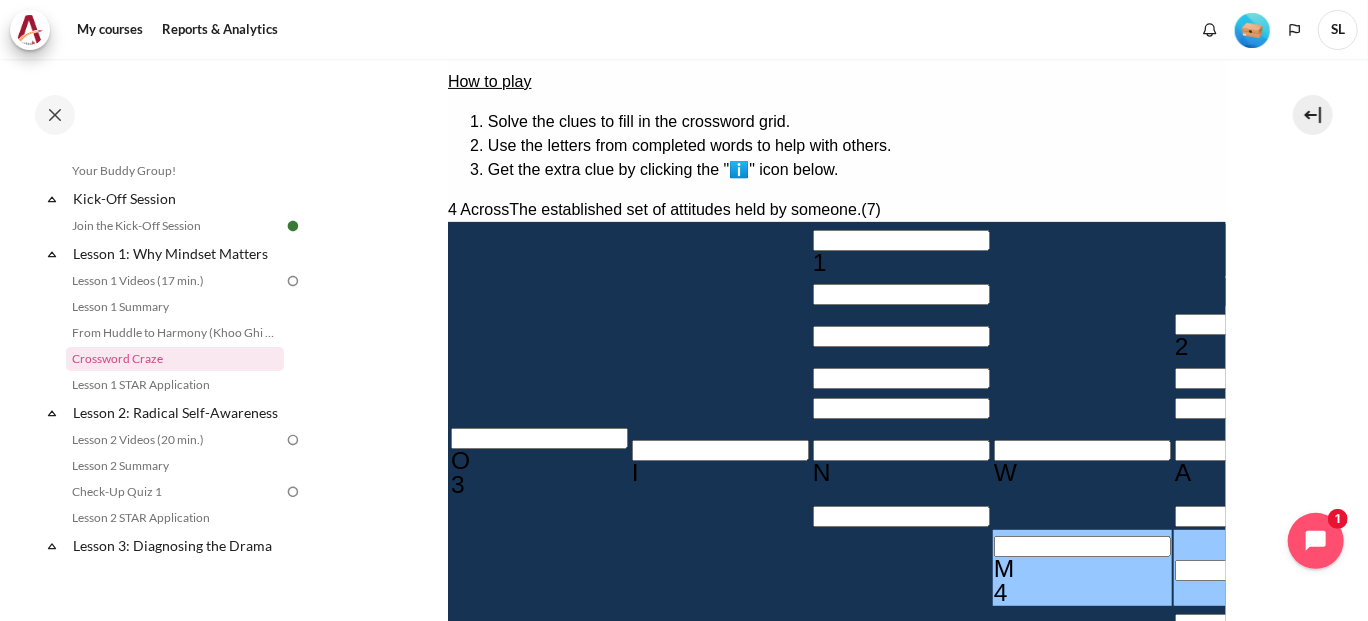 type 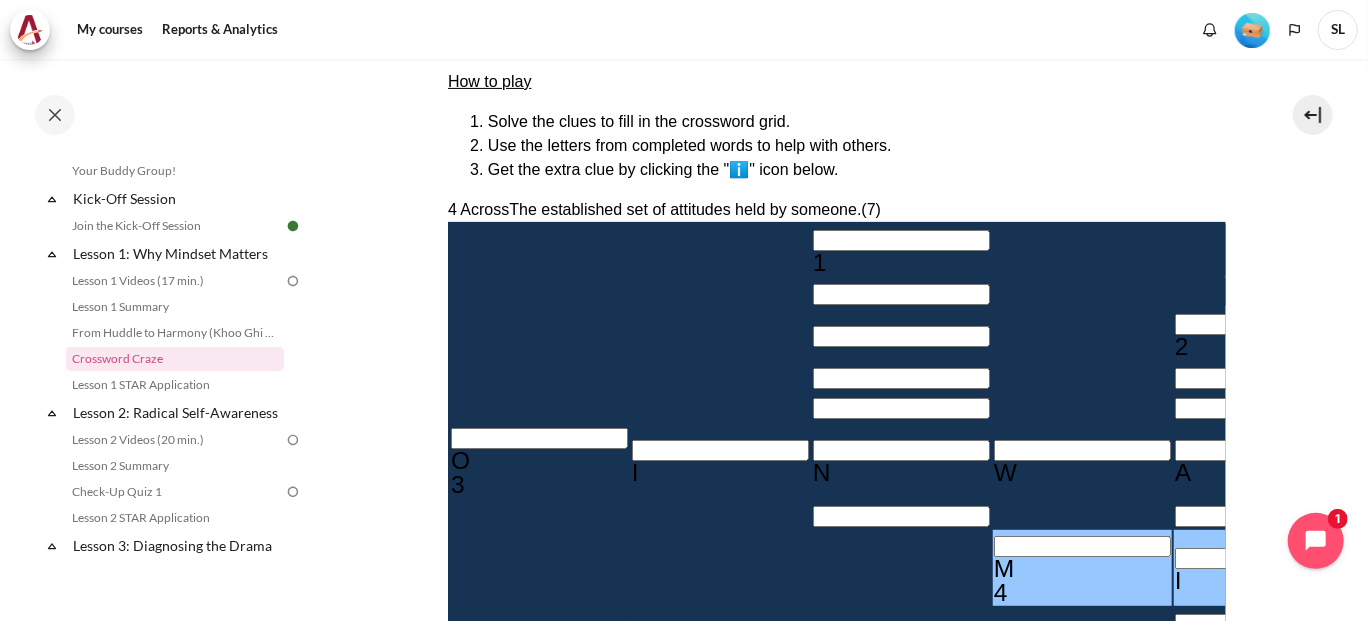type 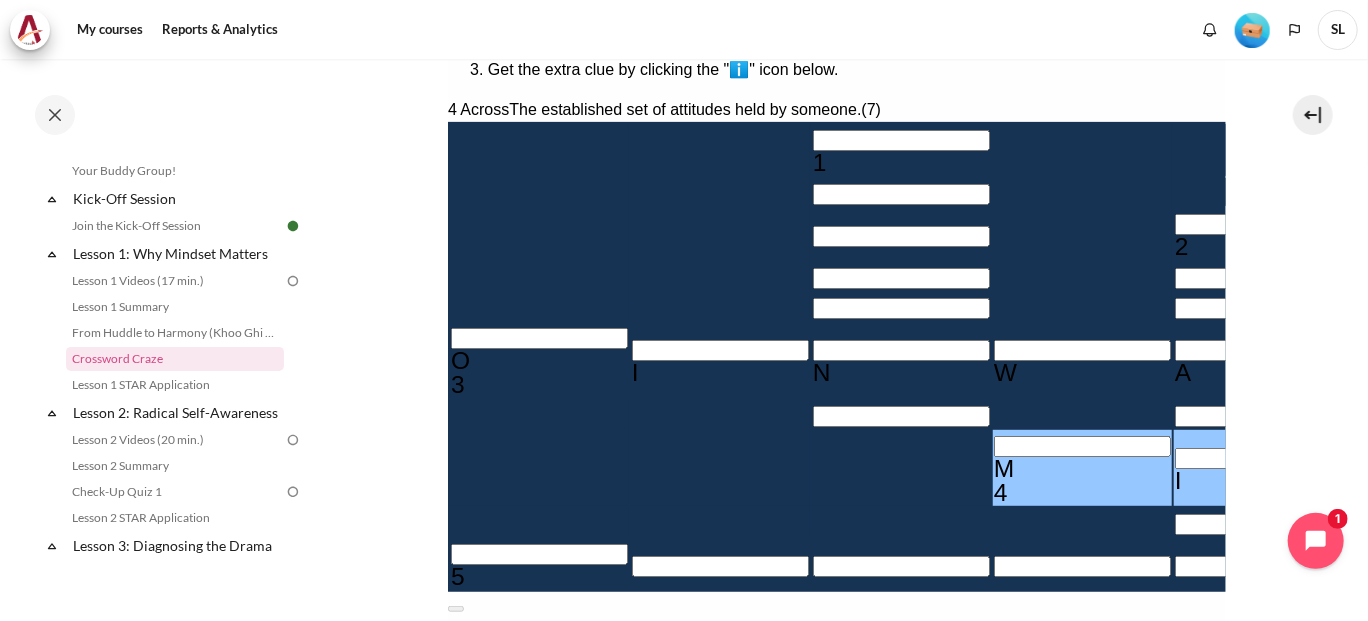 click at bounding box center [538, 555] 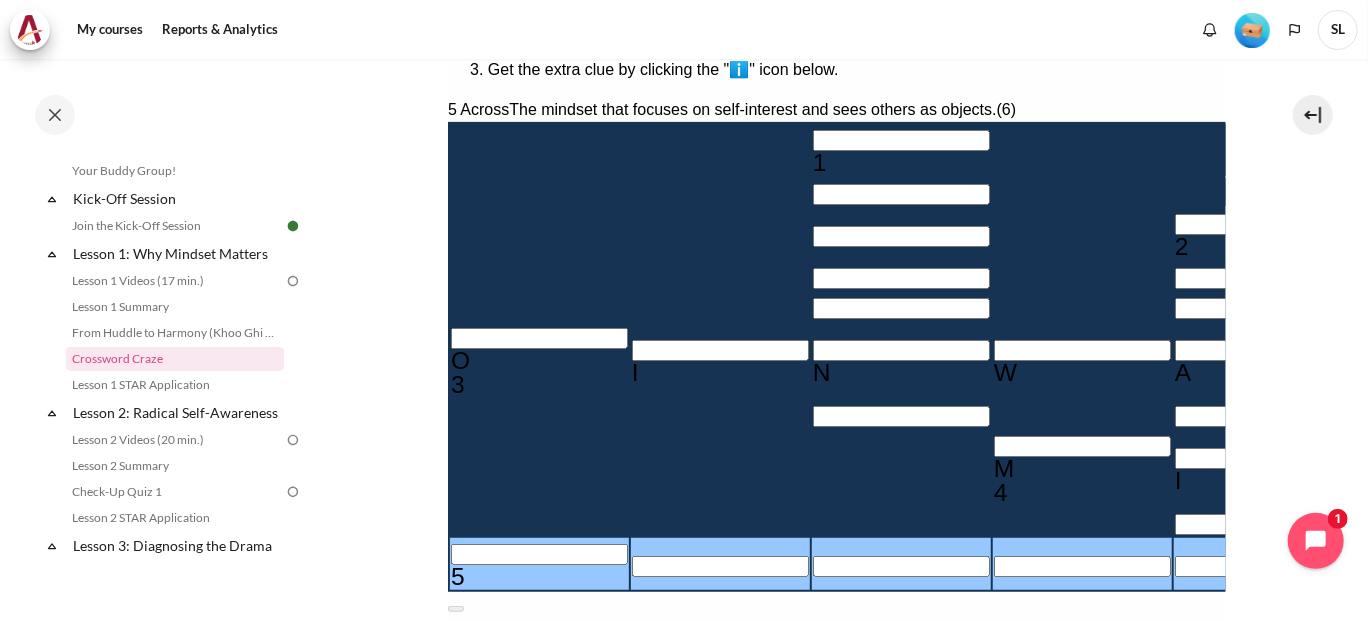type 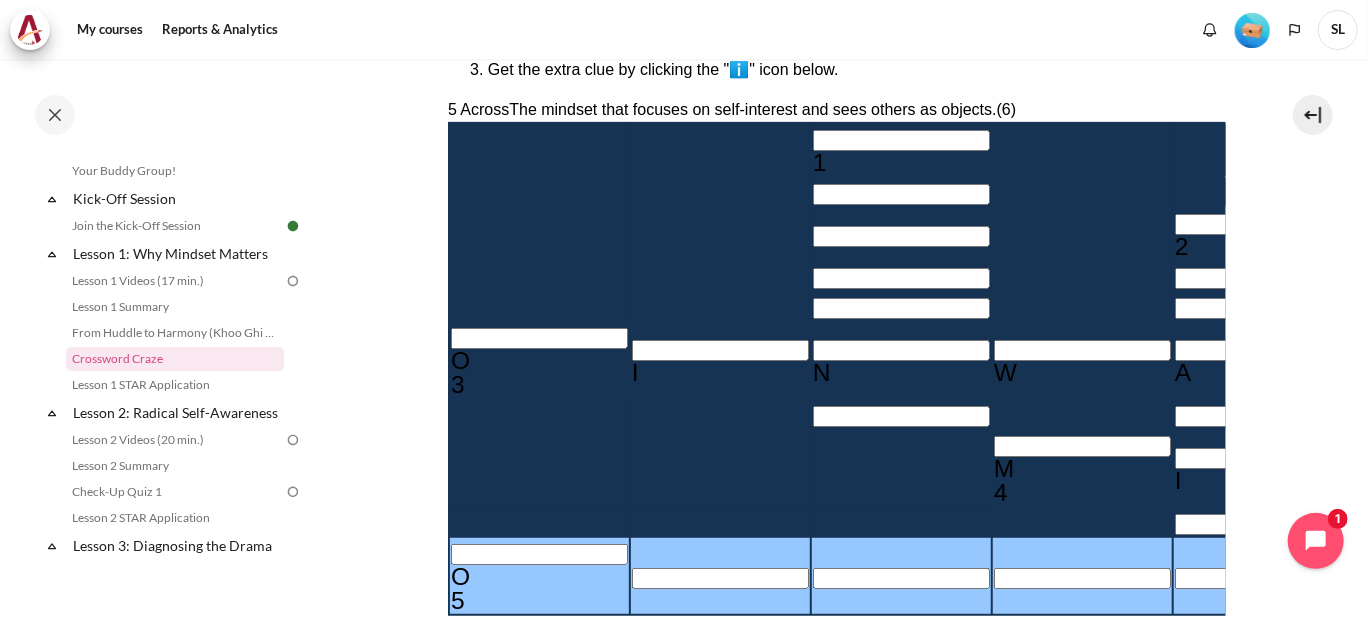 type 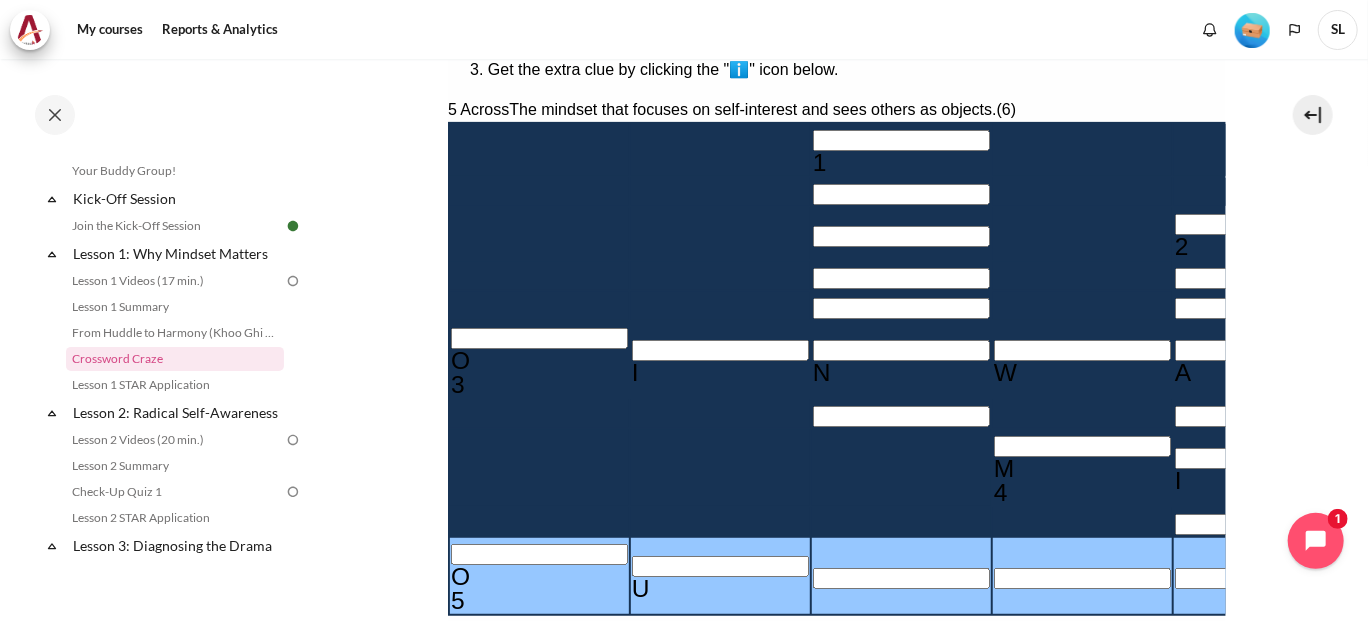 type 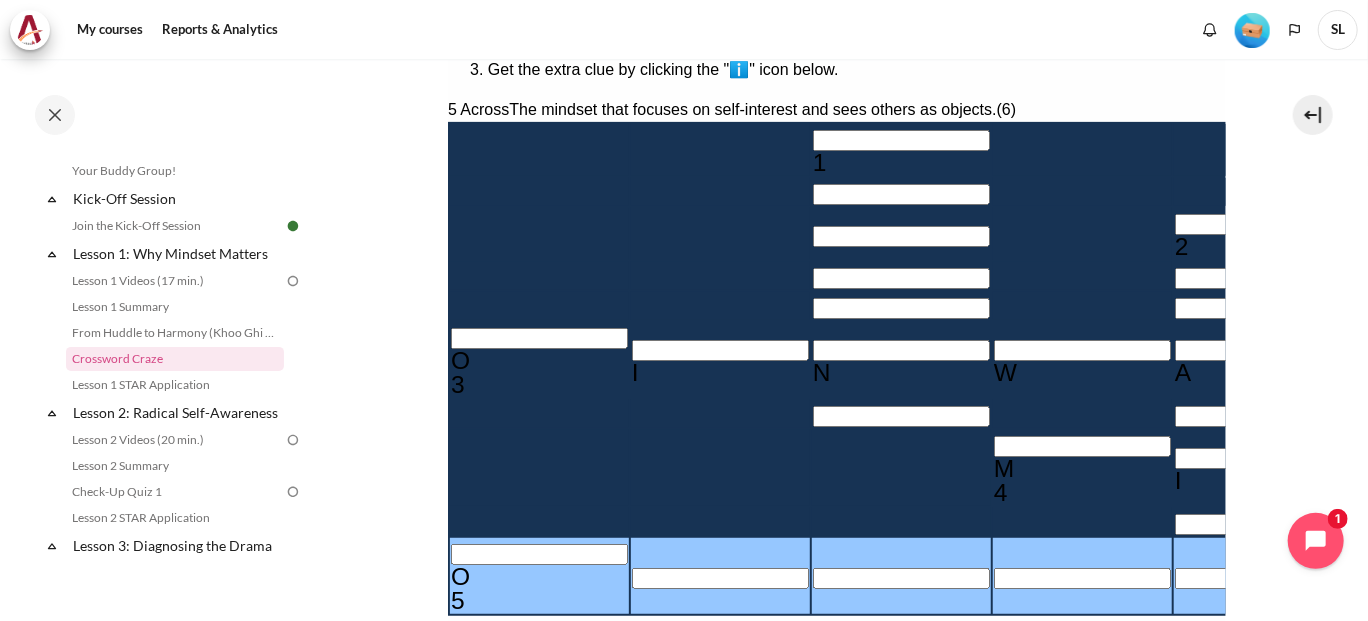 type on "＿＿＿＿＿＿" 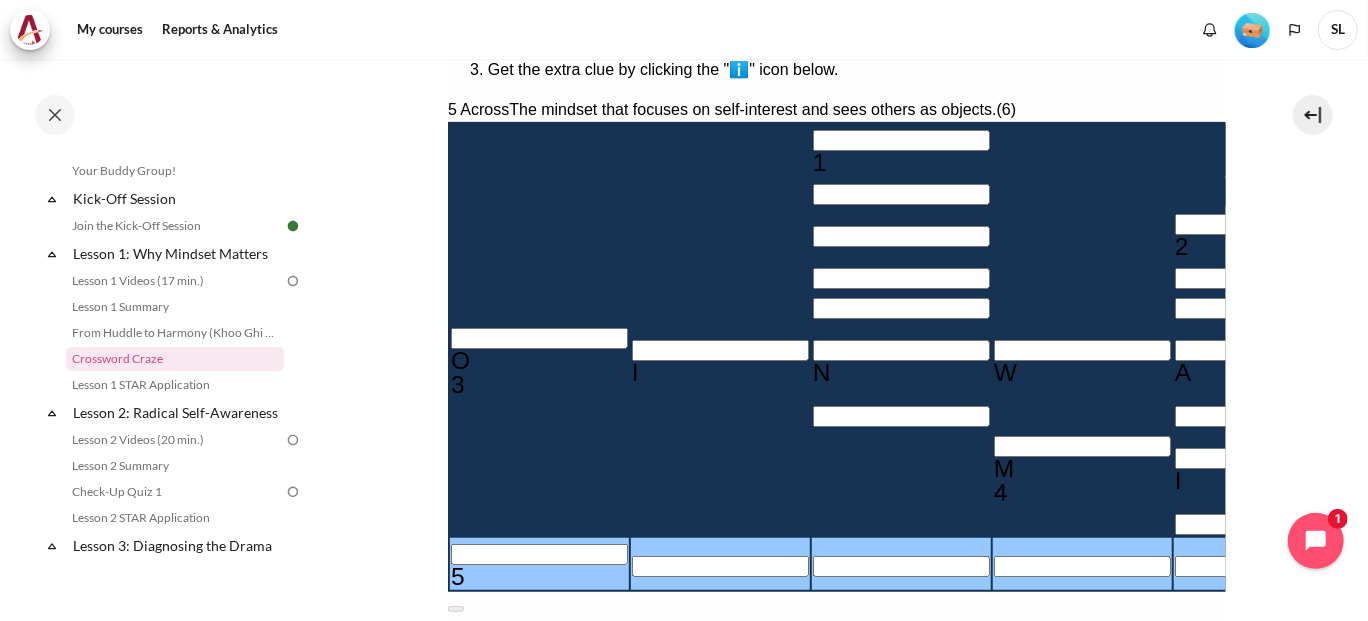 click on "Down" at bounding box center [836, 869] 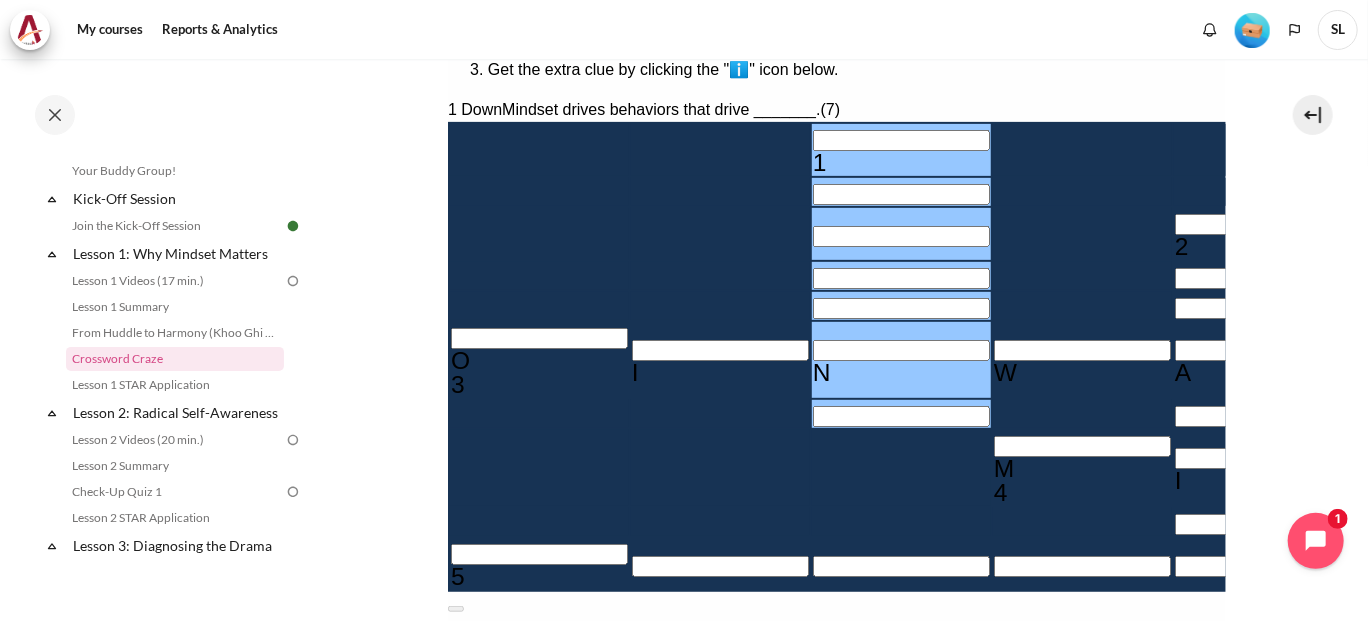 scroll, scrollTop: 302, scrollLeft: 0, axis: vertical 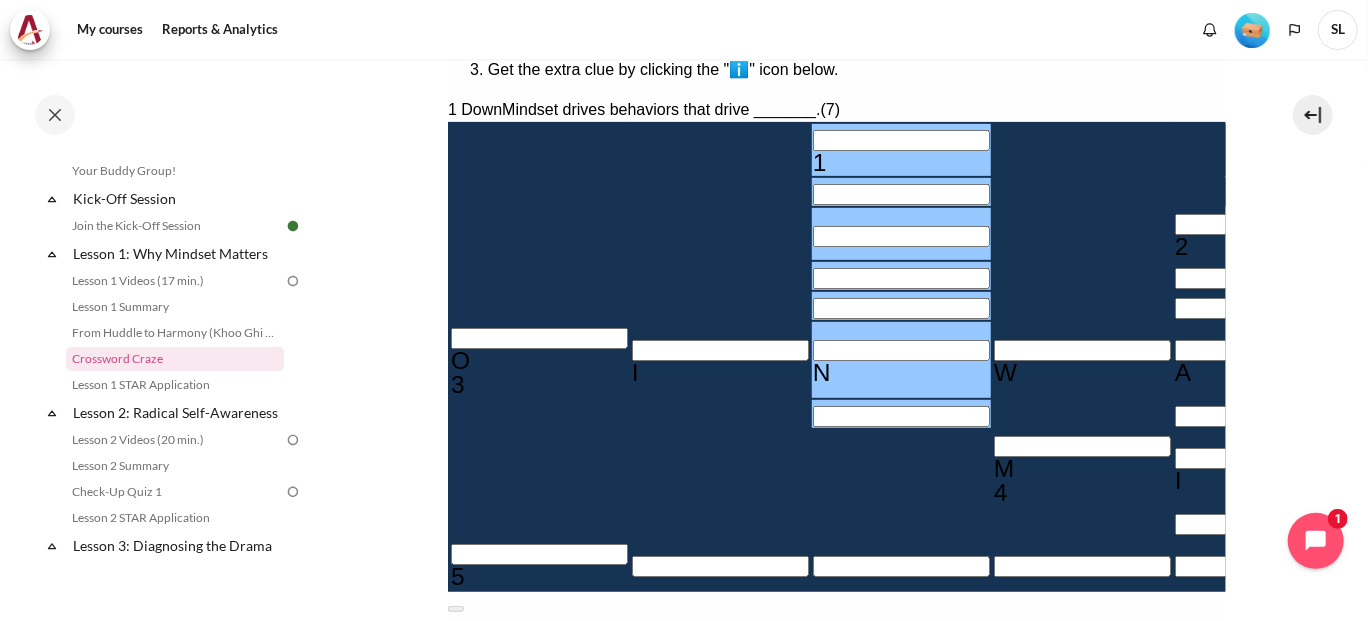 click at bounding box center [763, 682] 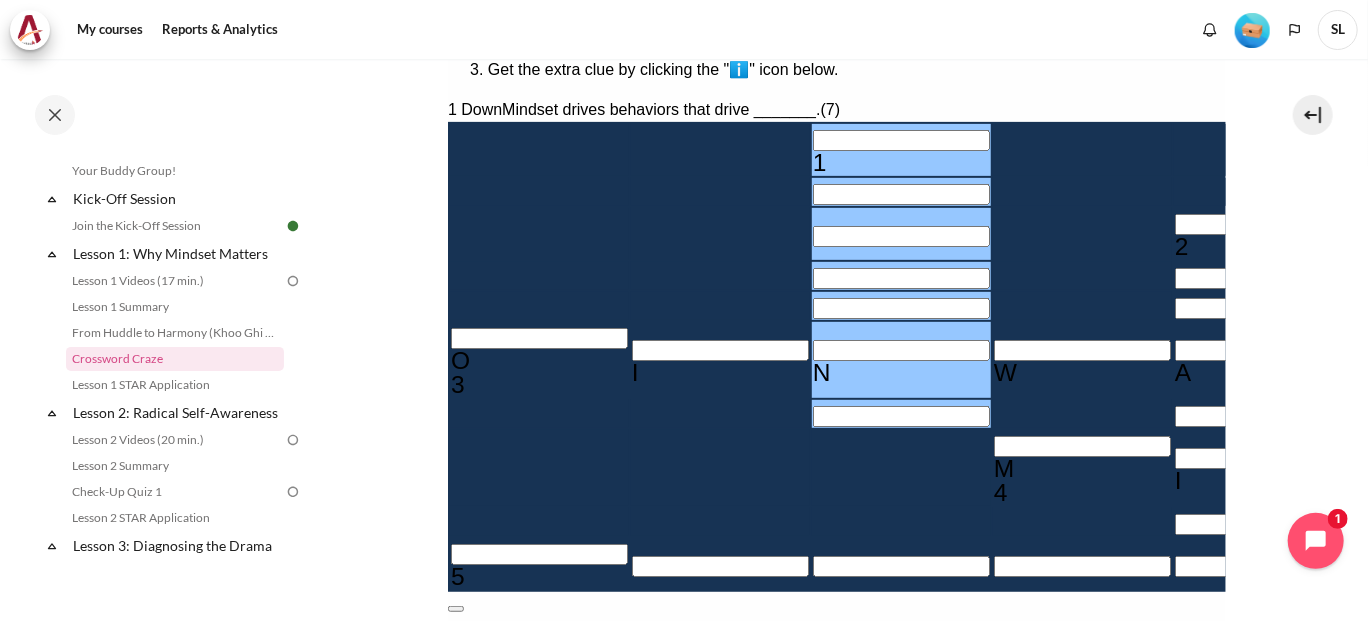 click at bounding box center (455, 610) 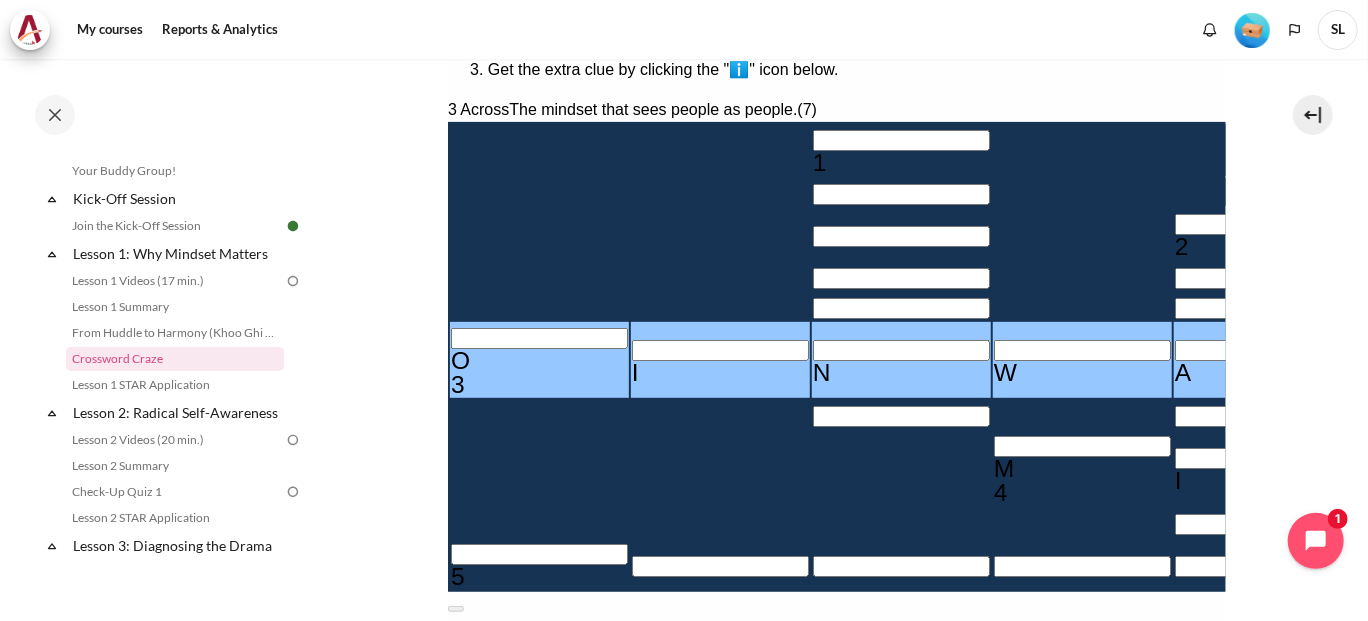 click on "OINWARD" at bounding box center [535, 797] 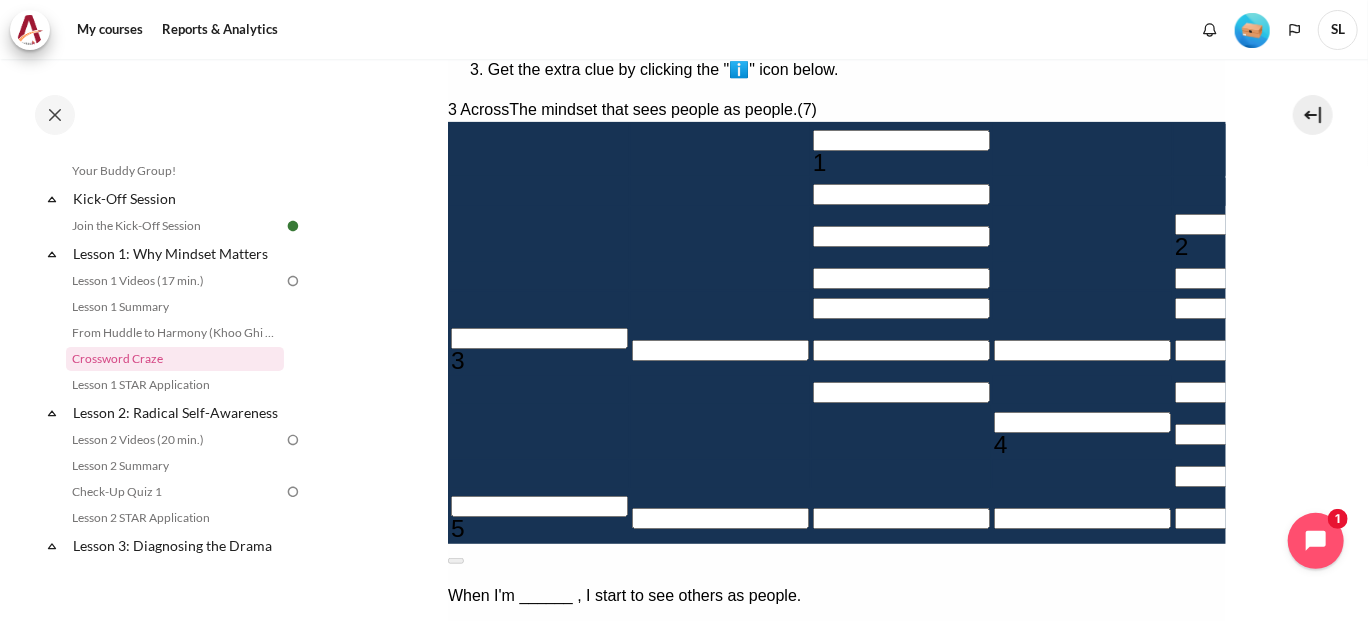 click at bounding box center (763, 730) 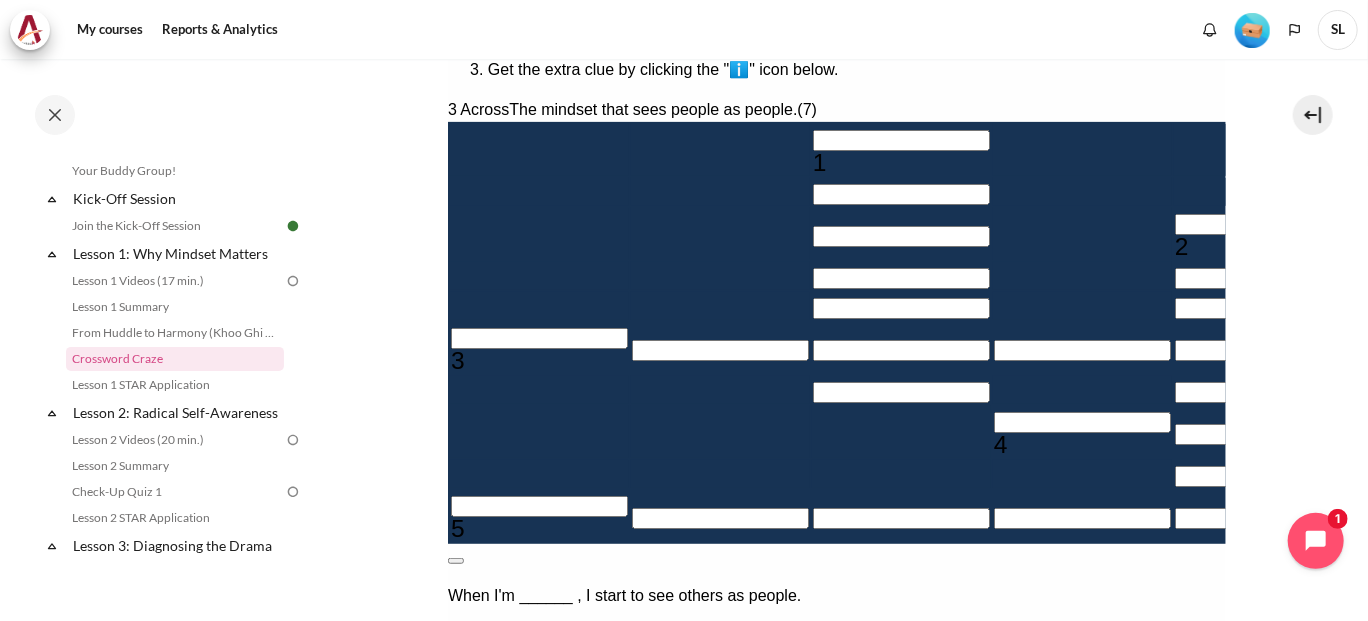 click at bounding box center [455, 562] 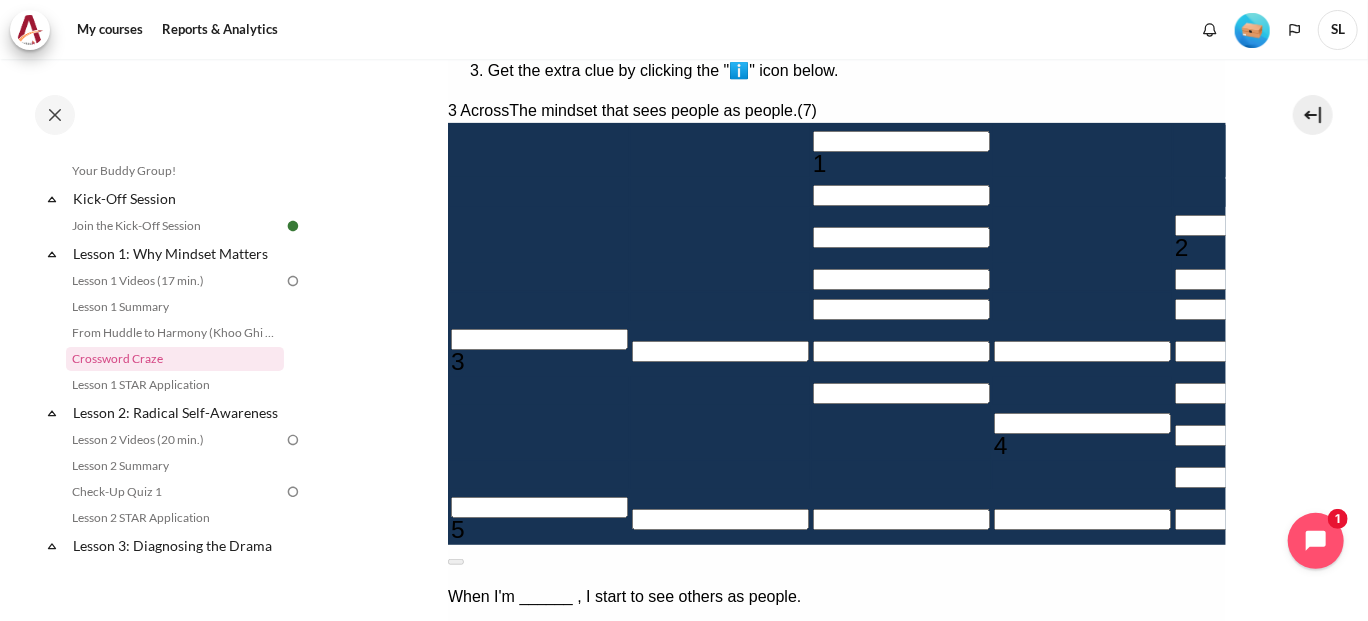 scroll, scrollTop: 402, scrollLeft: 0, axis: vertical 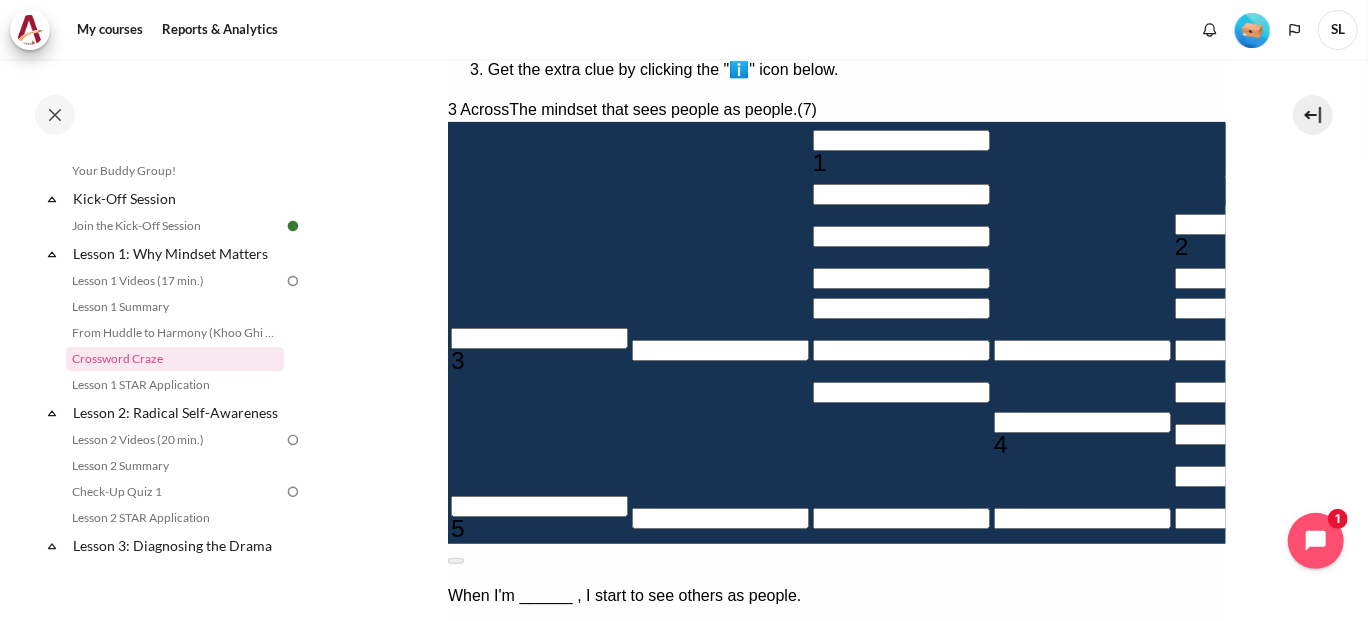click at bounding box center (793, 970) 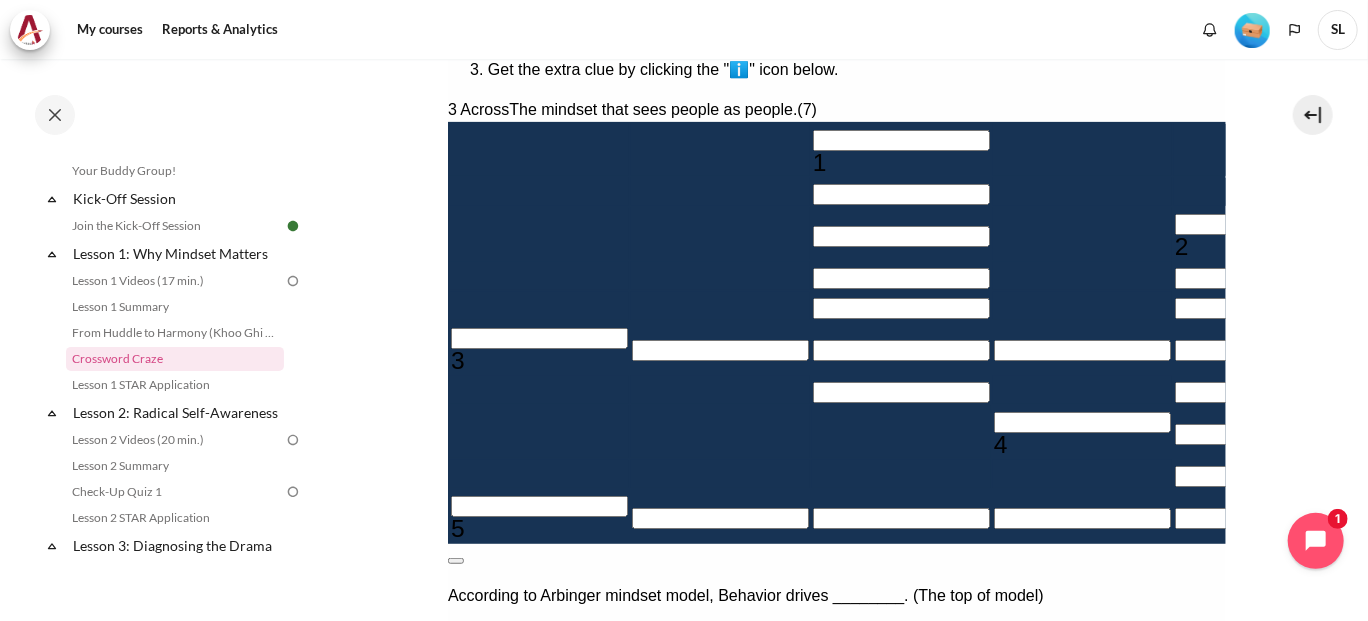 click at bounding box center [455, 562] 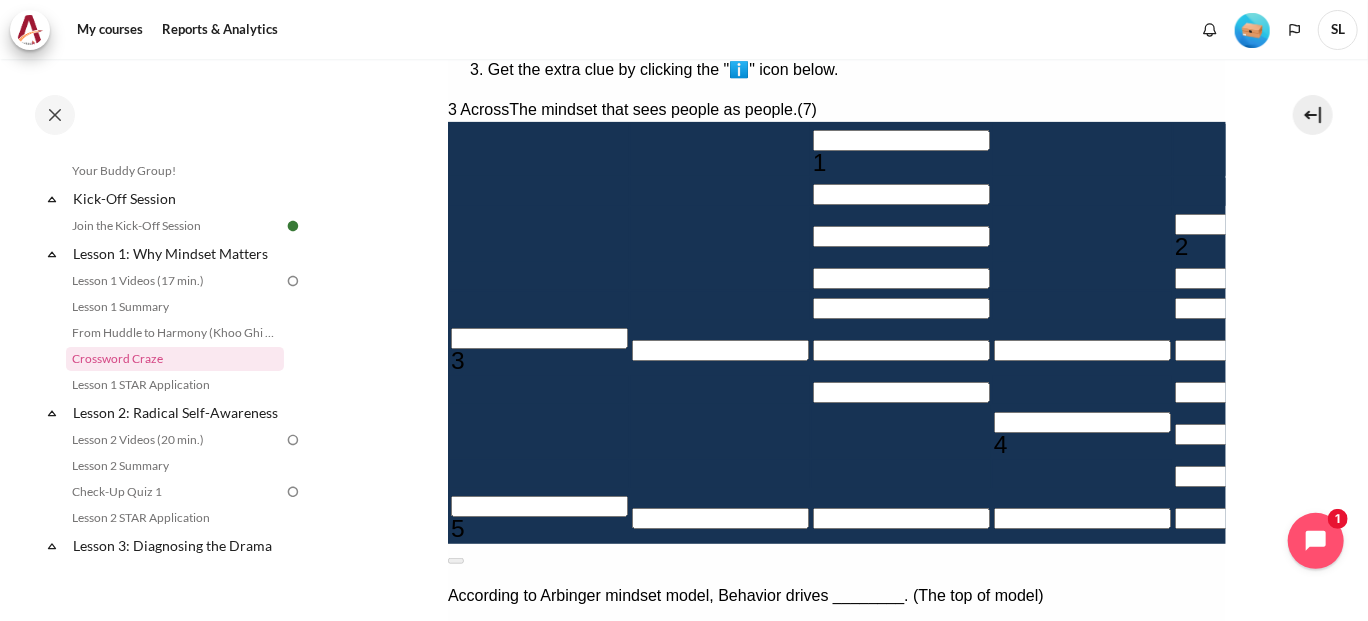 click at bounding box center (900, 141) 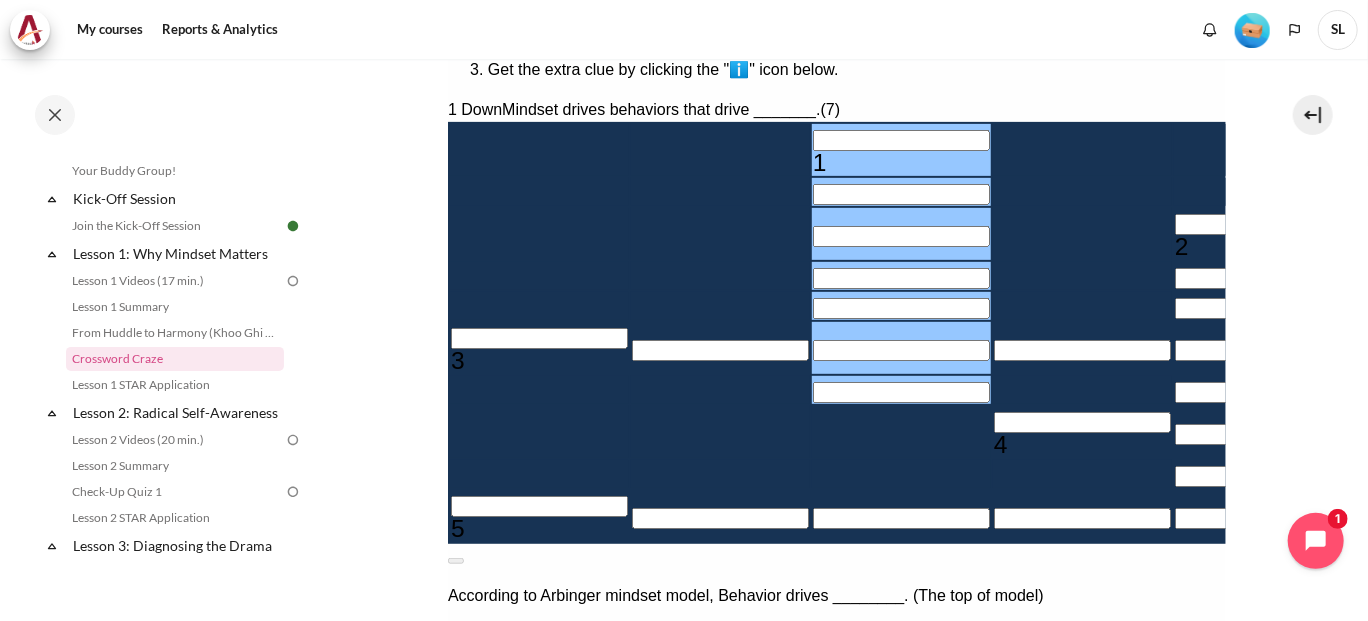 type 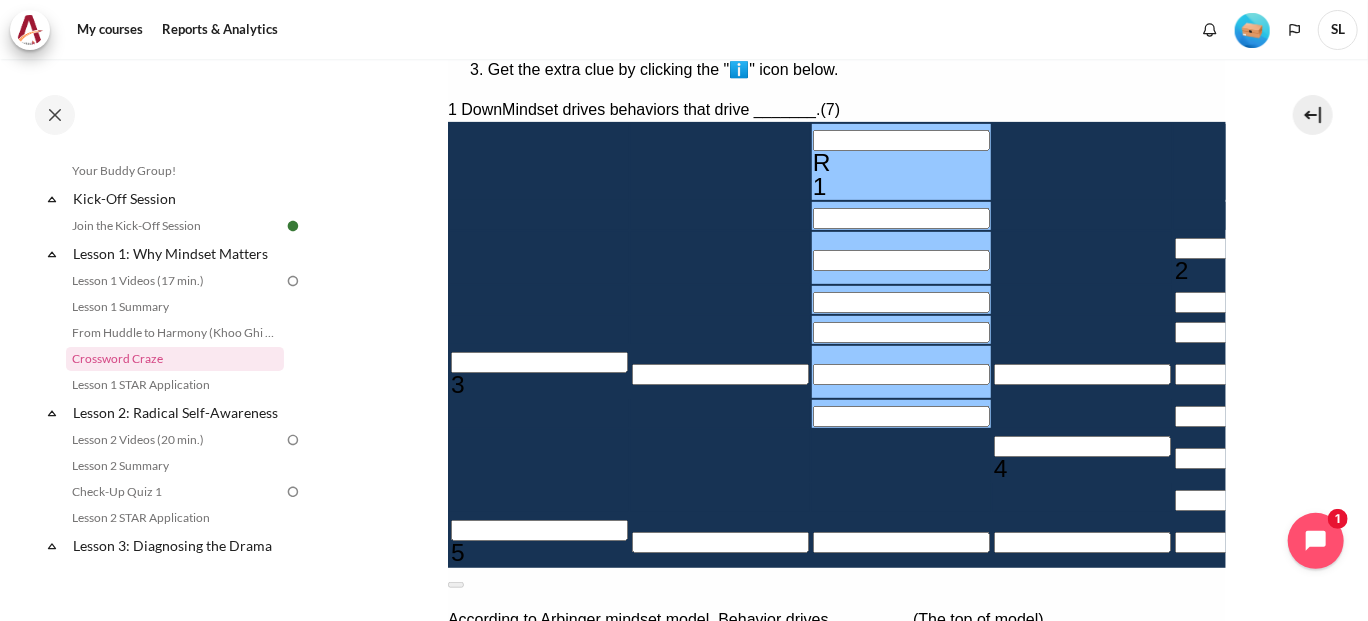 type 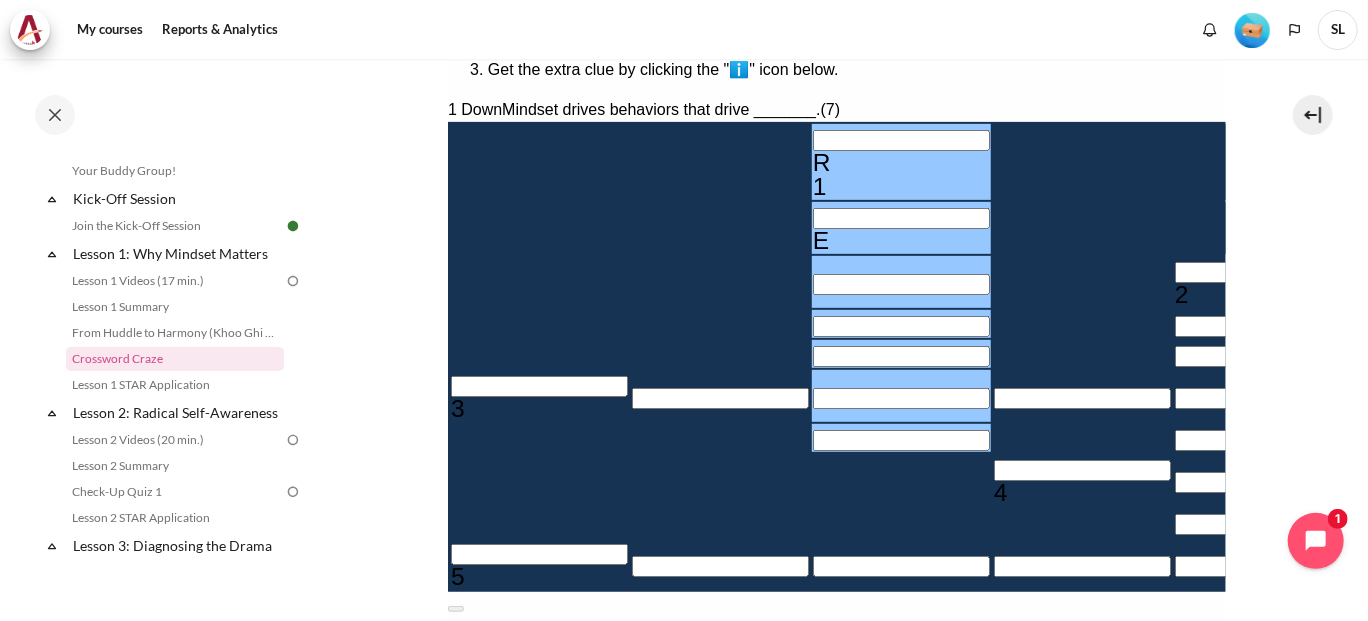 type 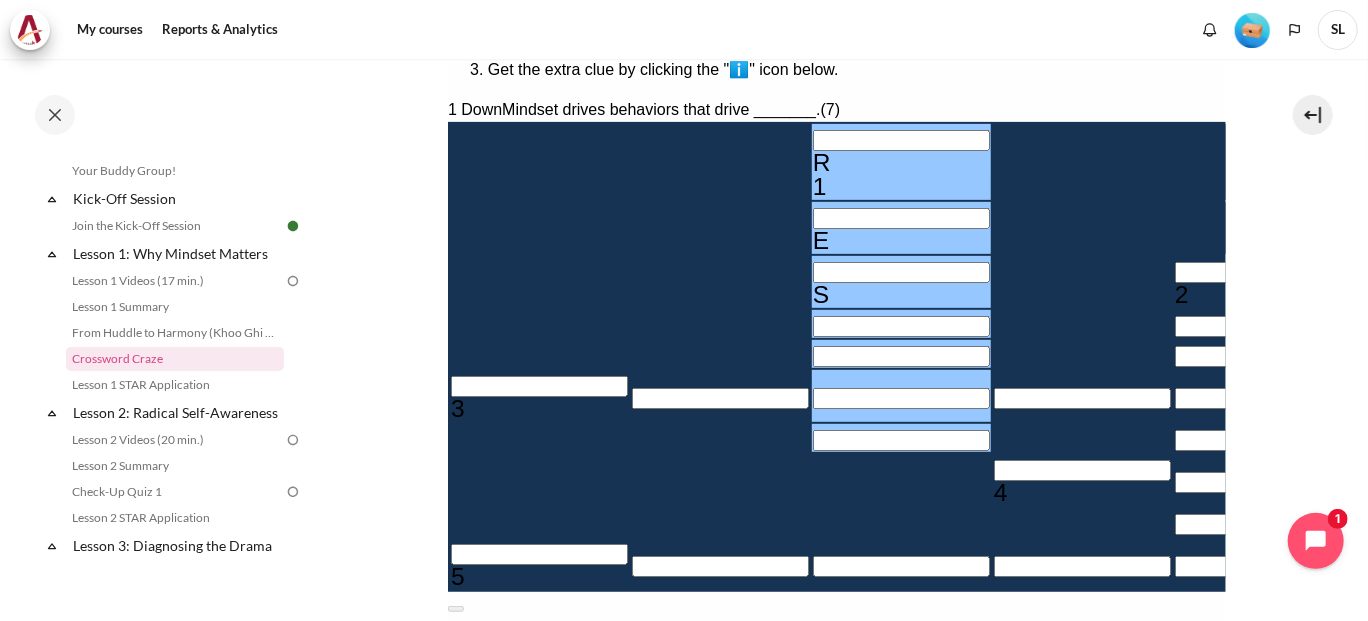 type 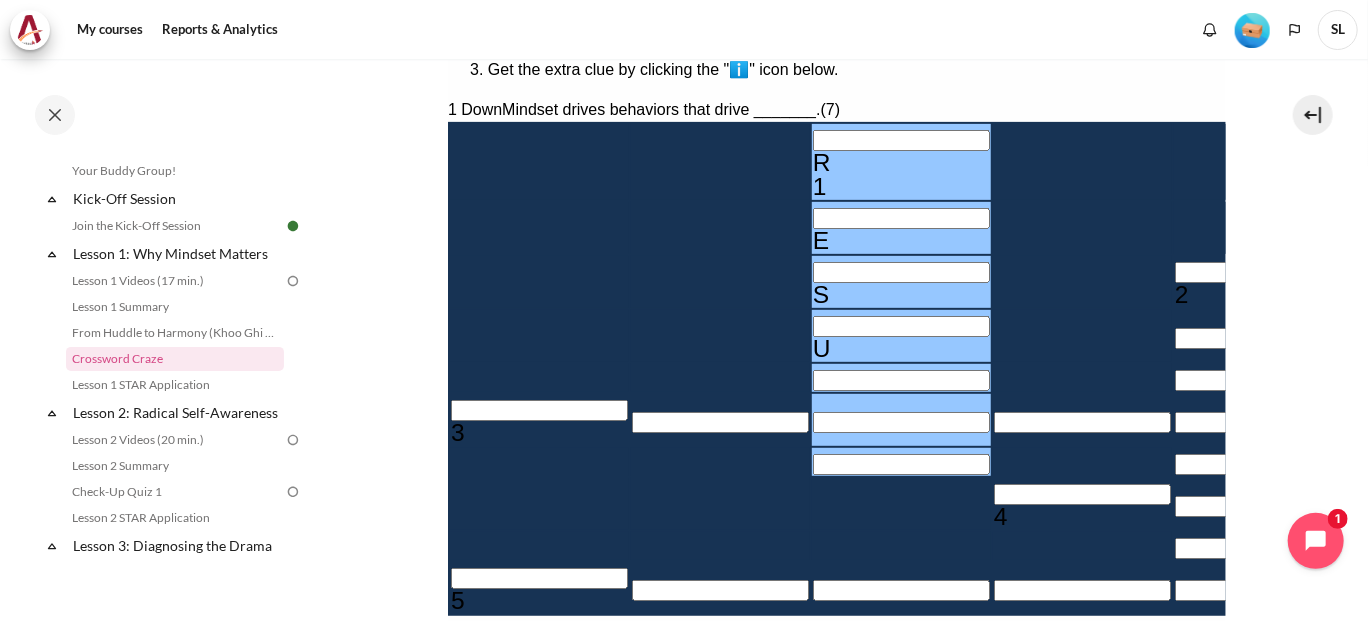 type 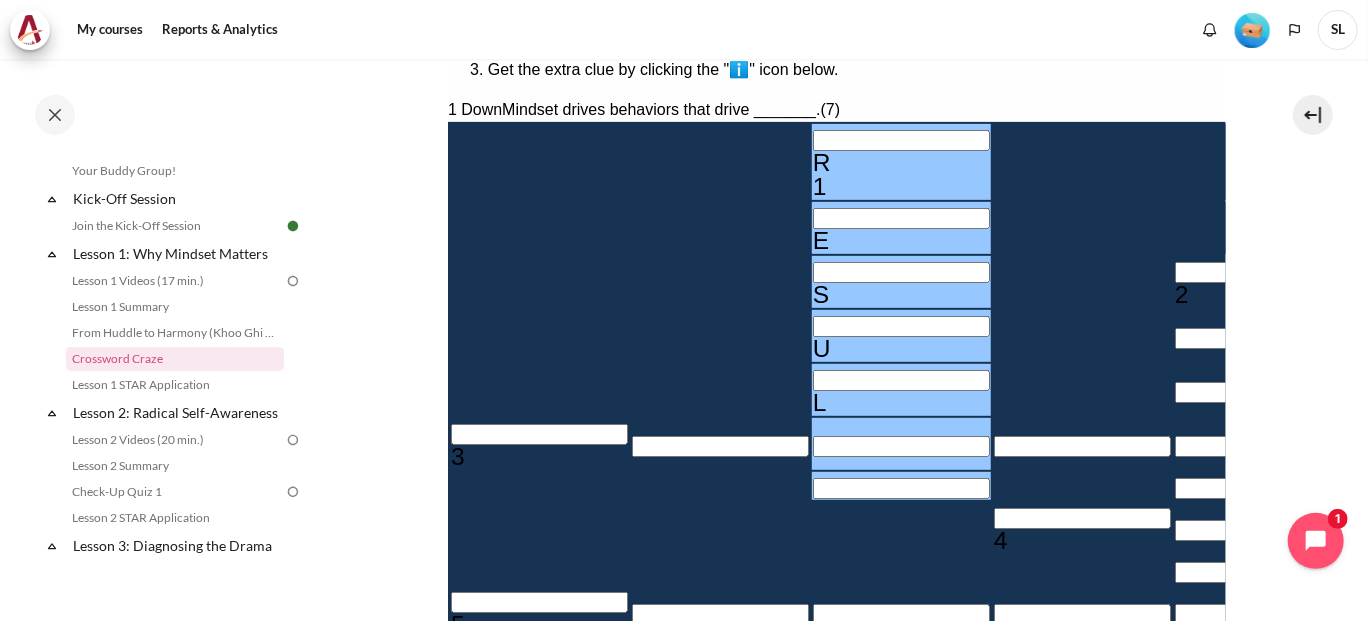 type 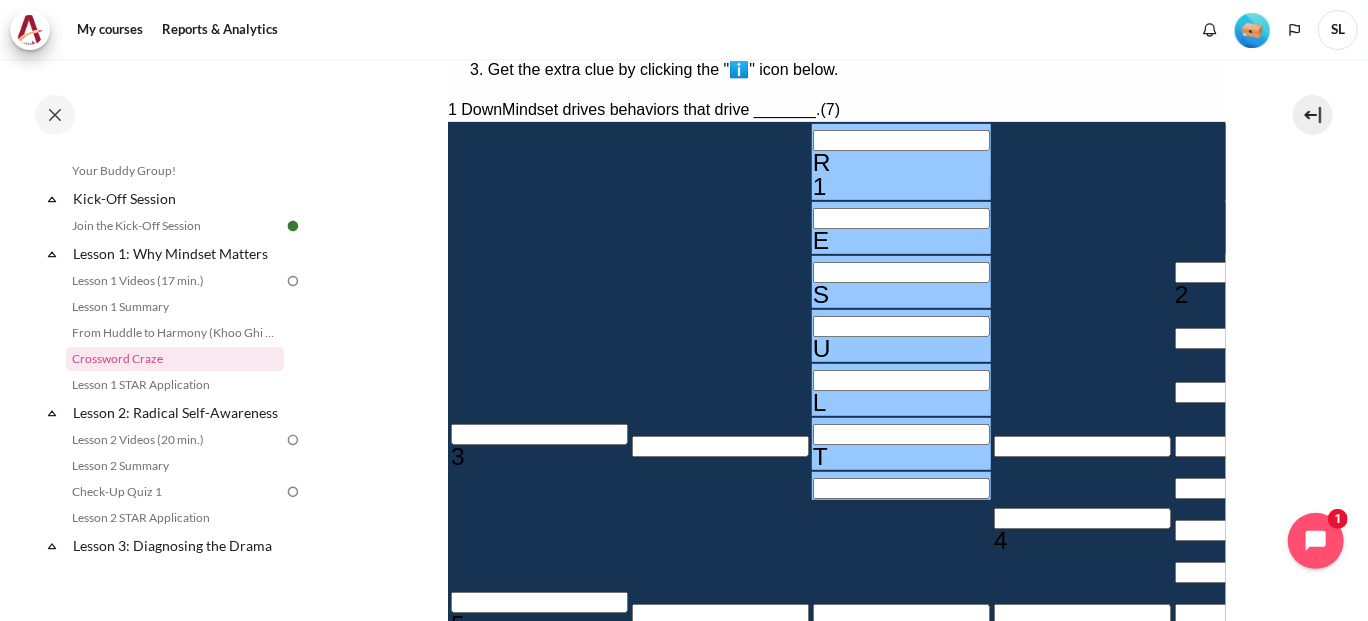 type 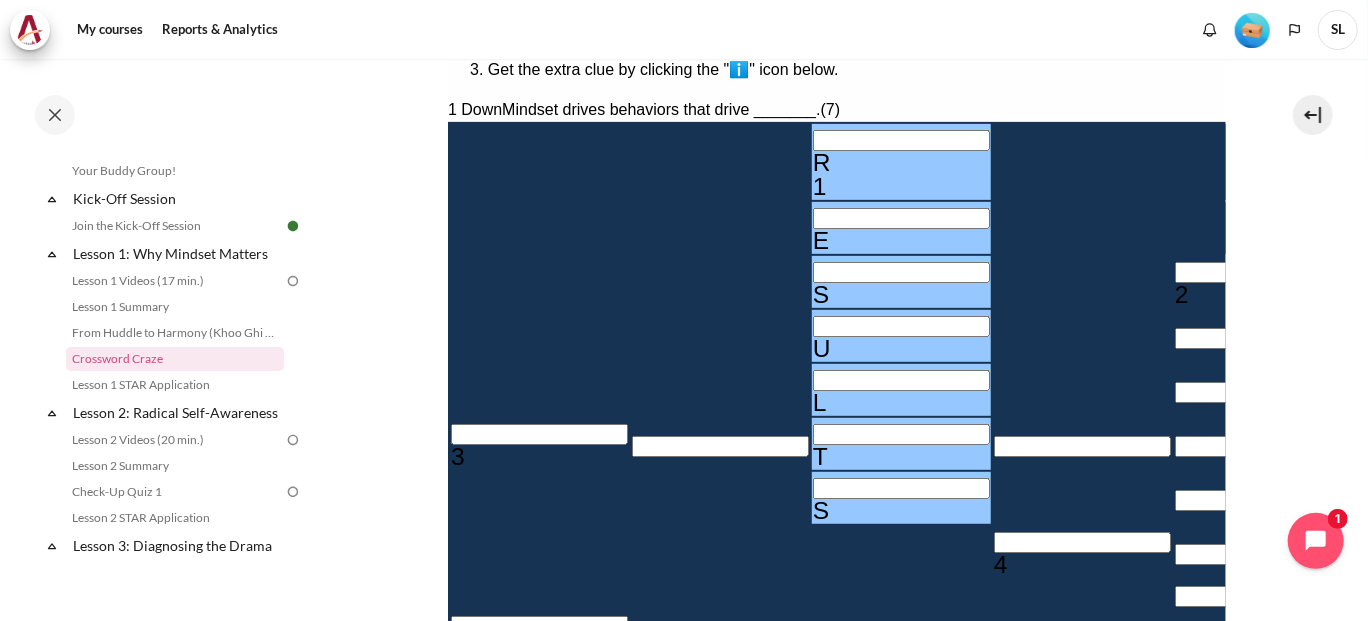 scroll, scrollTop: 0, scrollLeft: 0, axis: both 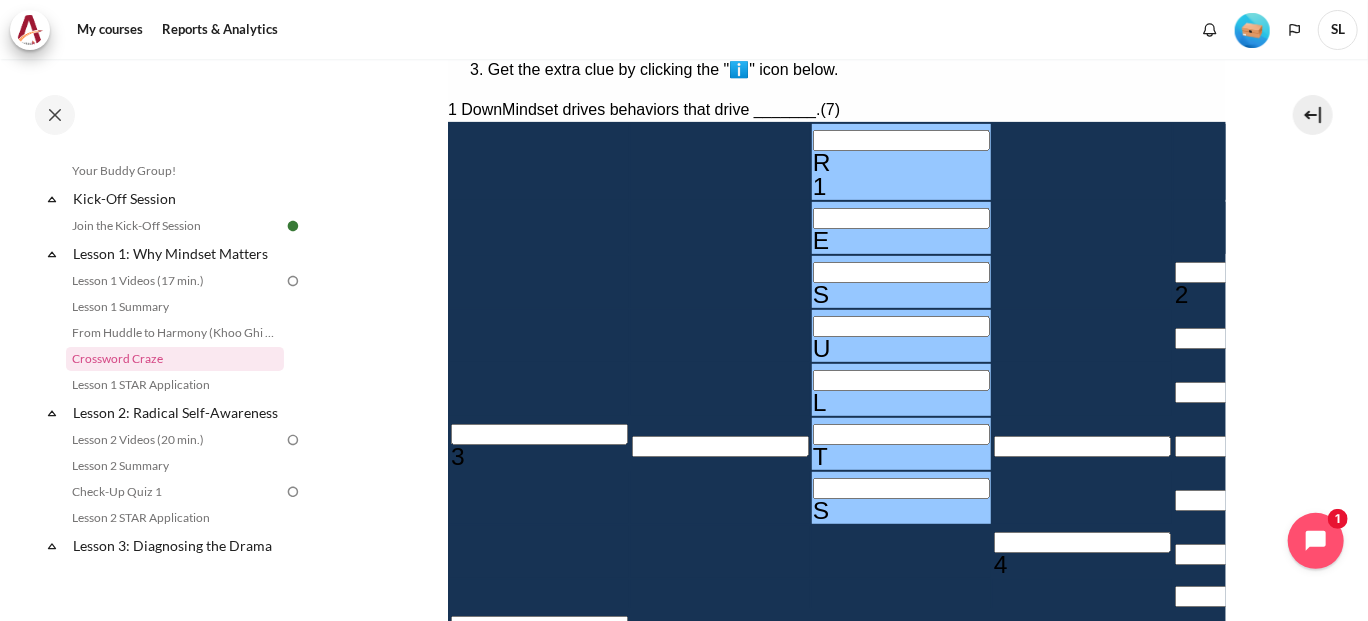 click at bounding box center [763, 810] 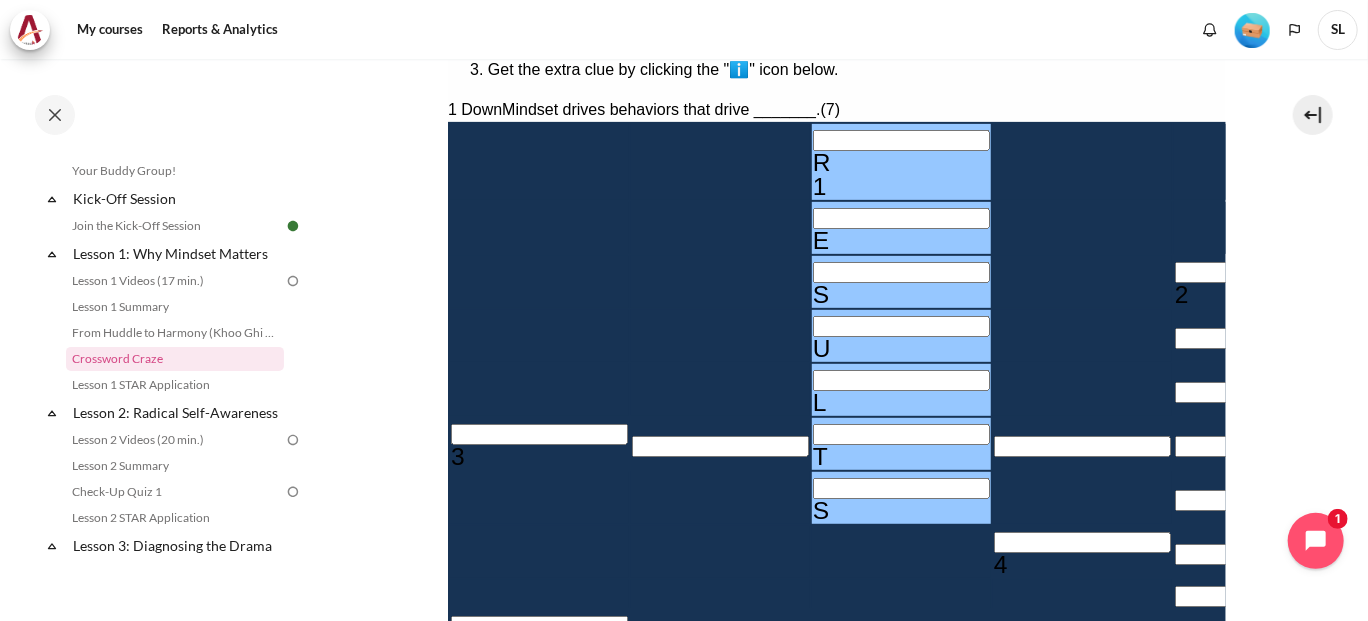 click at bounding box center [455, 682] 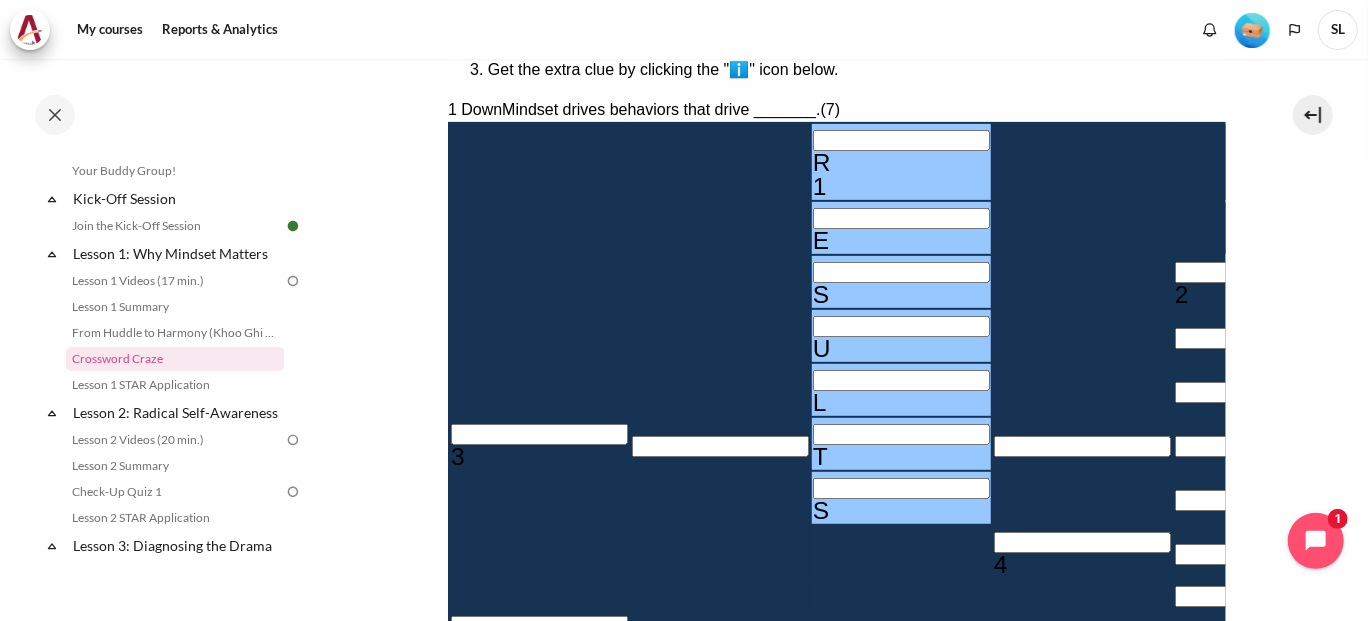 click at bounding box center (538, 435) 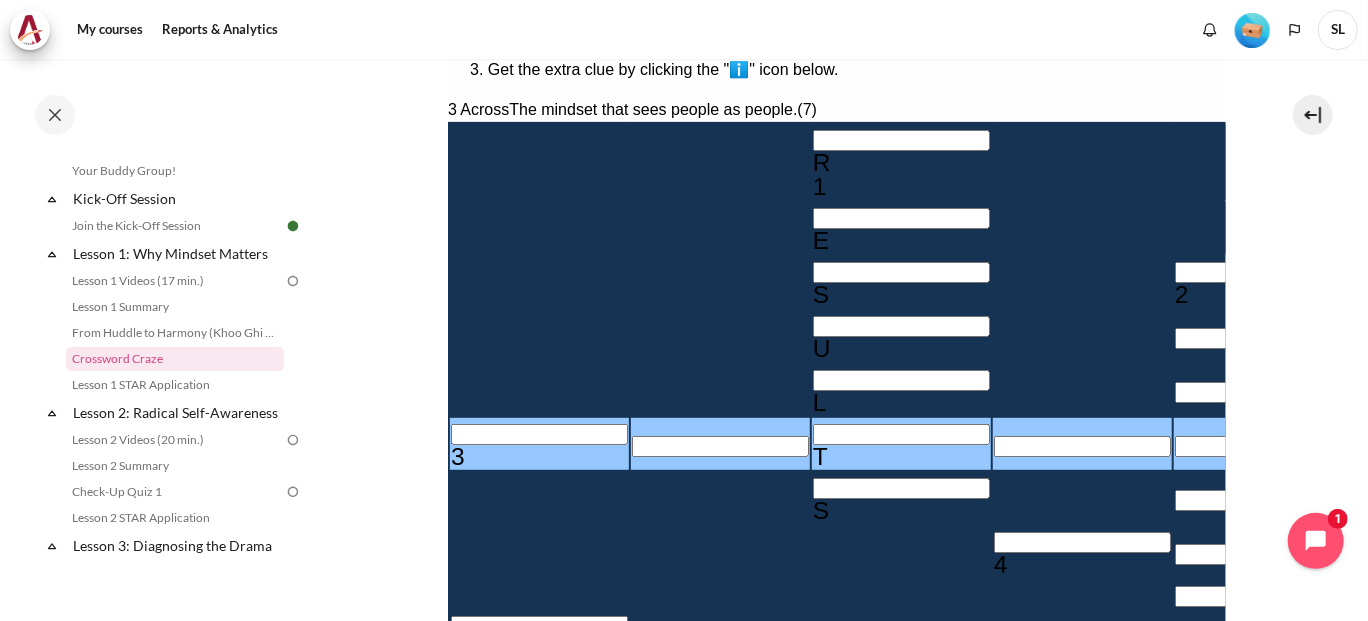 type 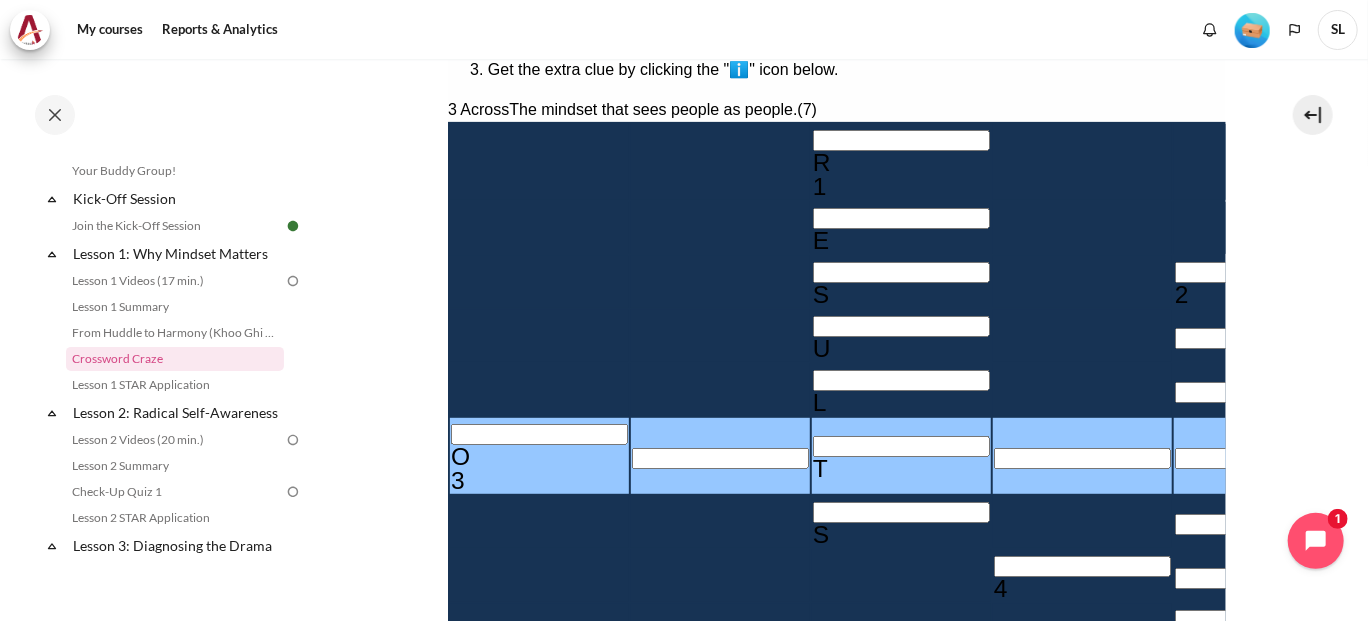 type 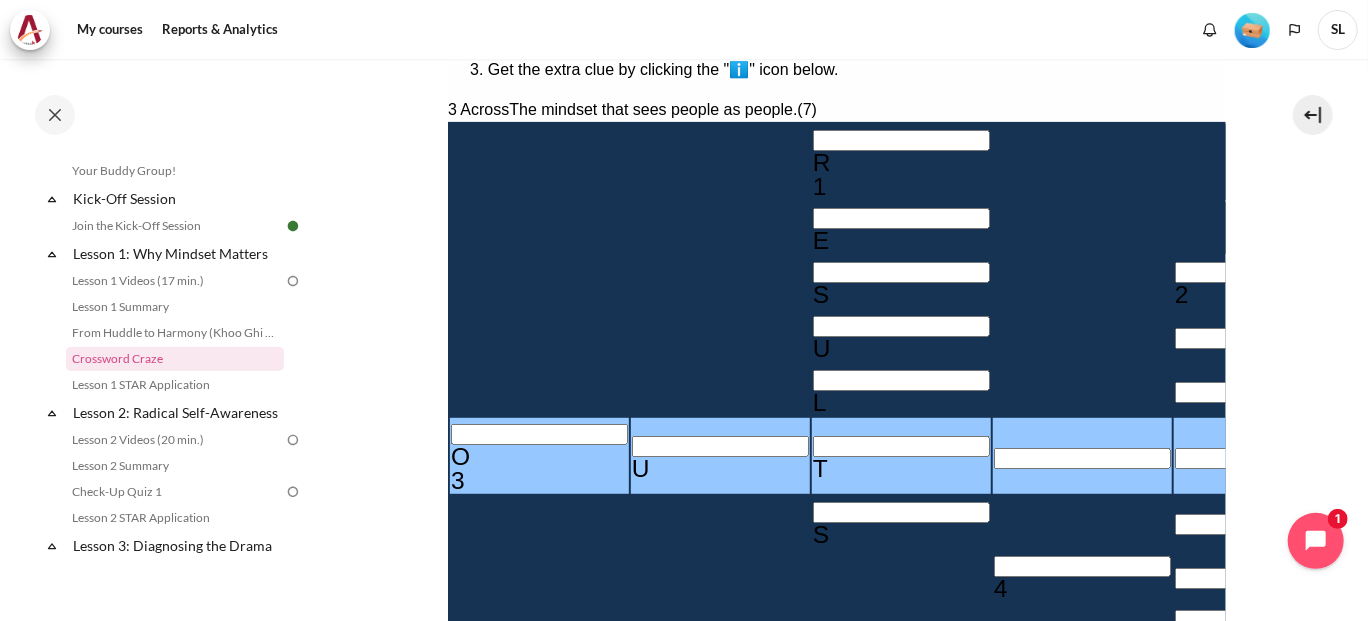 type 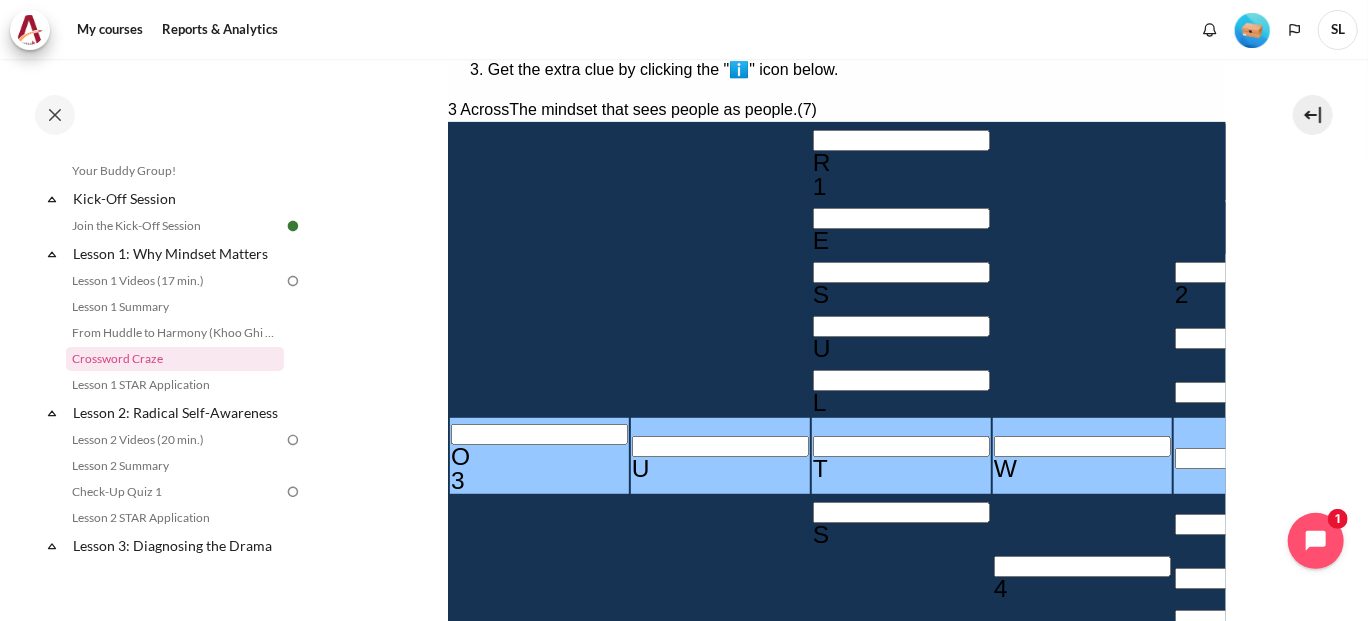 type 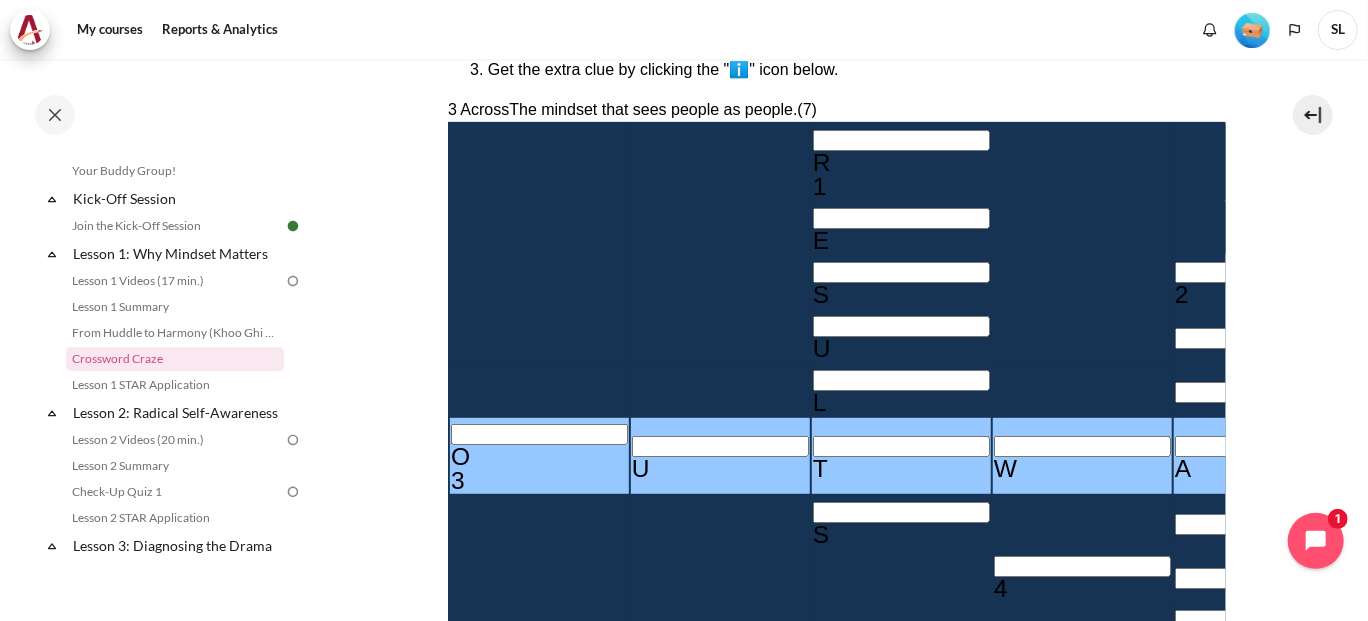 type 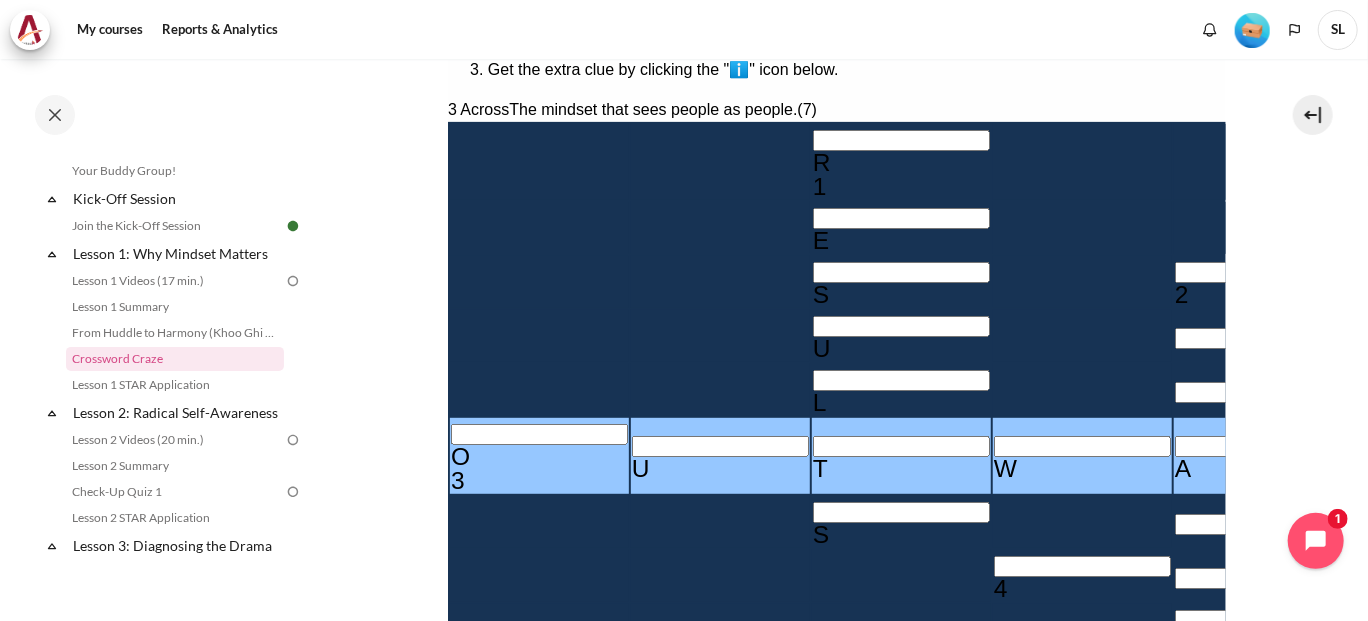 scroll, scrollTop: 80, scrollLeft: 0, axis: vertical 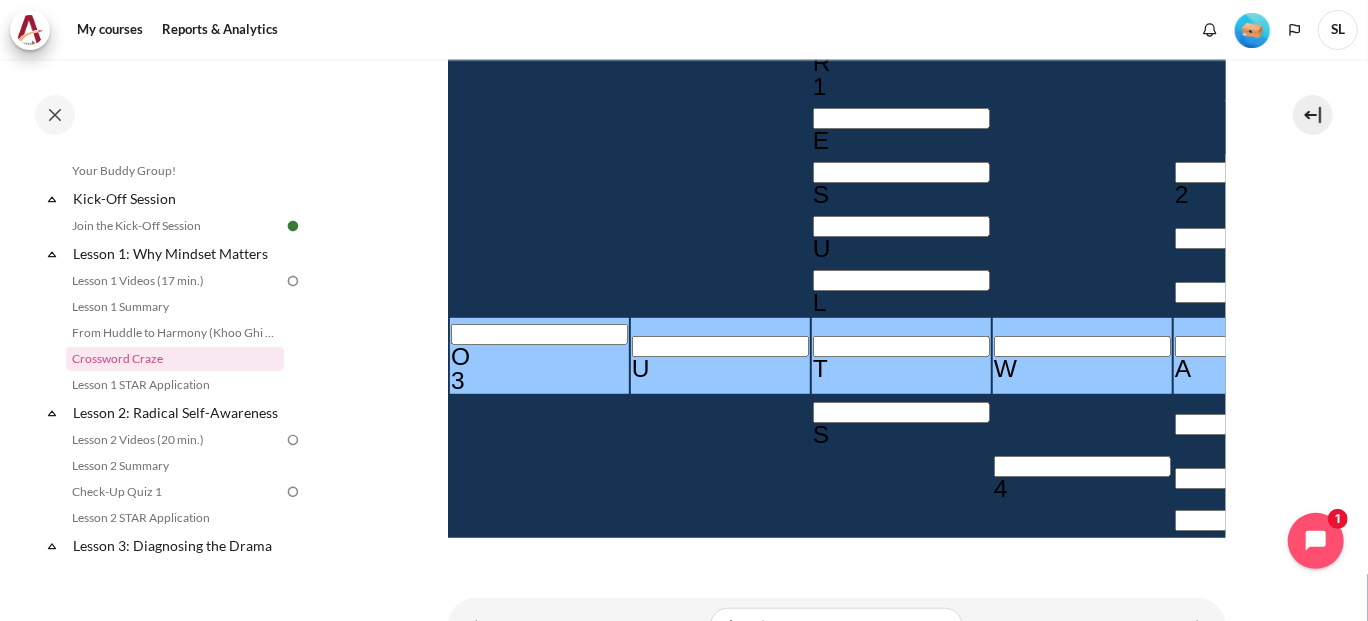 click at bounding box center (1262, 173) 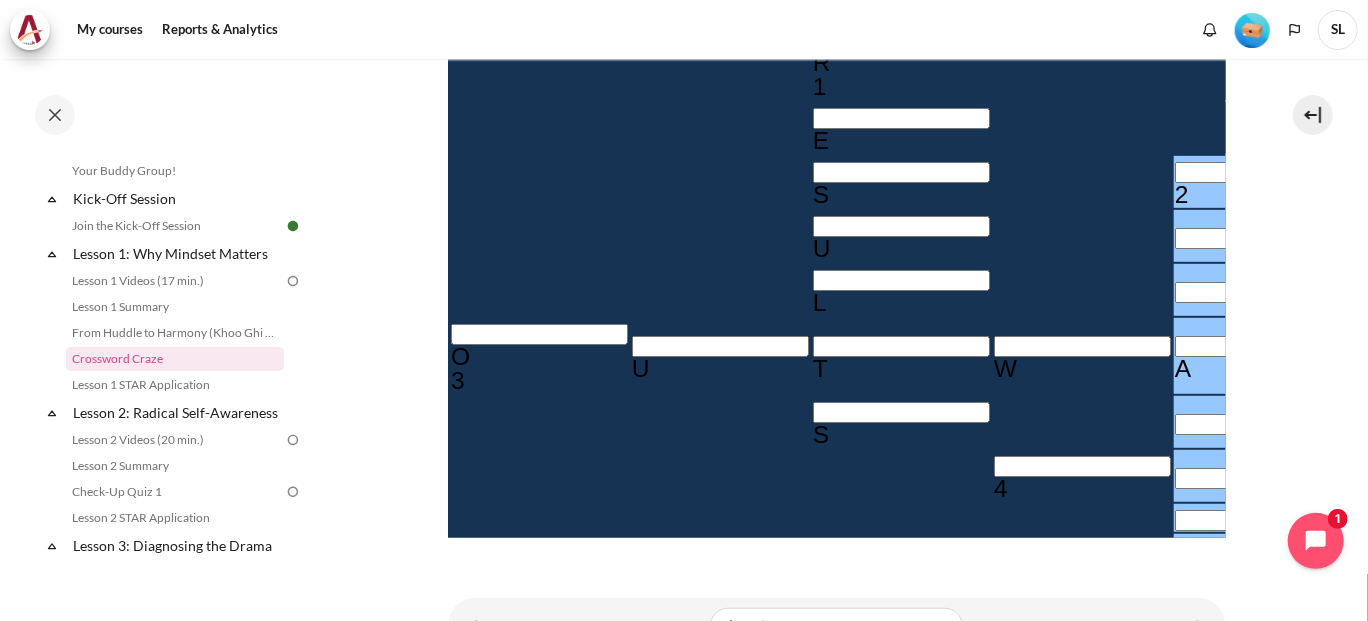 type 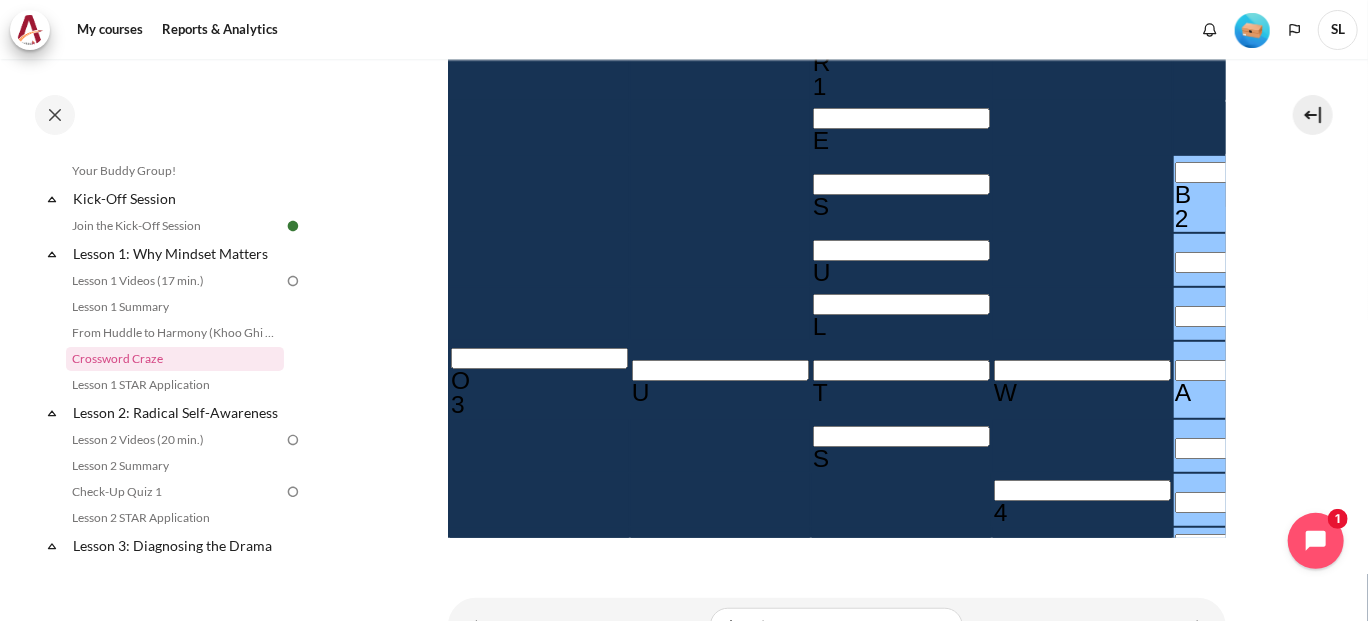 type 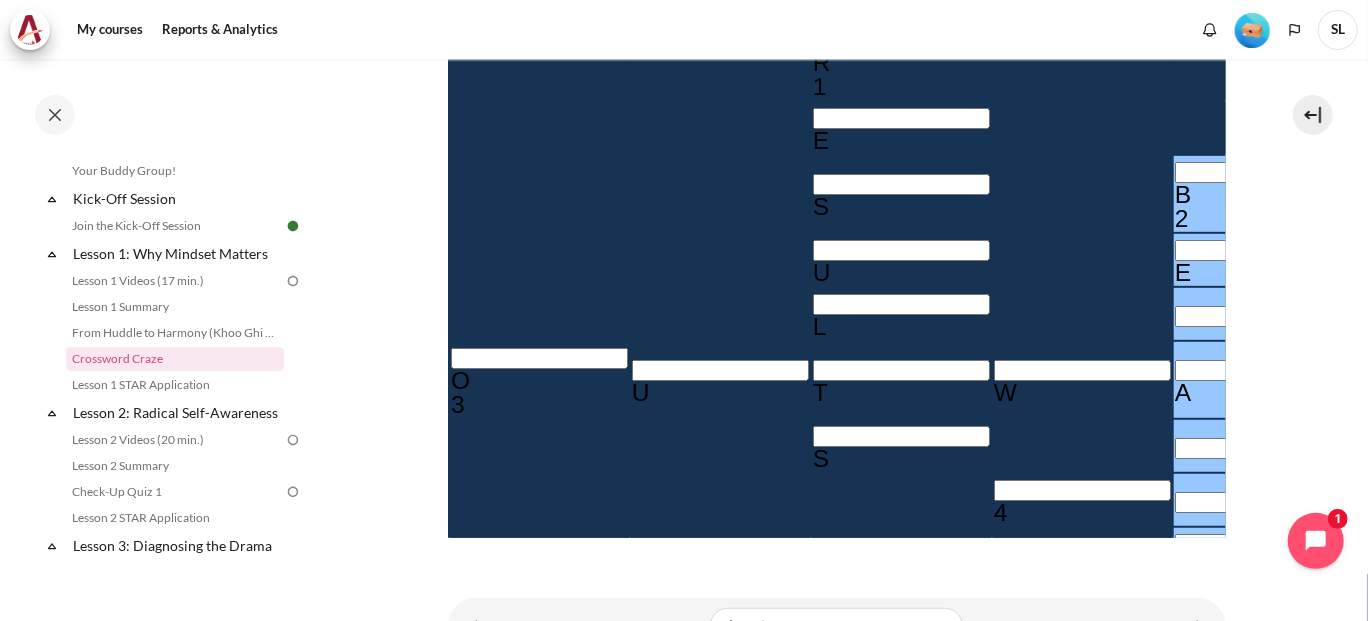 type 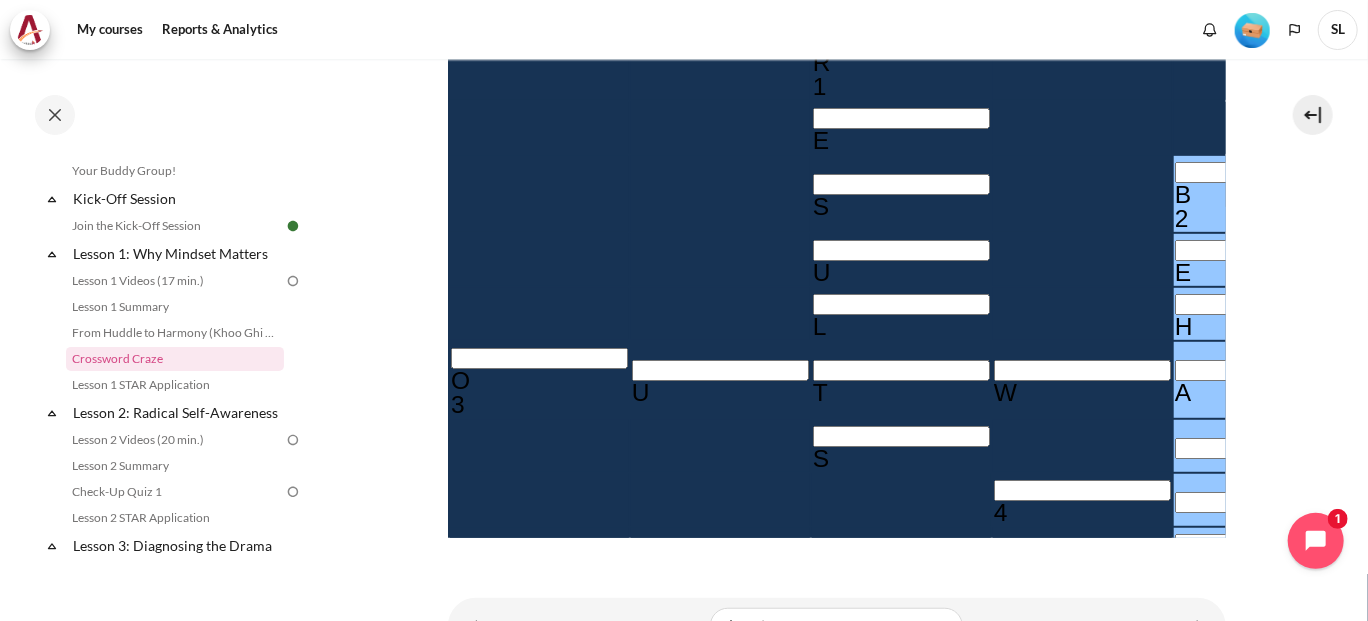 type 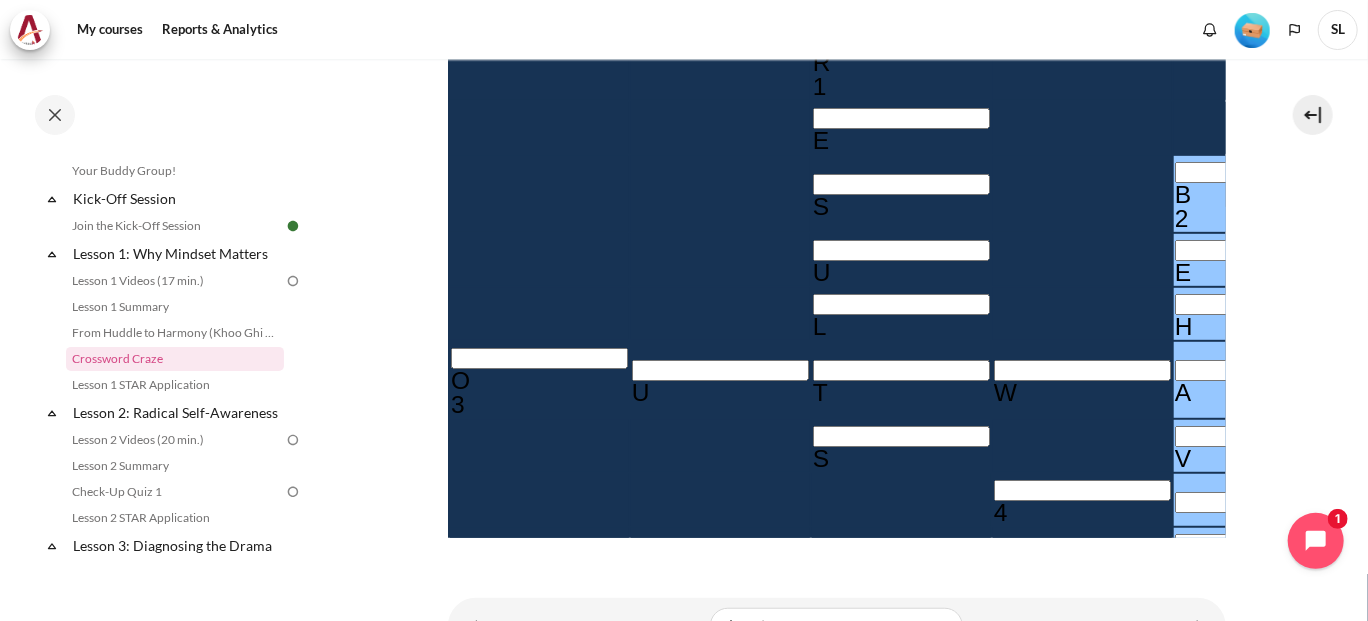 type 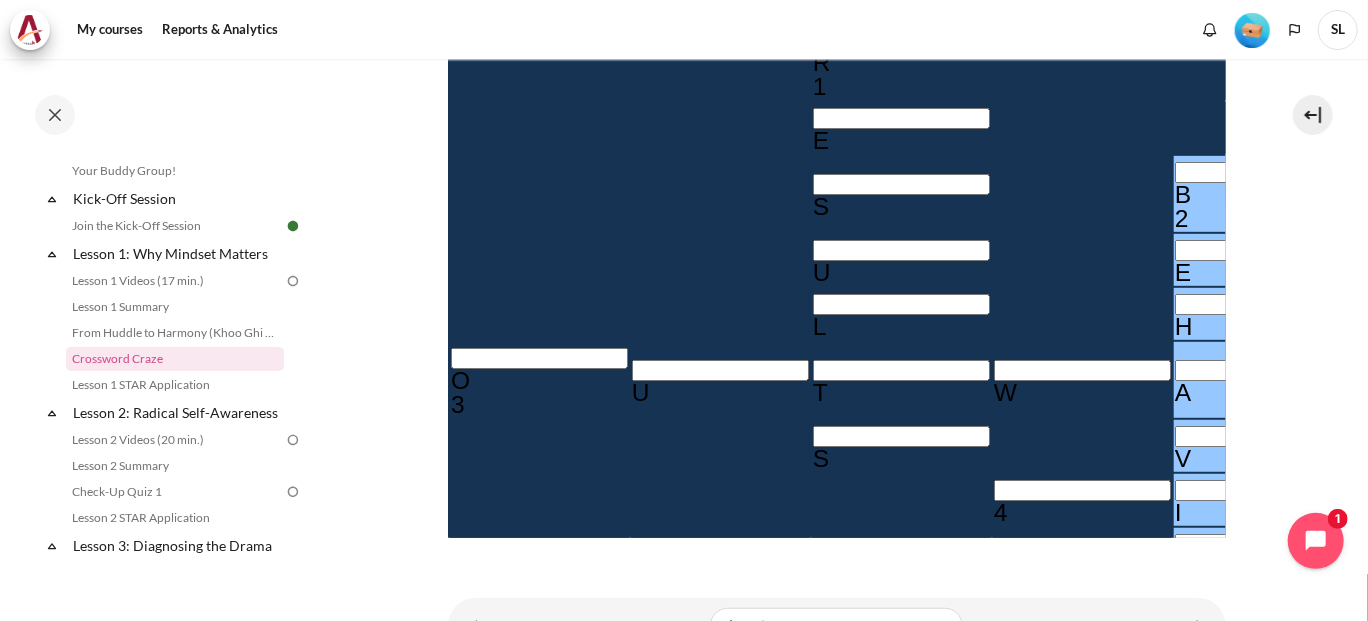 type 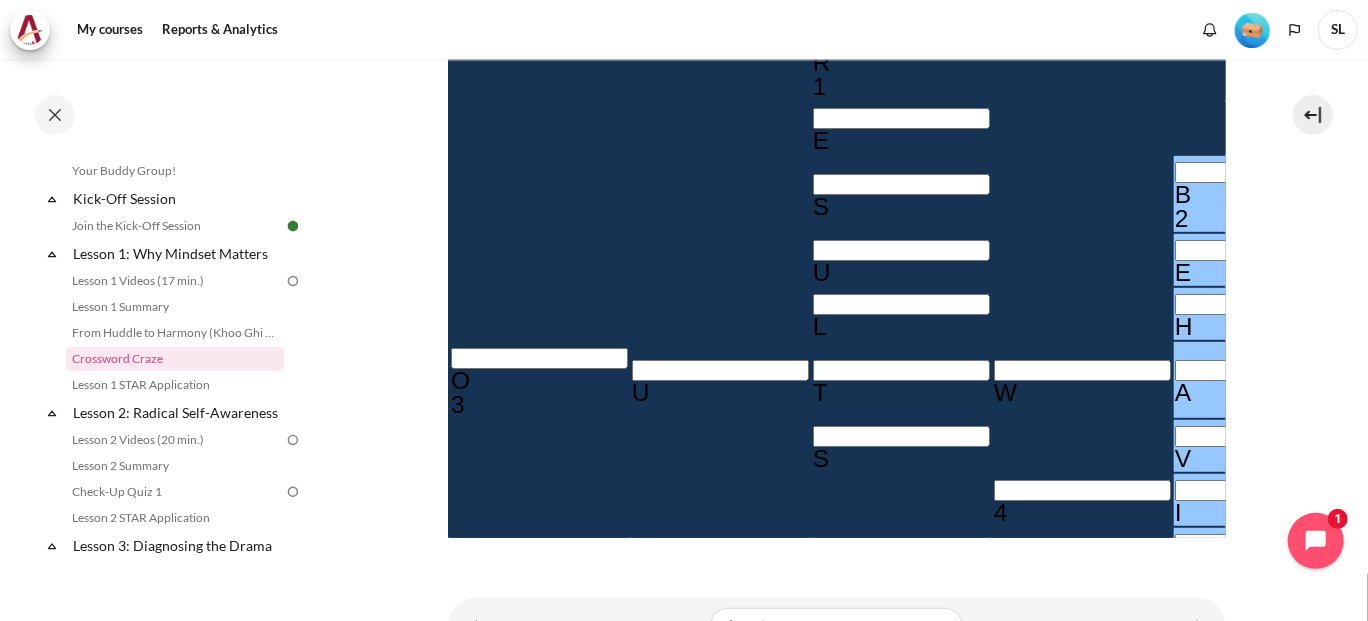 scroll, scrollTop: 402, scrollLeft: 0, axis: vertical 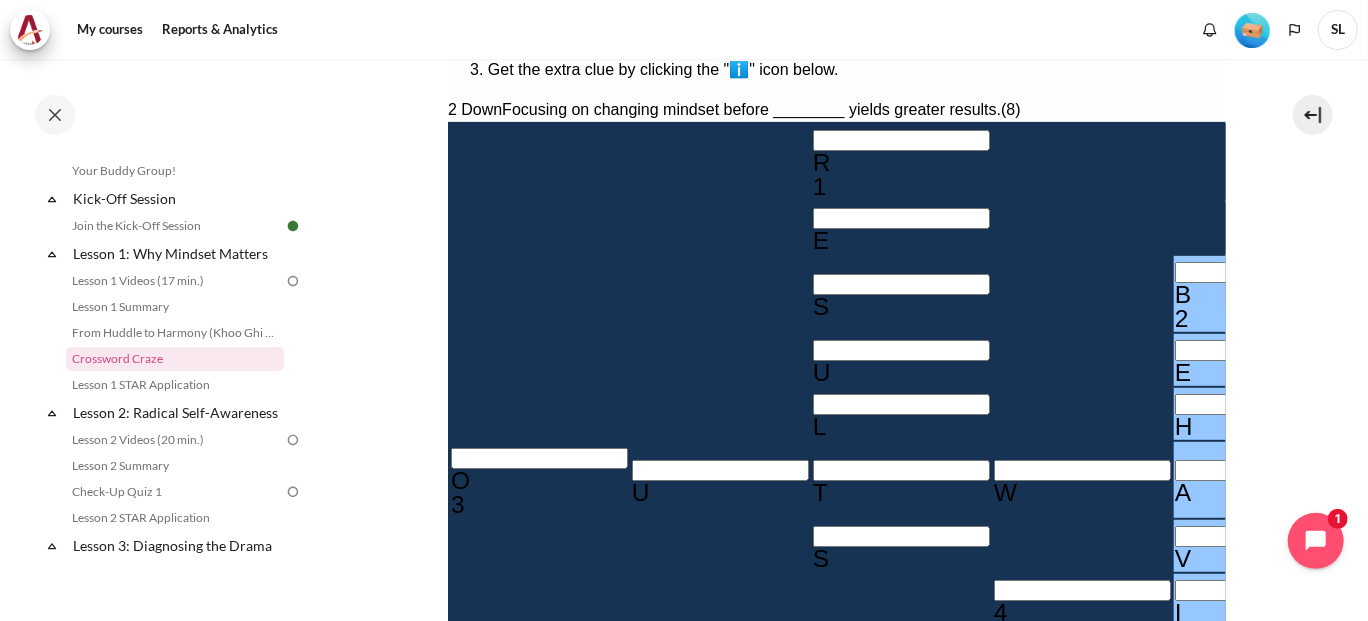 click at bounding box center [538, 699] 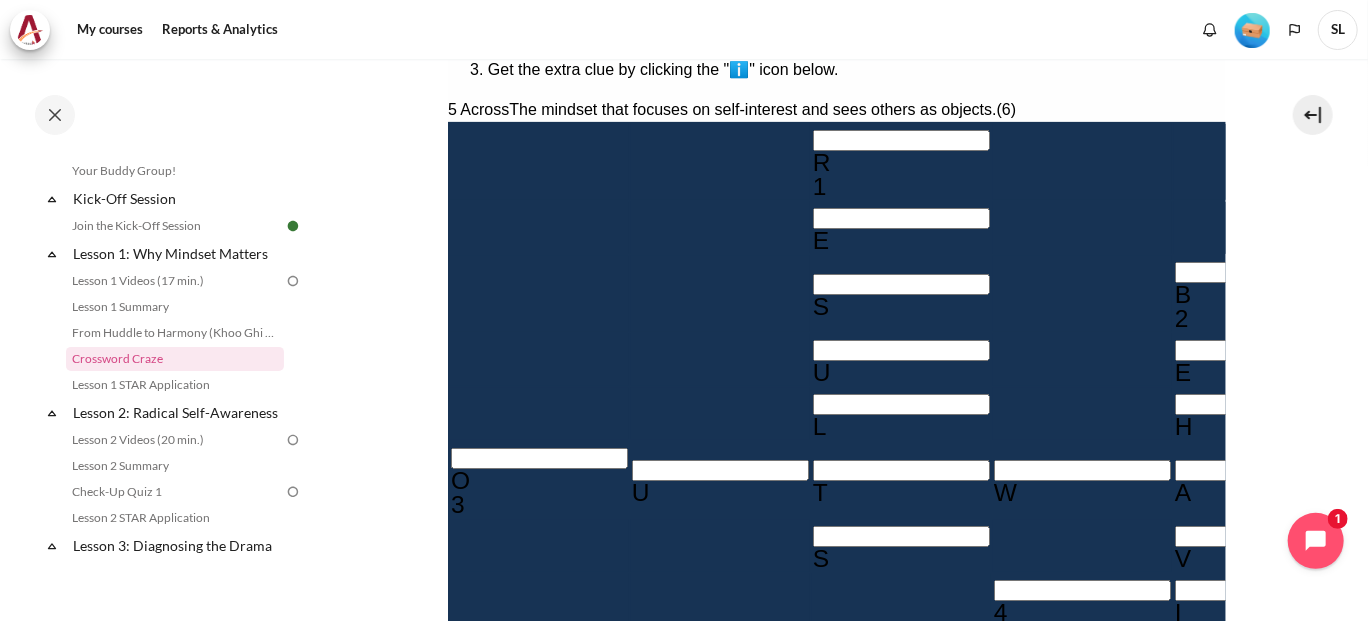 type 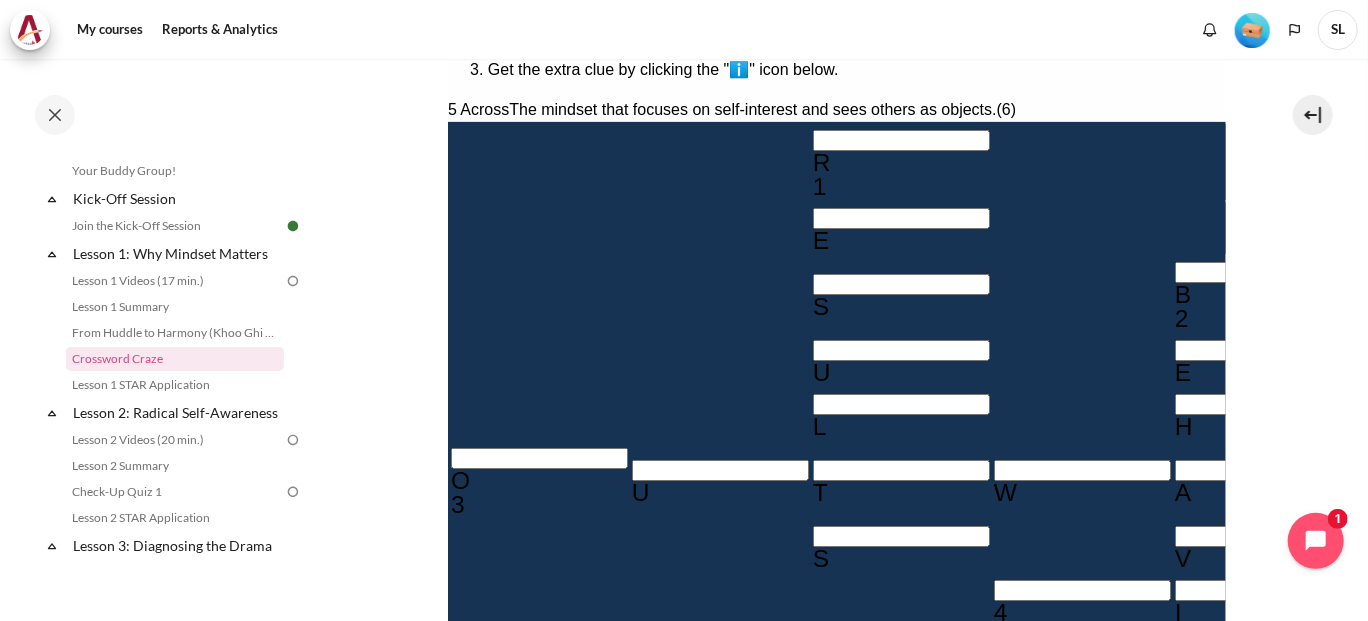 click at bounding box center (1081, 591) 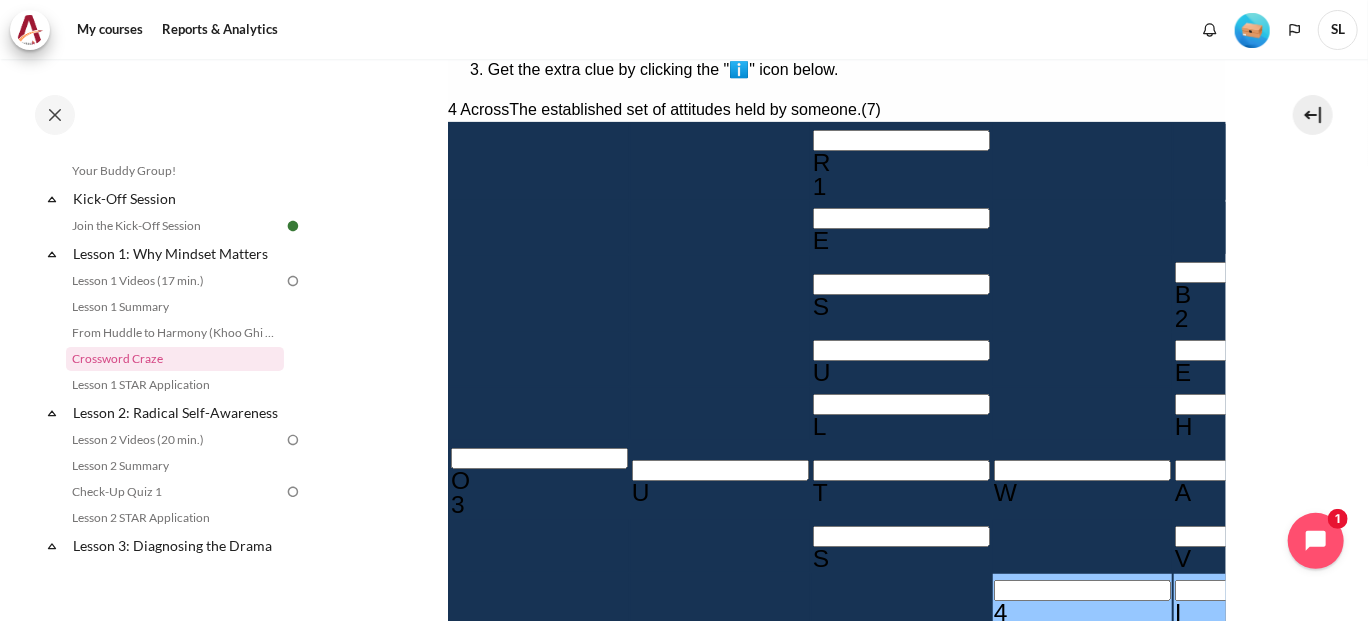 type 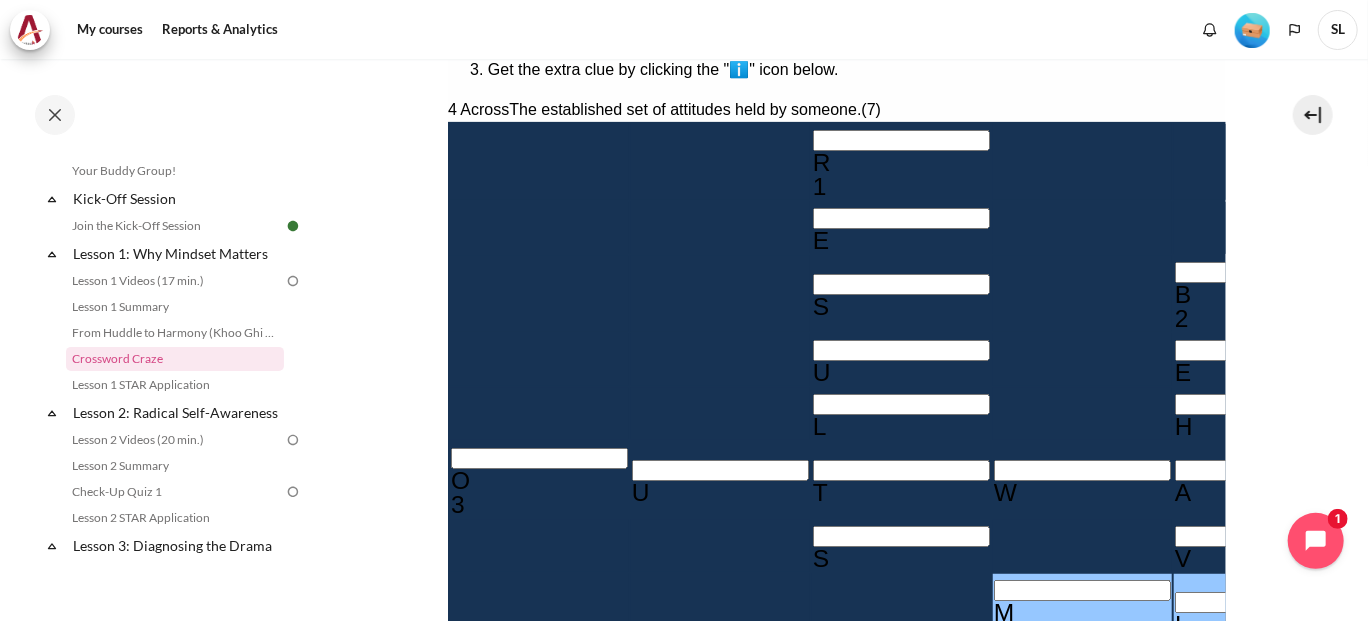 type 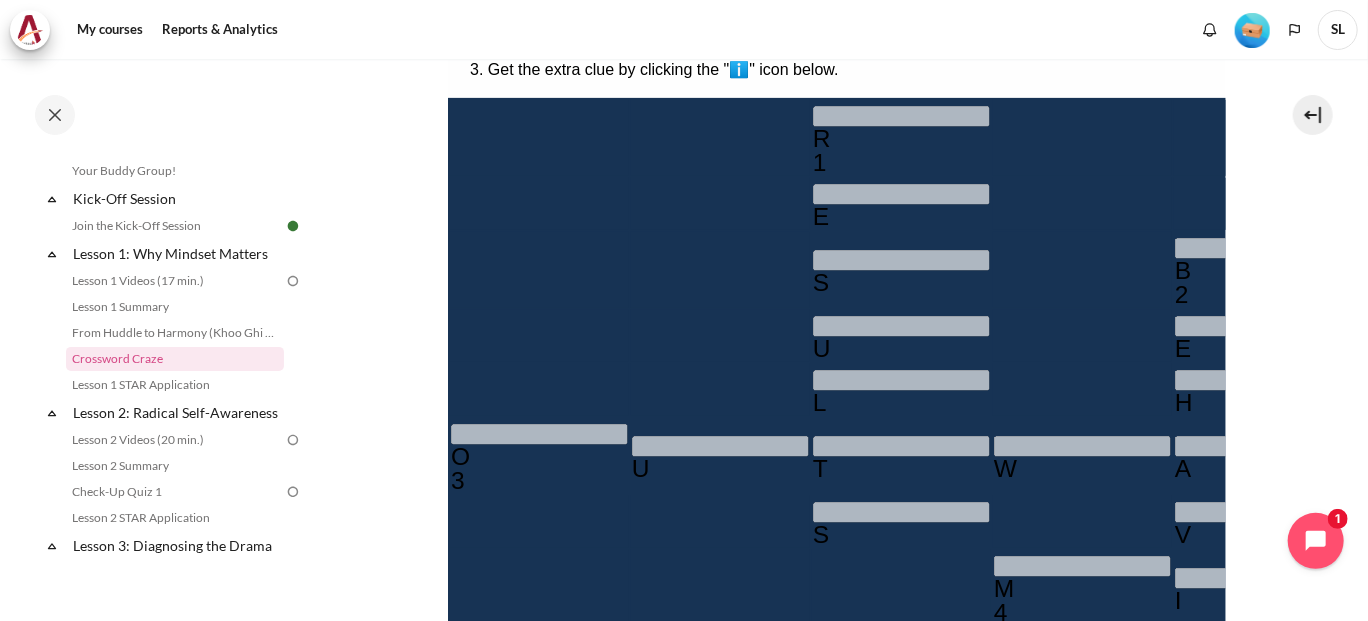 click on "My courses
SG B1
Lesson 1: Why Mindset Matters
Crossword Craze
Crossword Craze" at bounding box center [836, 238] 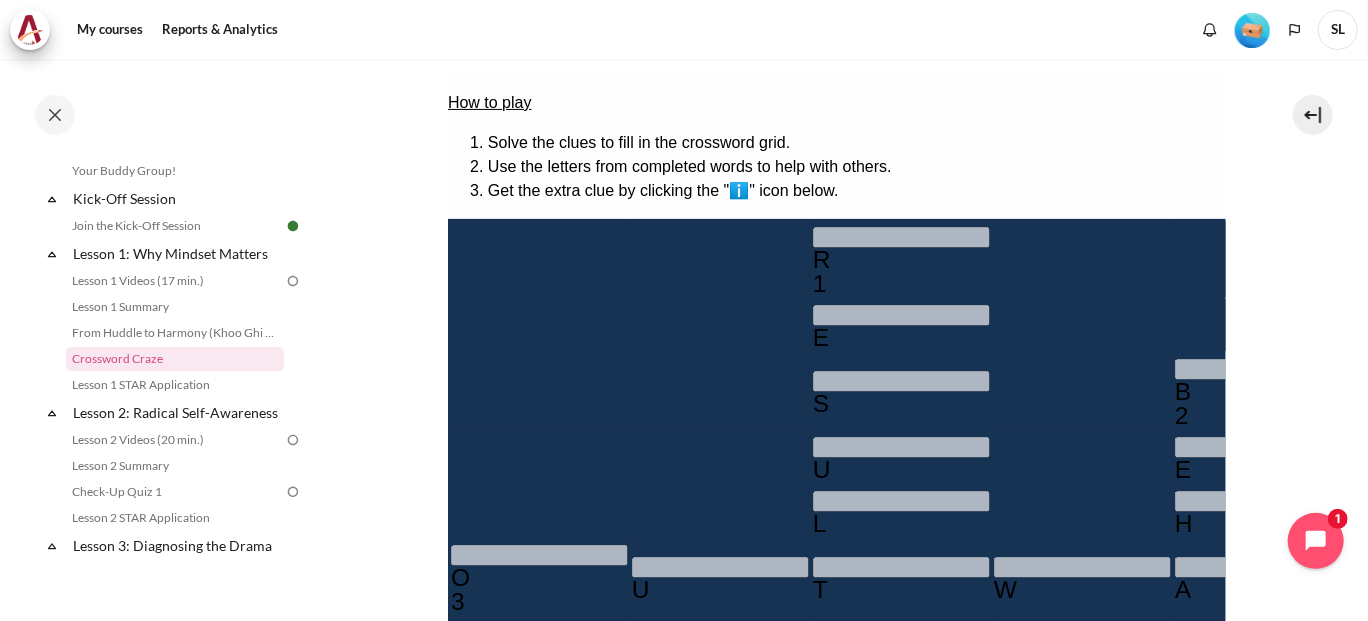 scroll, scrollTop: 202, scrollLeft: 0, axis: vertical 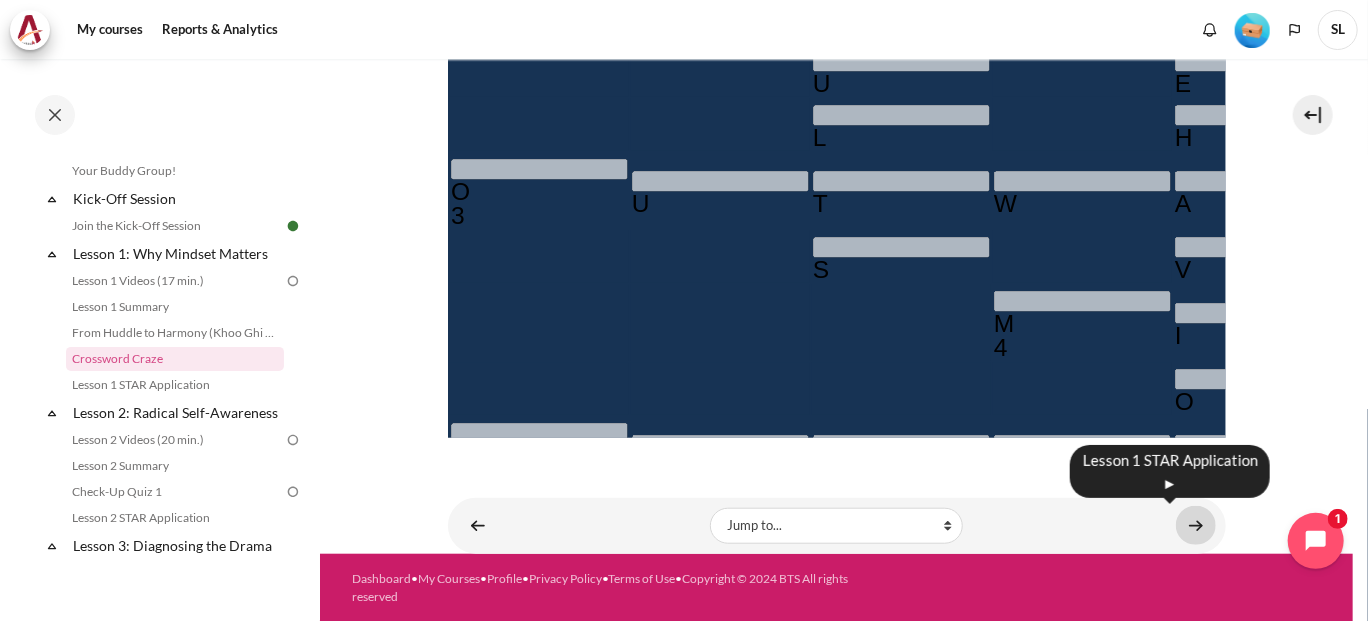 click at bounding box center [1196, 525] 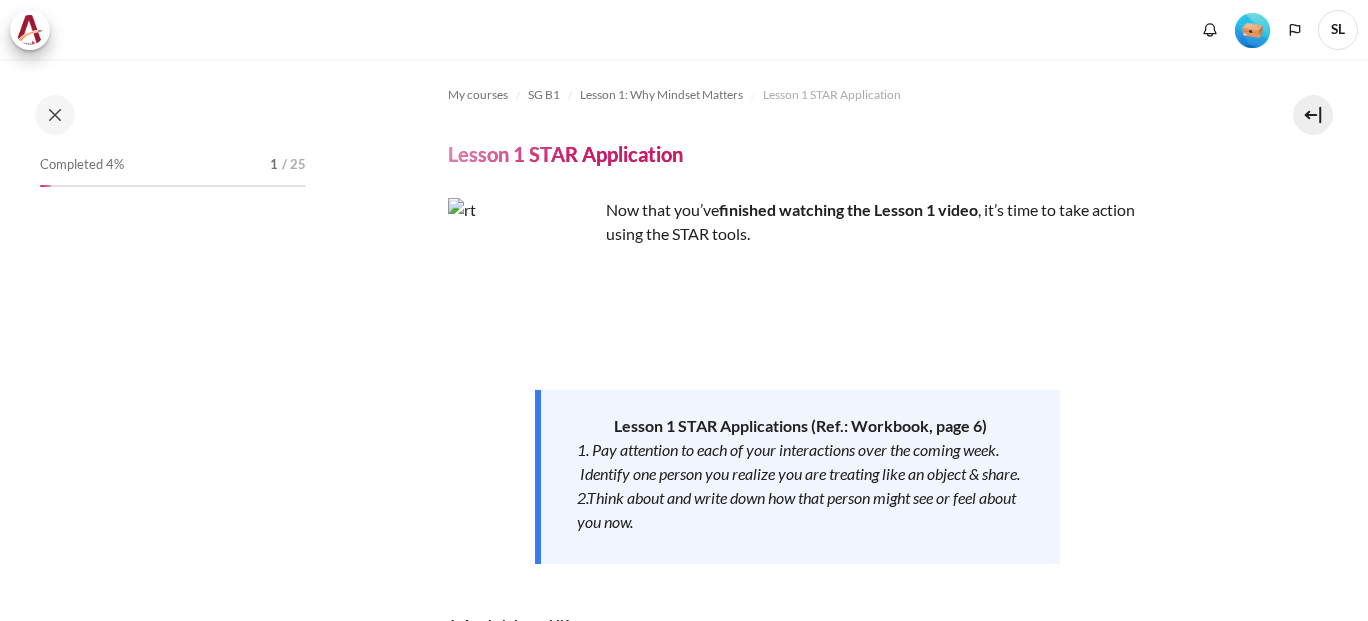 scroll, scrollTop: 0, scrollLeft: 0, axis: both 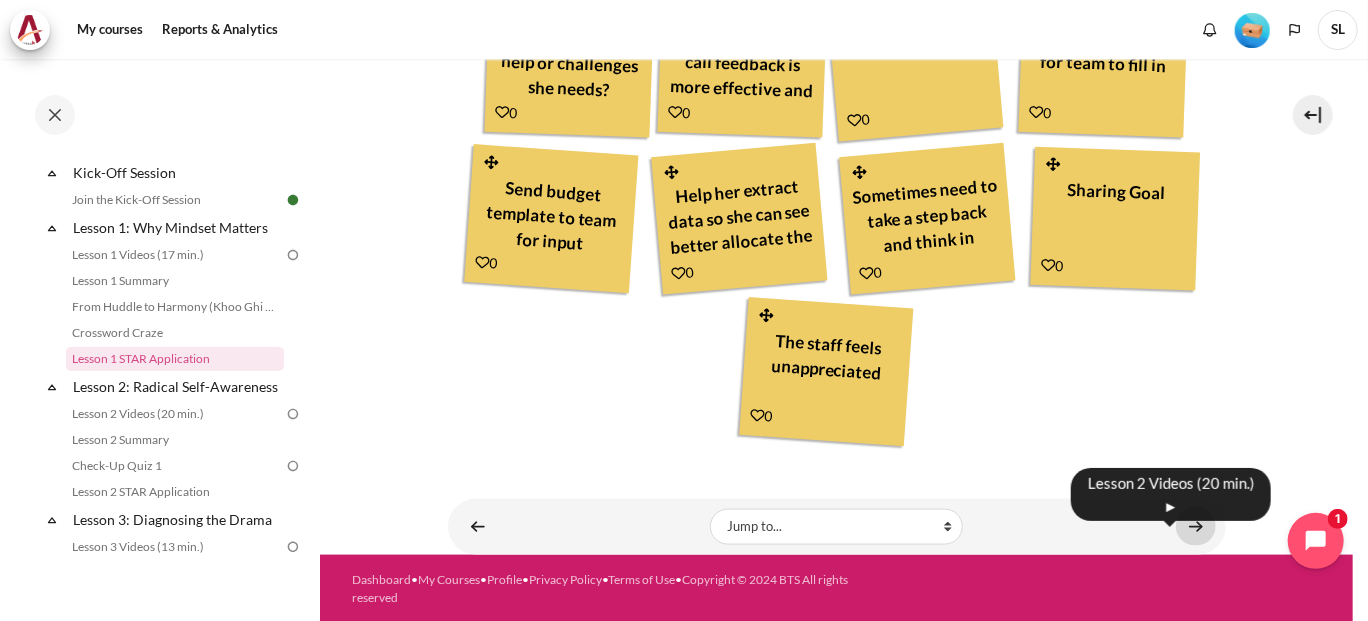 click at bounding box center [1196, 526] 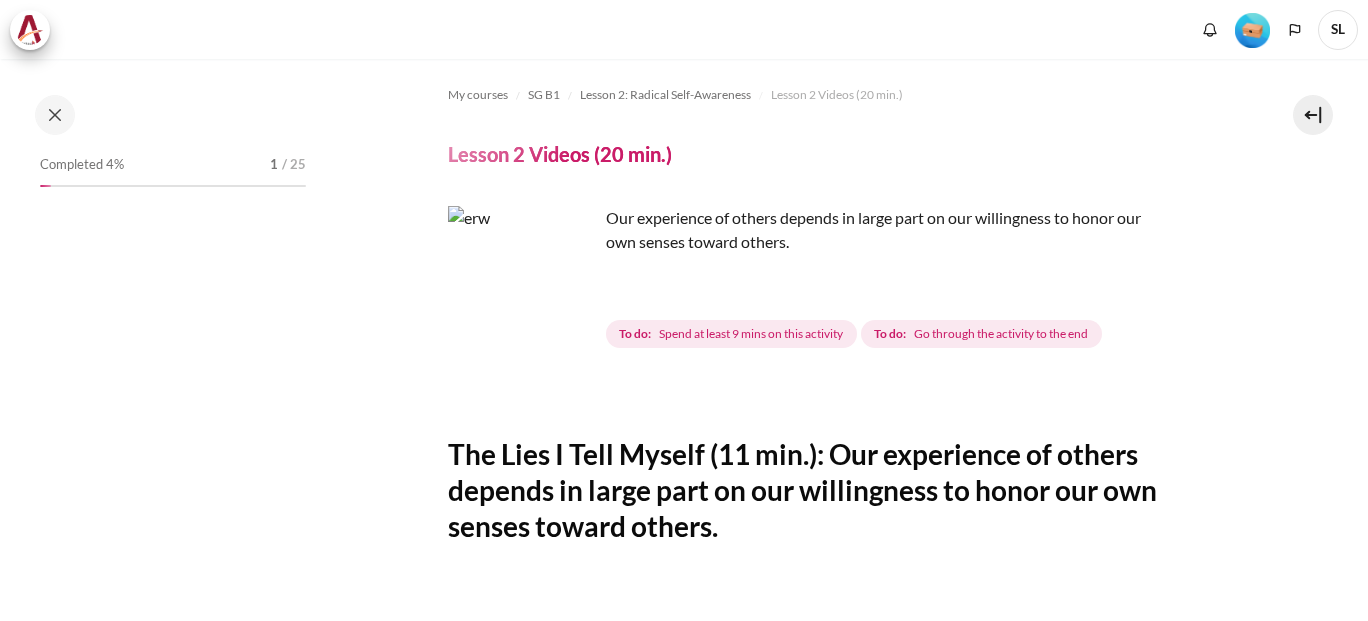 scroll, scrollTop: 0, scrollLeft: 0, axis: both 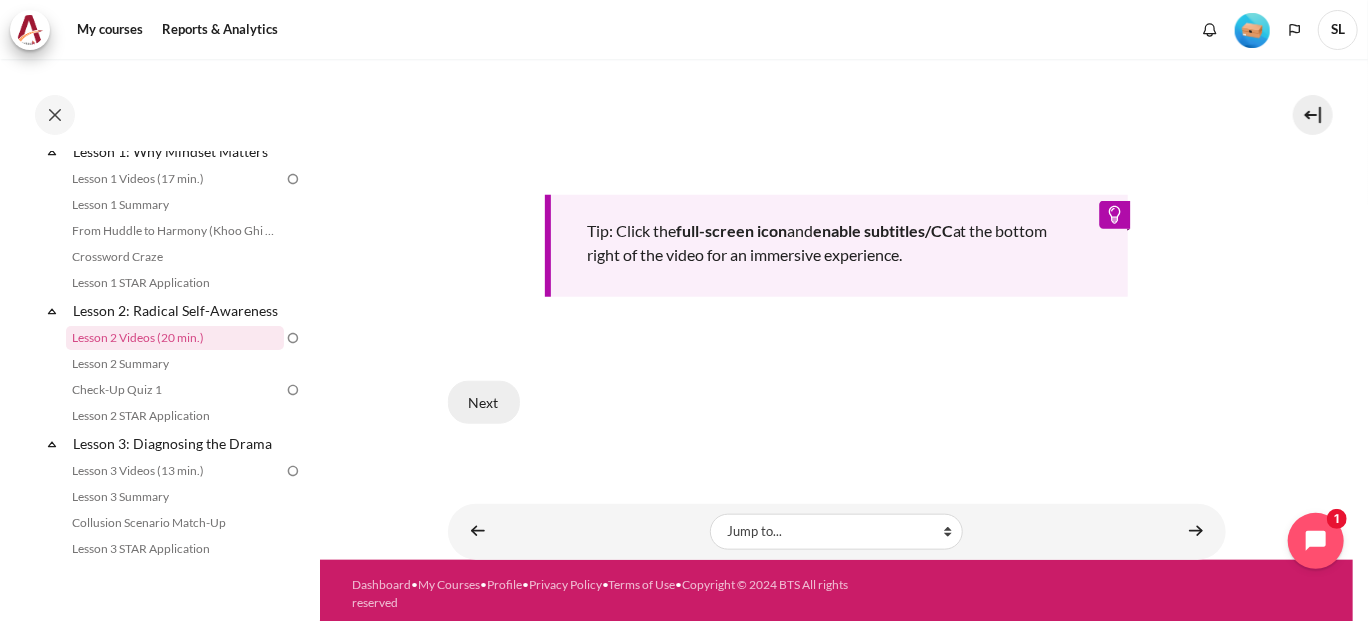 click on "Next" at bounding box center [484, 402] 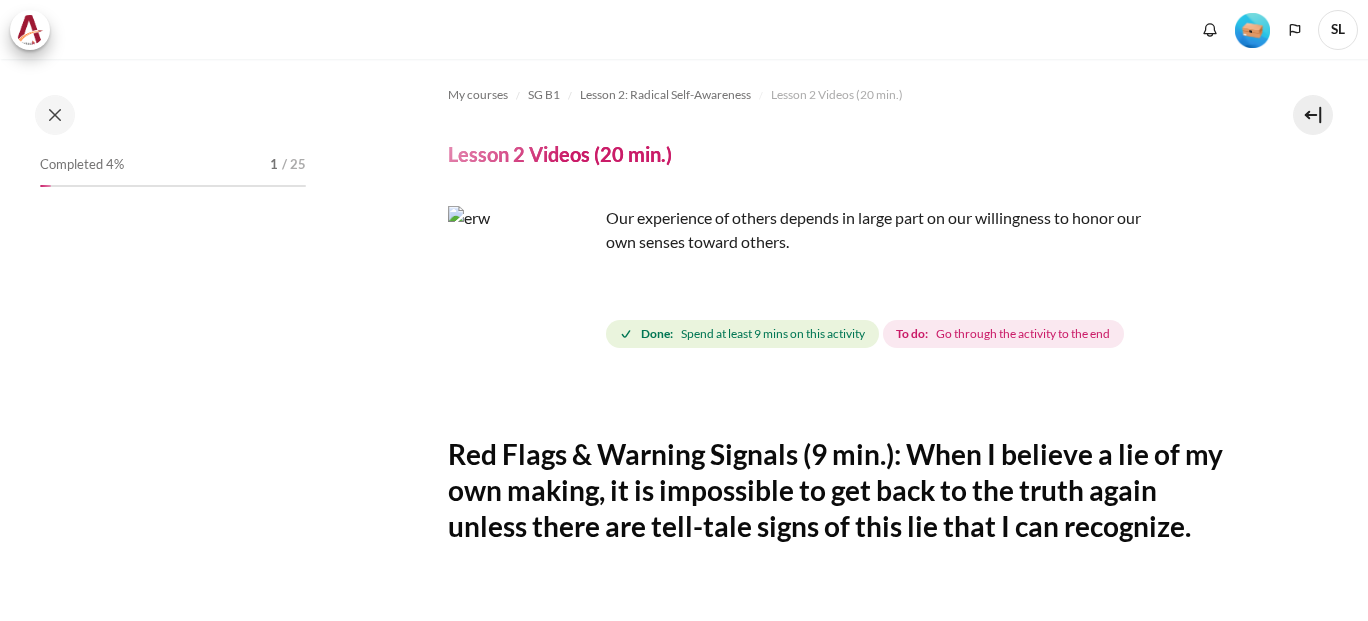 scroll, scrollTop: 0, scrollLeft: 0, axis: both 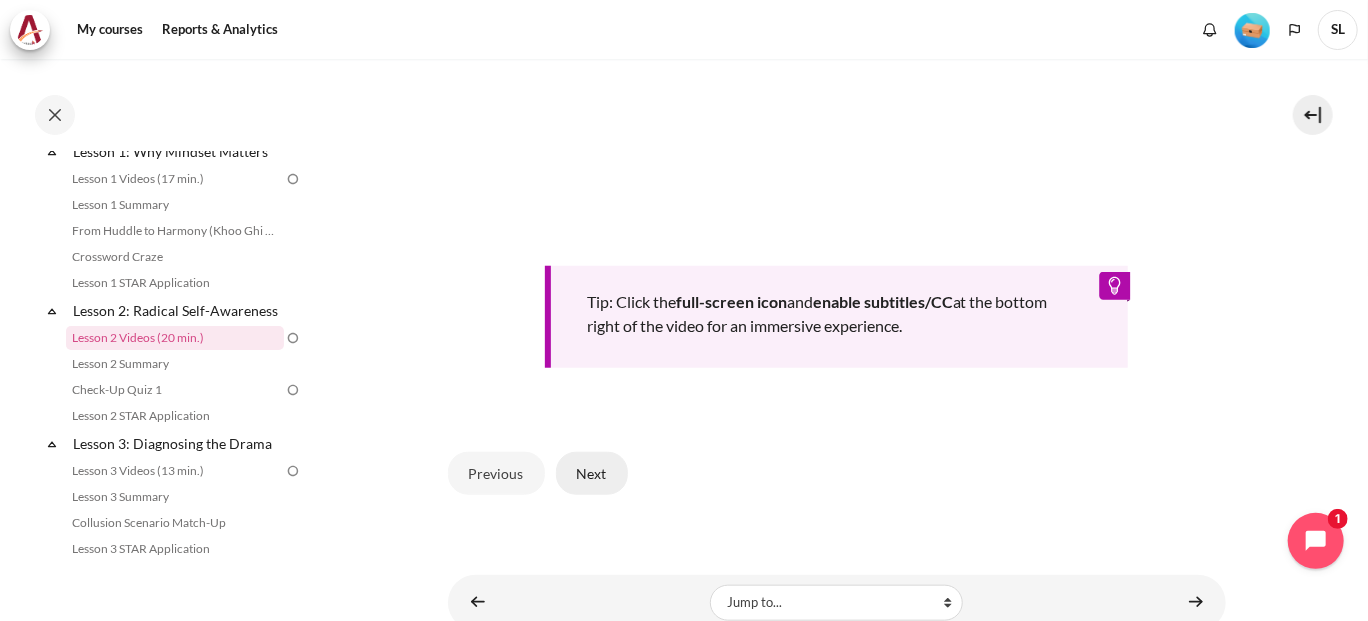 click on "Next" at bounding box center [592, 473] 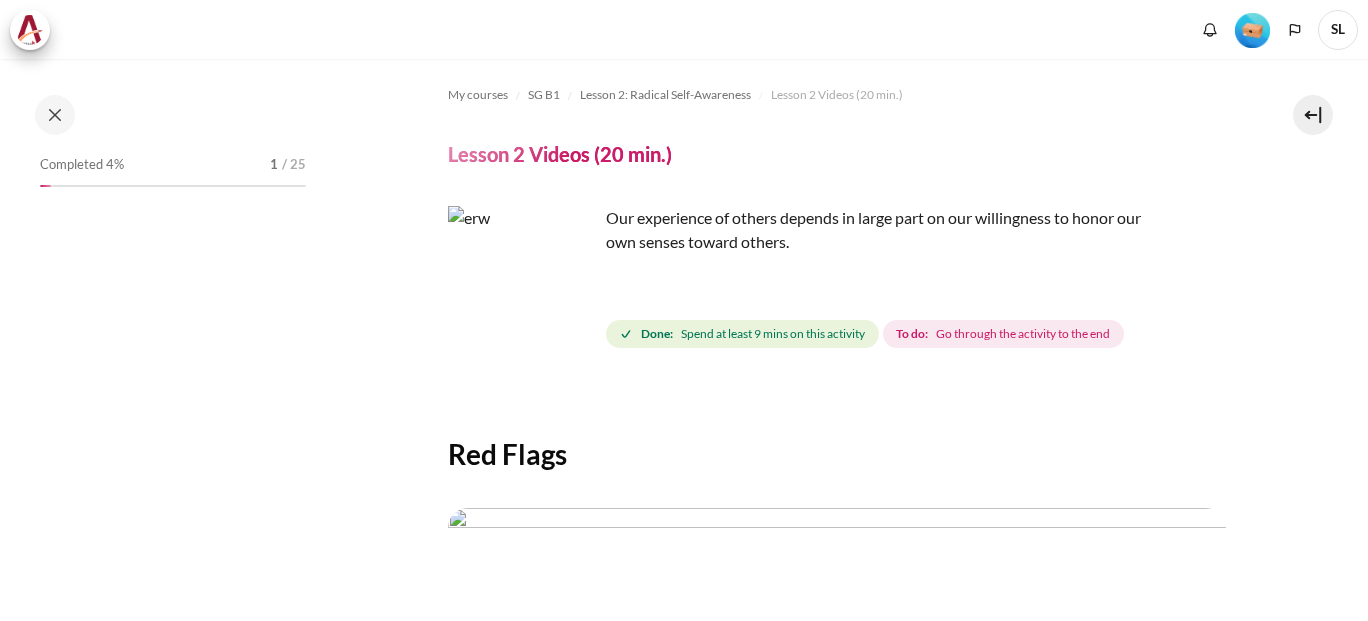 scroll, scrollTop: 0, scrollLeft: 0, axis: both 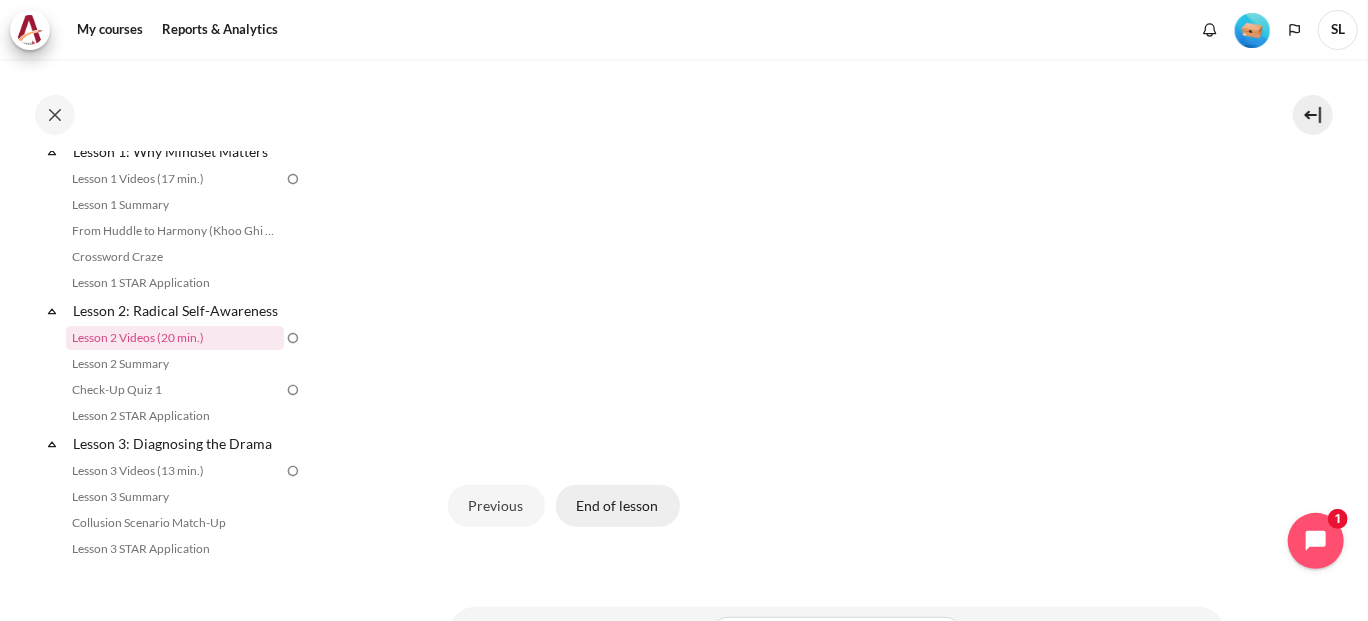 click on "End of lesson" at bounding box center [618, 506] 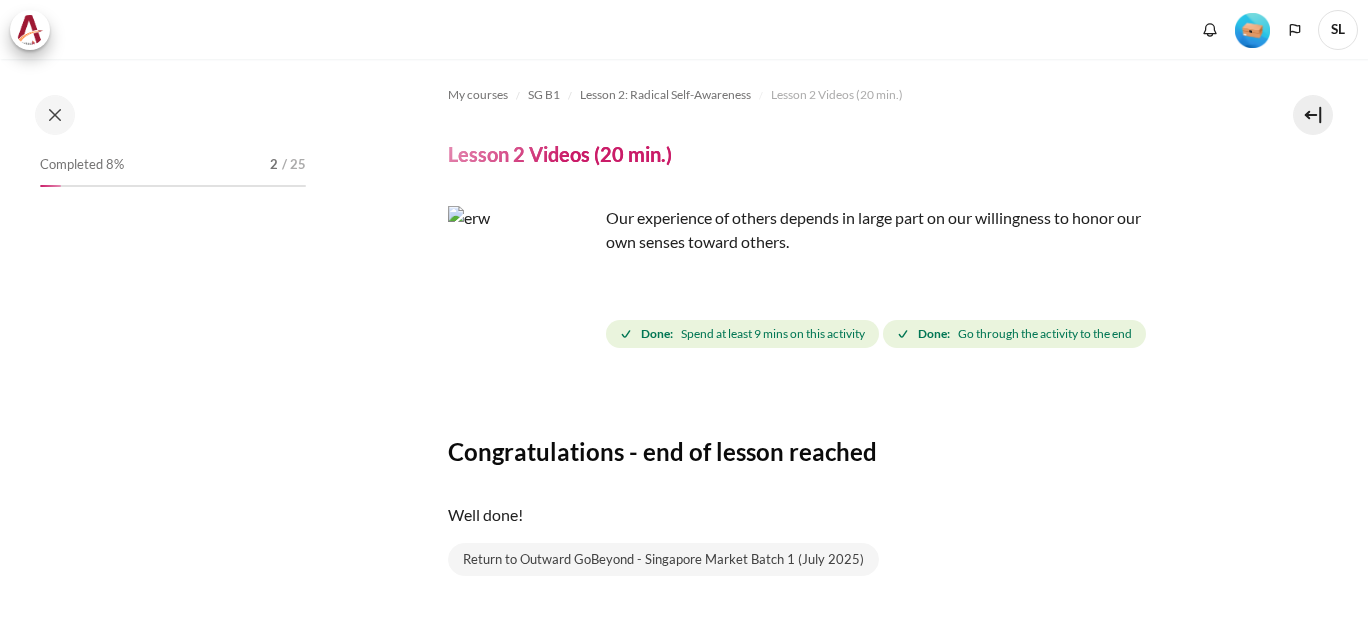 scroll, scrollTop: 0, scrollLeft: 0, axis: both 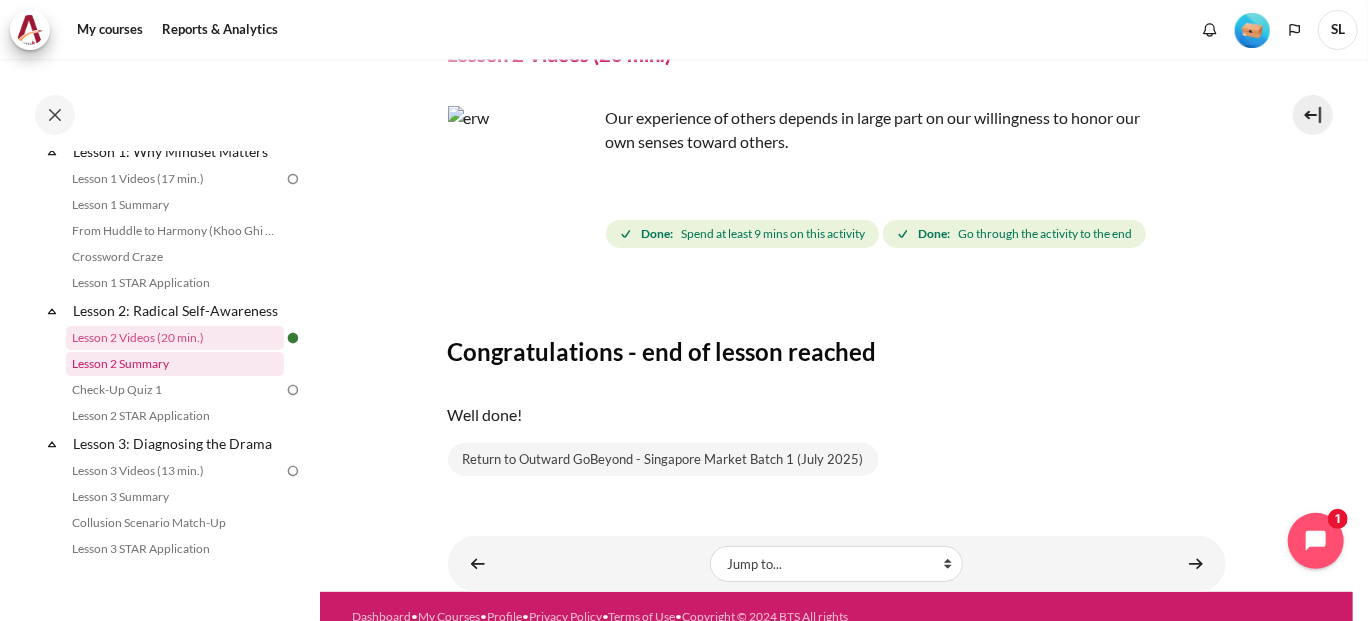 click on "Lesson 2 Summary" at bounding box center (175, 364) 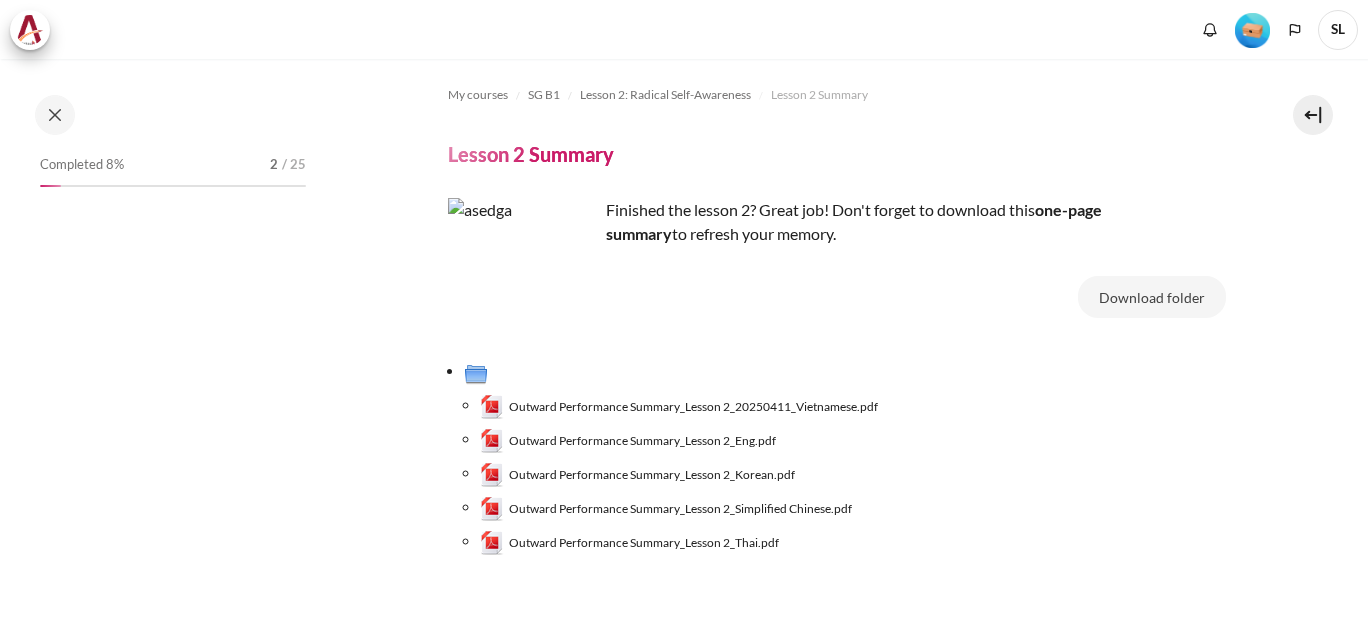 scroll, scrollTop: 0, scrollLeft: 0, axis: both 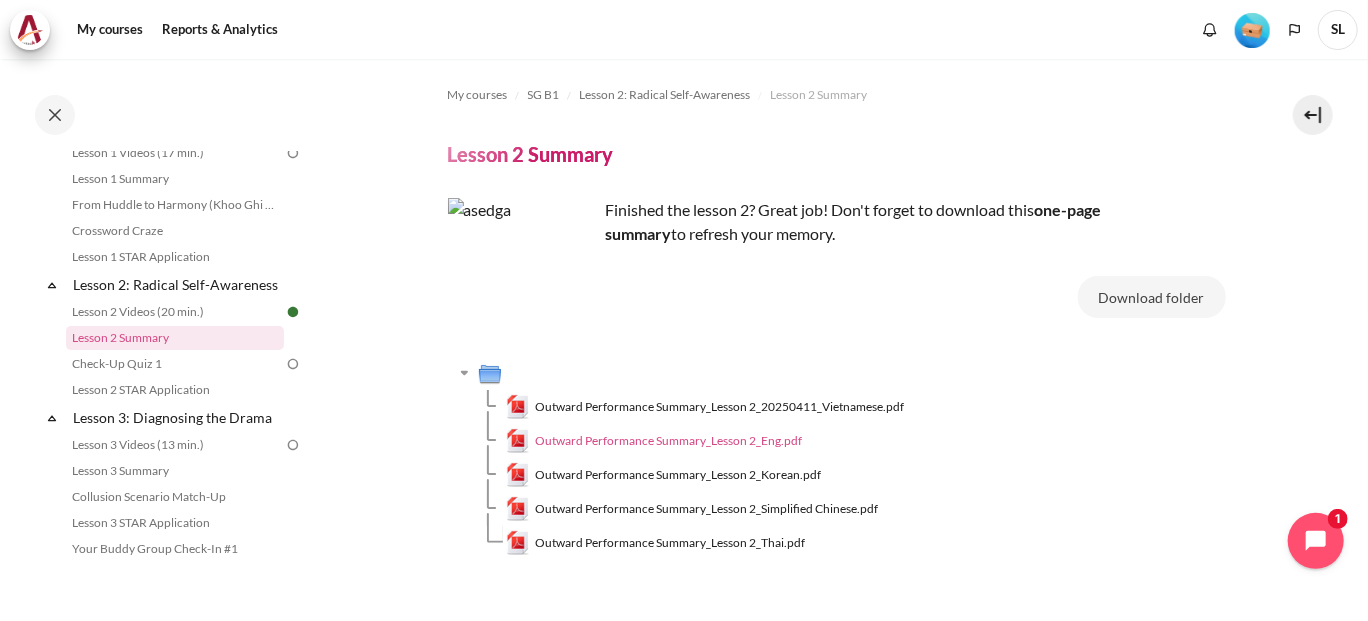 click on "Outward Performance Summary_Lesson 2_Eng.pdf" at bounding box center [668, 441] 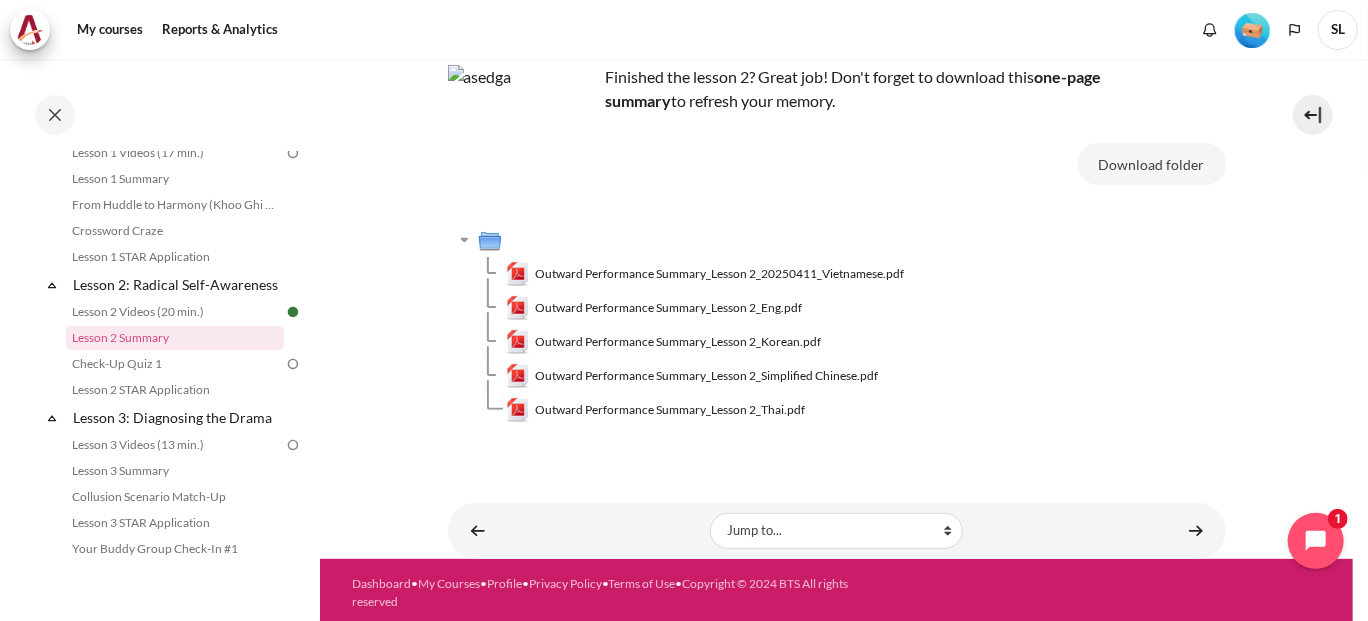 scroll, scrollTop: 138, scrollLeft: 0, axis: vertical 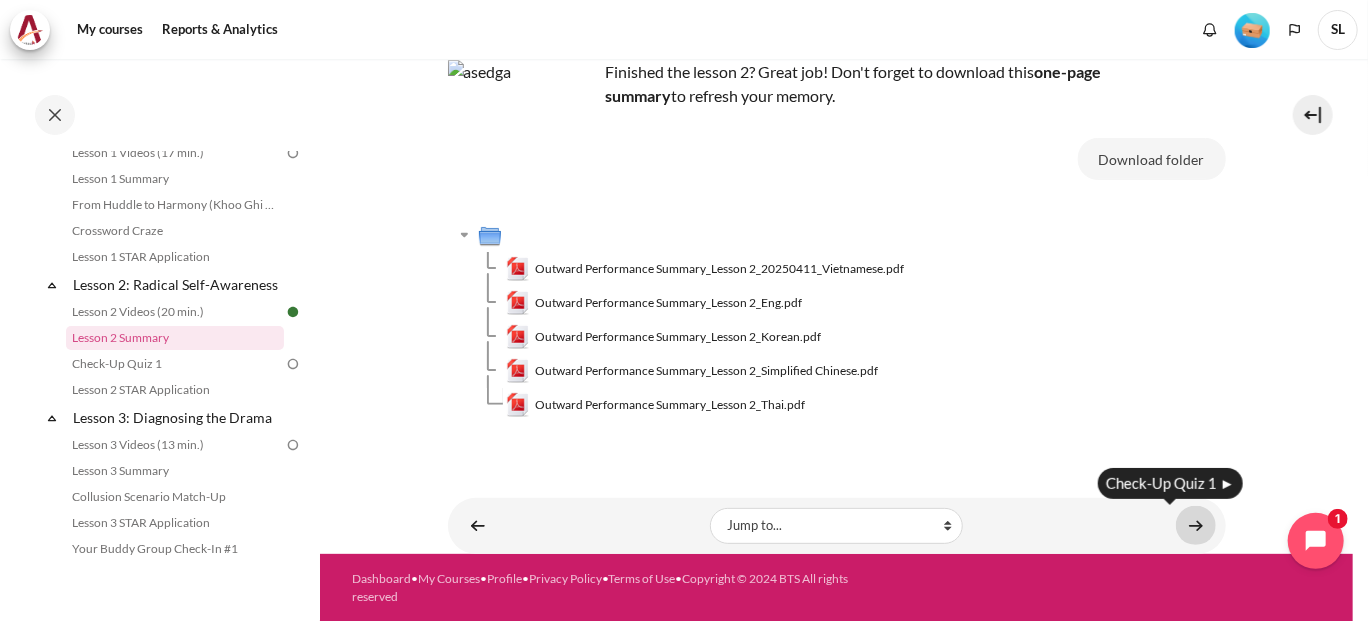 click at bounding box center (1196, 525) 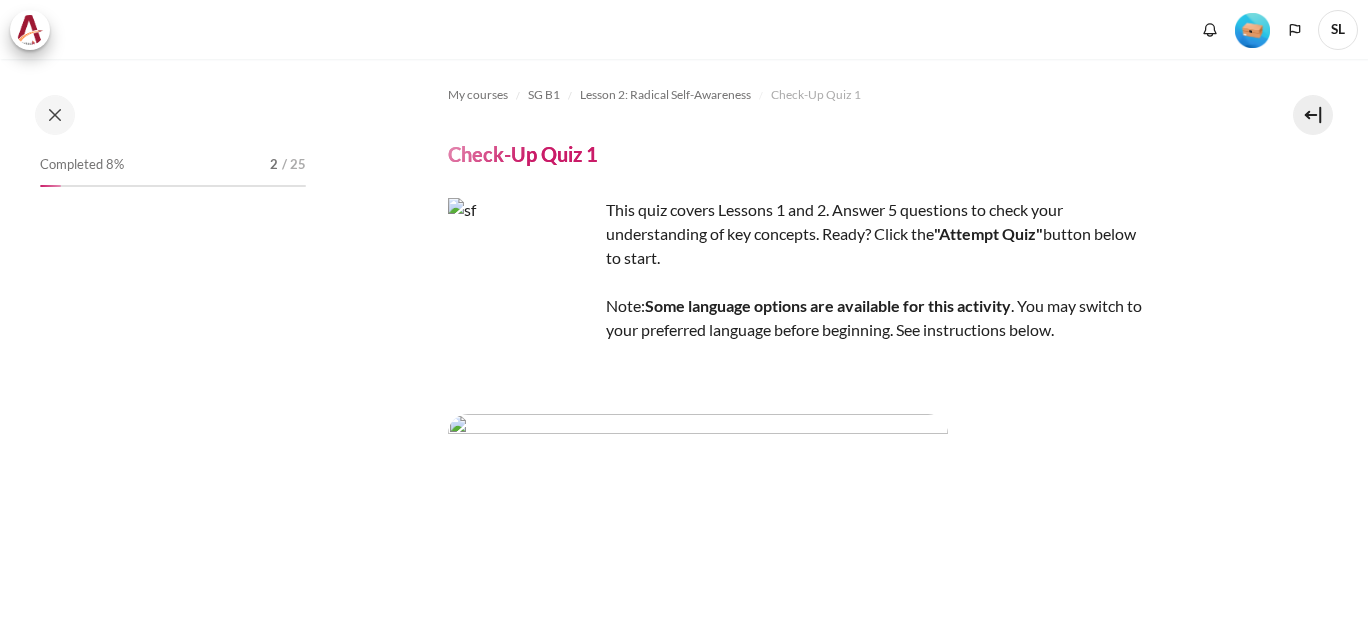 scroll, scrollTop: 0, scrollLeft: 0, axis: both 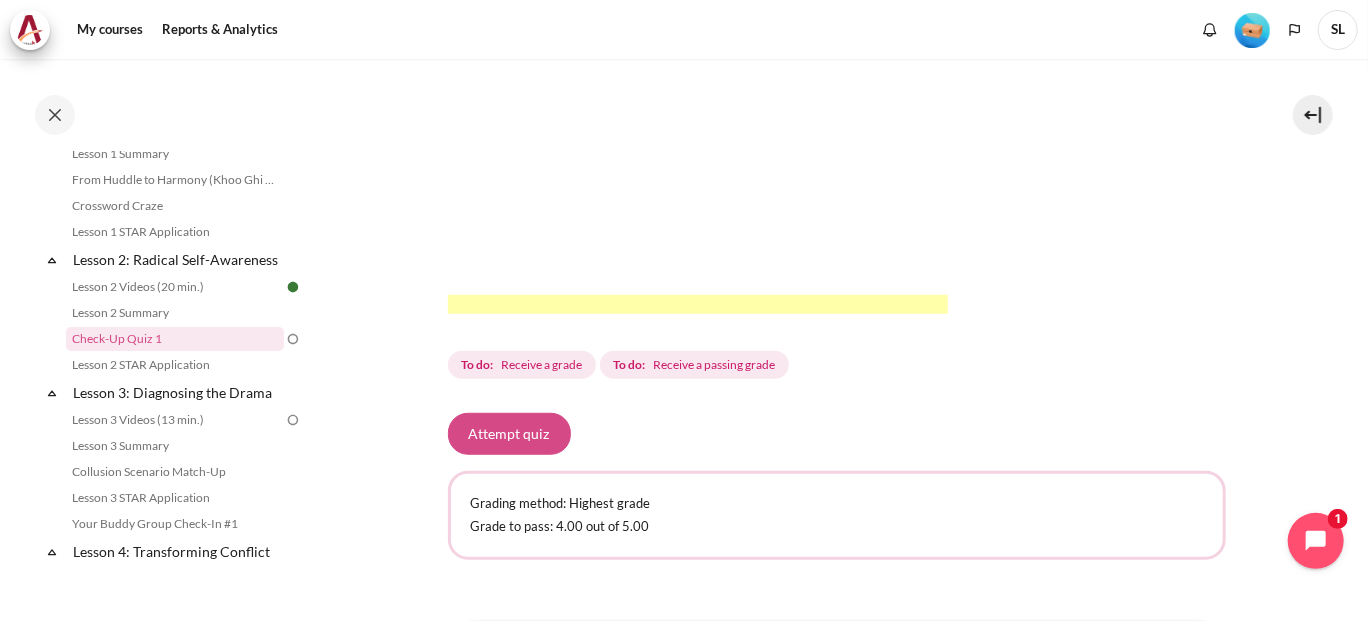 click on "Attempt quiz" at bounding box center (509, 434) 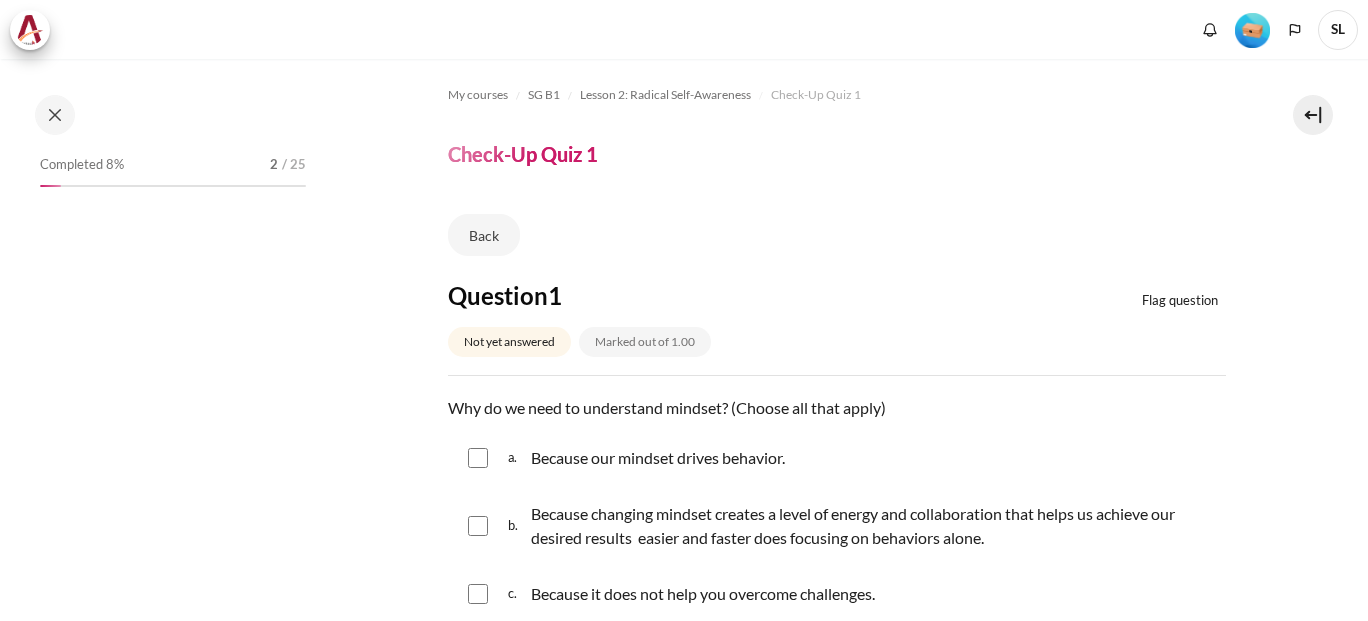 scroll, scrollTop: 0, scrollLeft: 0, axis: both 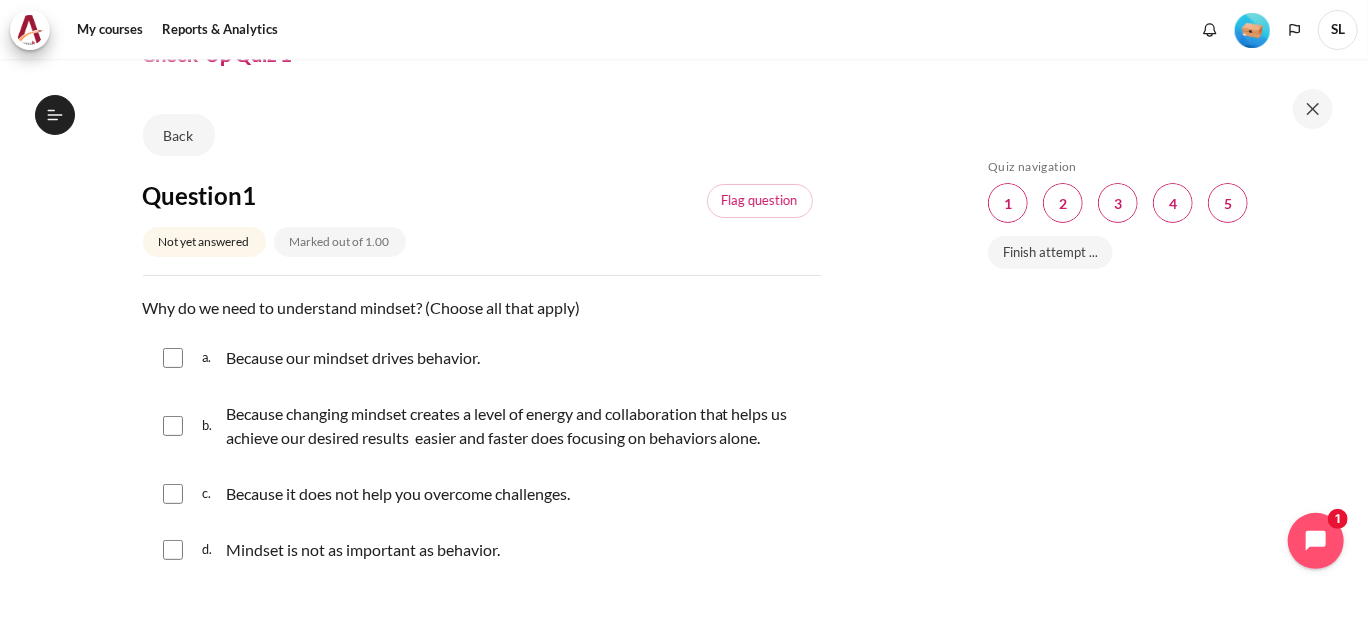 click at bounding box center [173, 358] 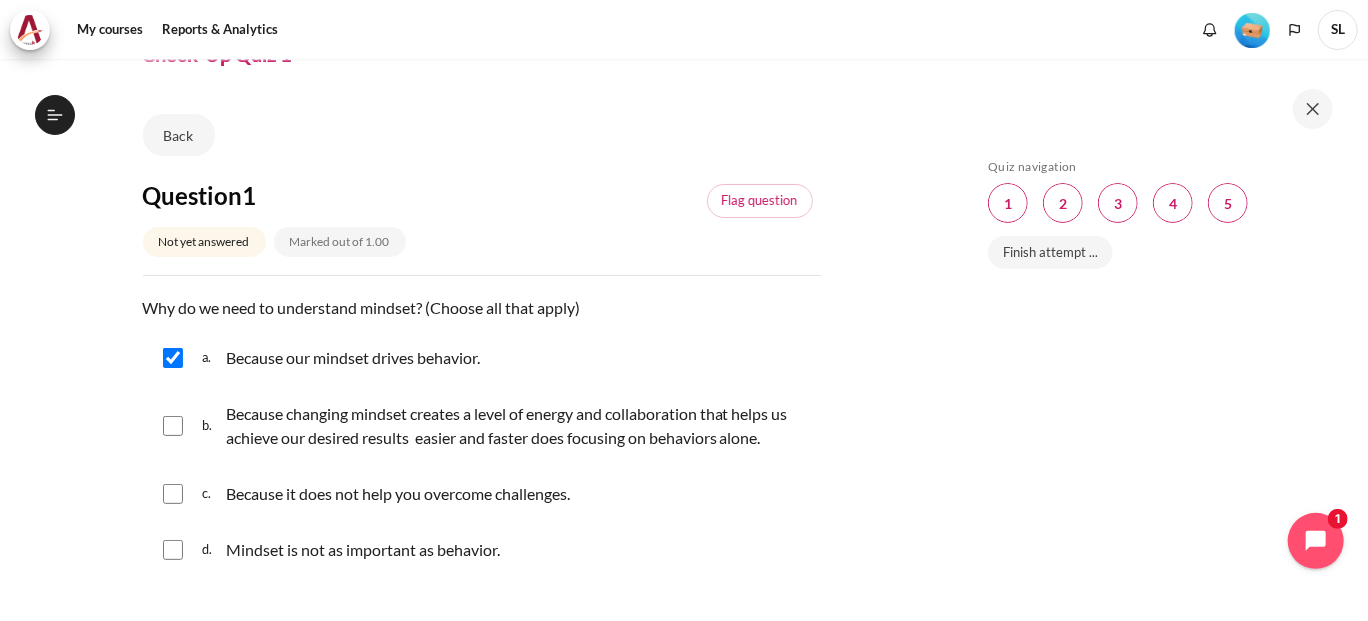 click on "b.  Because changing mindset creates a level of energy and collaboration that helps us achieve our desired results  easier and faster does focusing on behaviors alone." at bounding box center (482, 426) 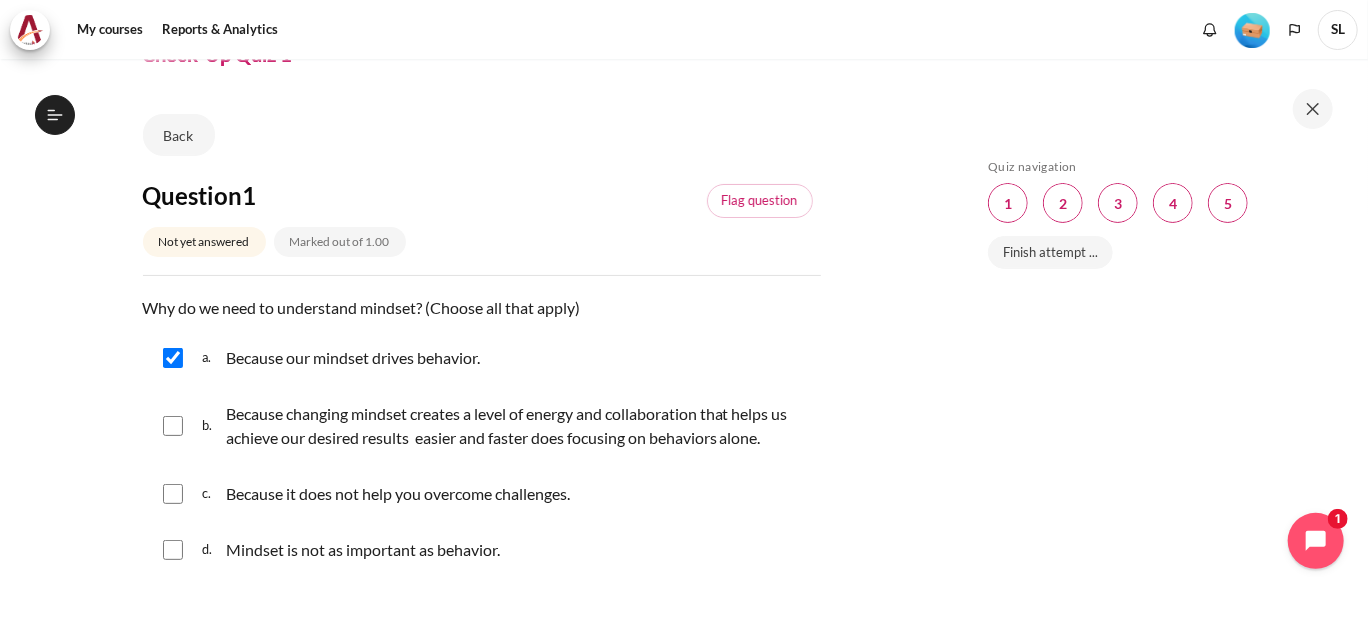 click at bounding box center [173, 426] 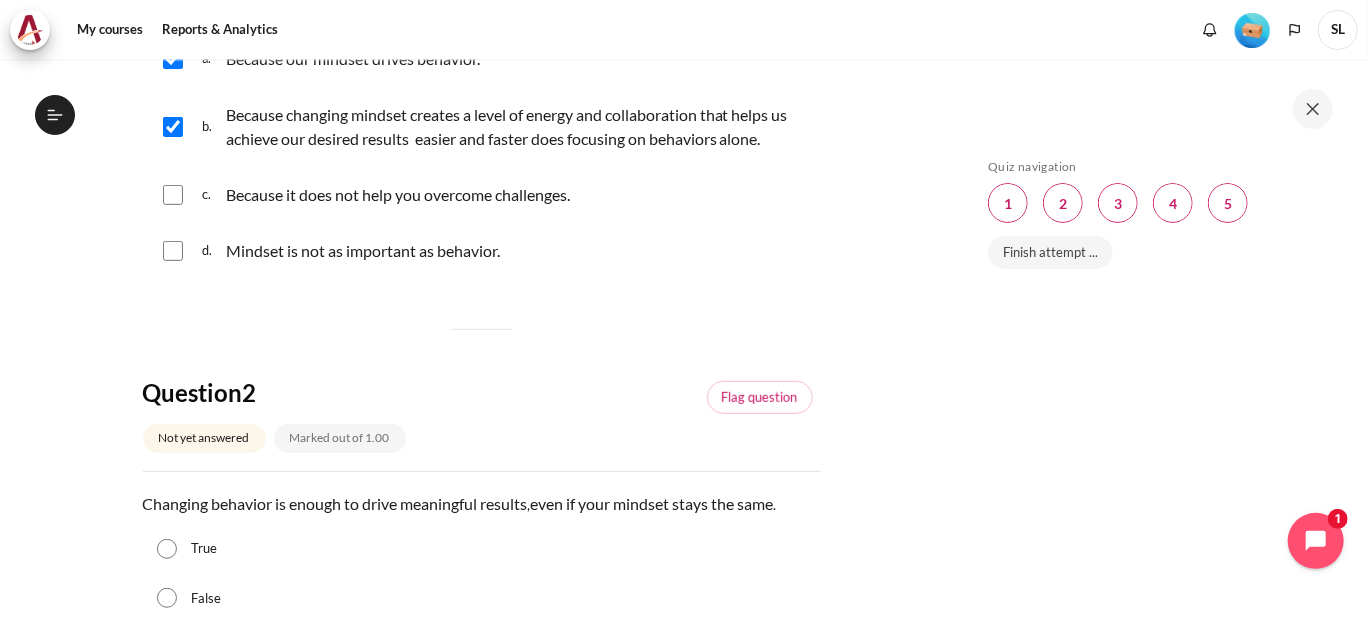 scroll, scrollTop: 500, scrollLeft: 0, axis: vertical 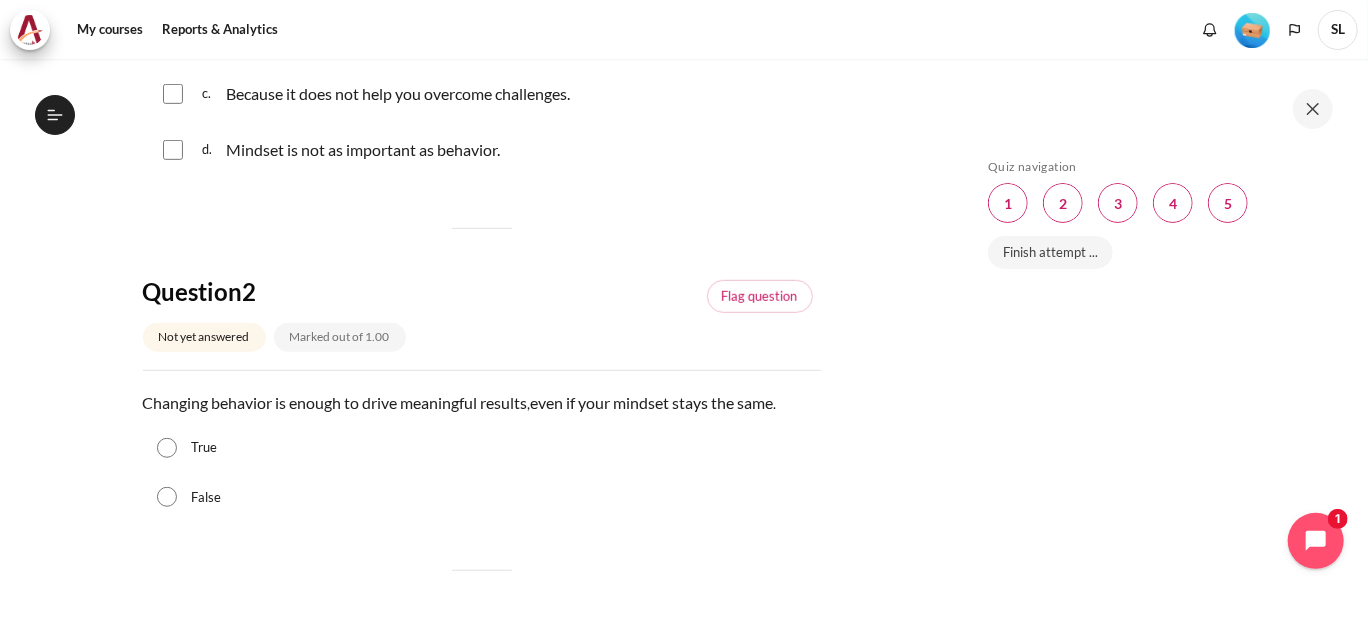 click on "False" at bounding box center [167, 497] 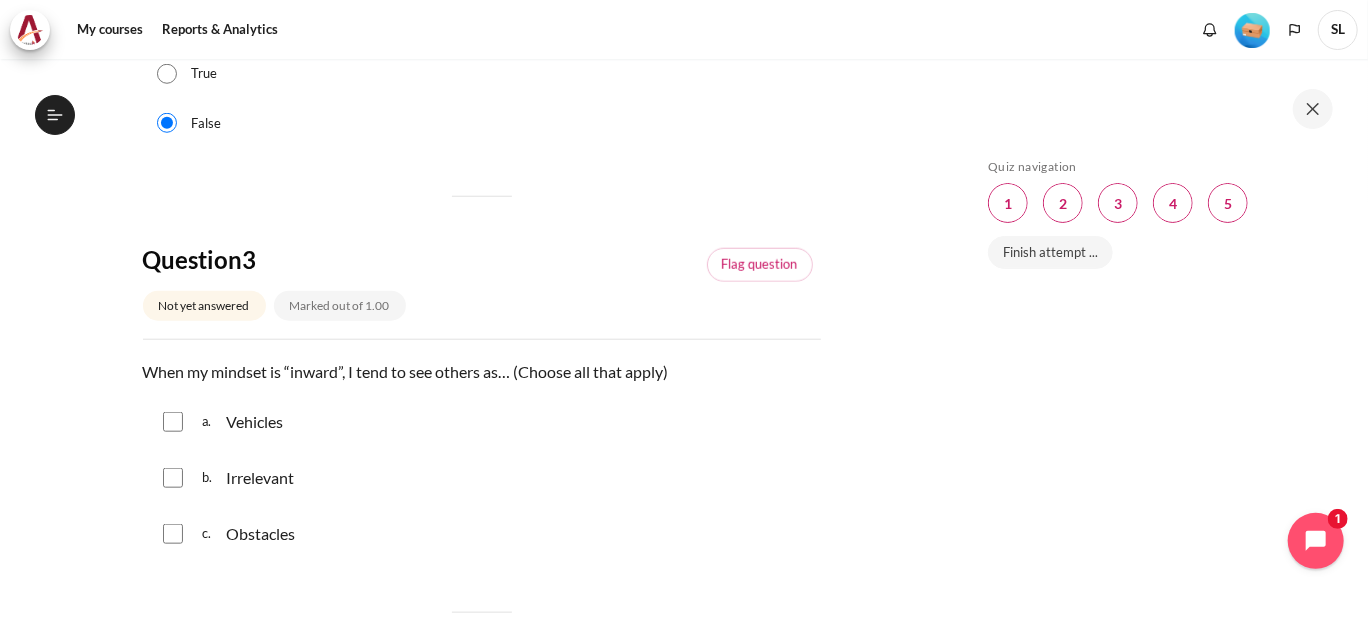 scroll, scrollTop: 899, scrollLeft: 0, axis: vertical 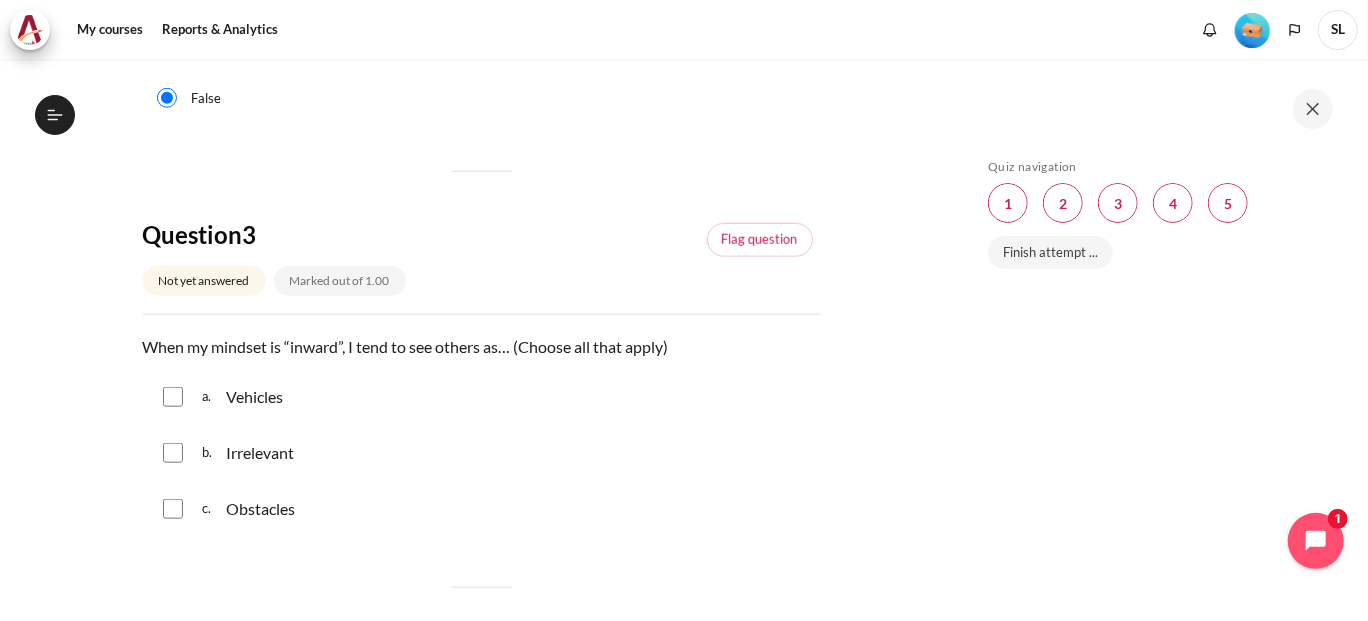 click at bounding box center [173, 397] 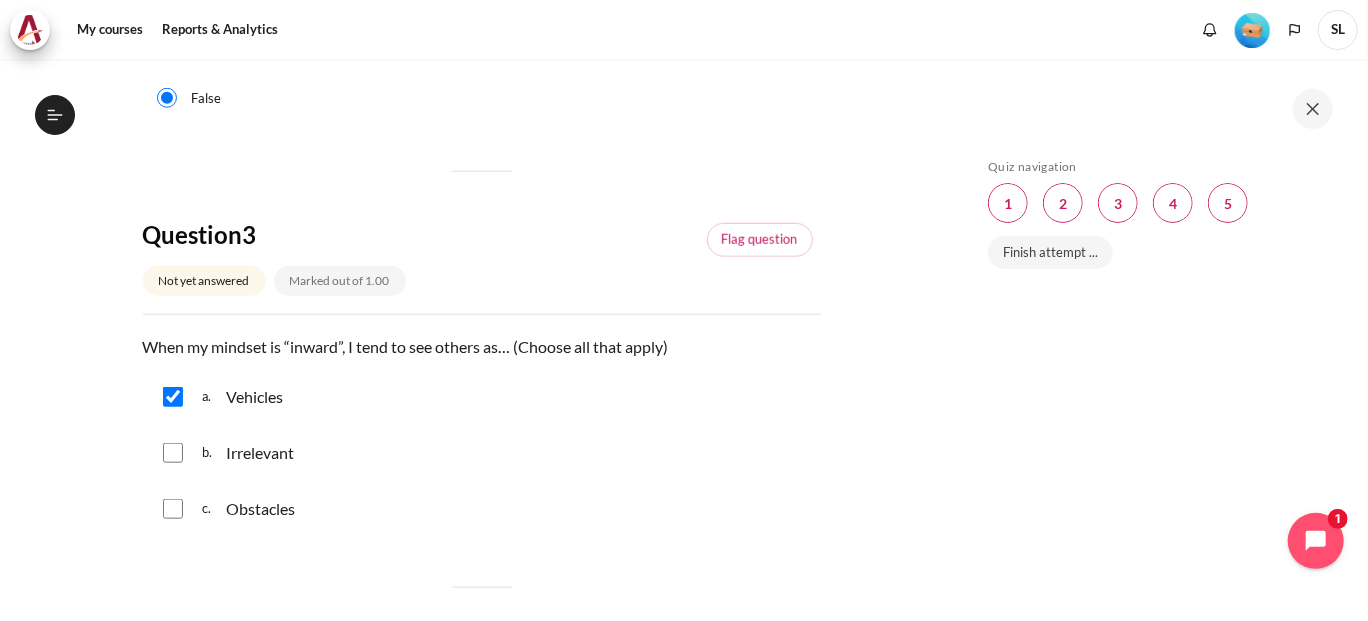 click at bounding box center (173, 453) 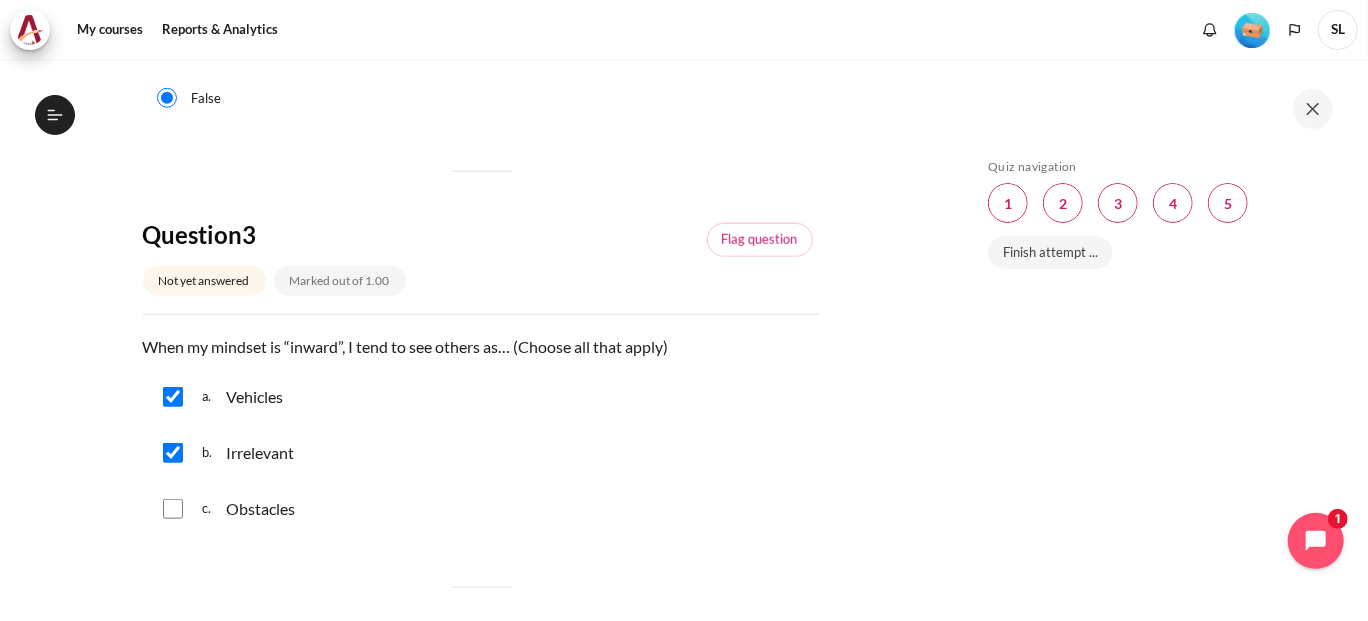 click at bounding box center [173, 509] 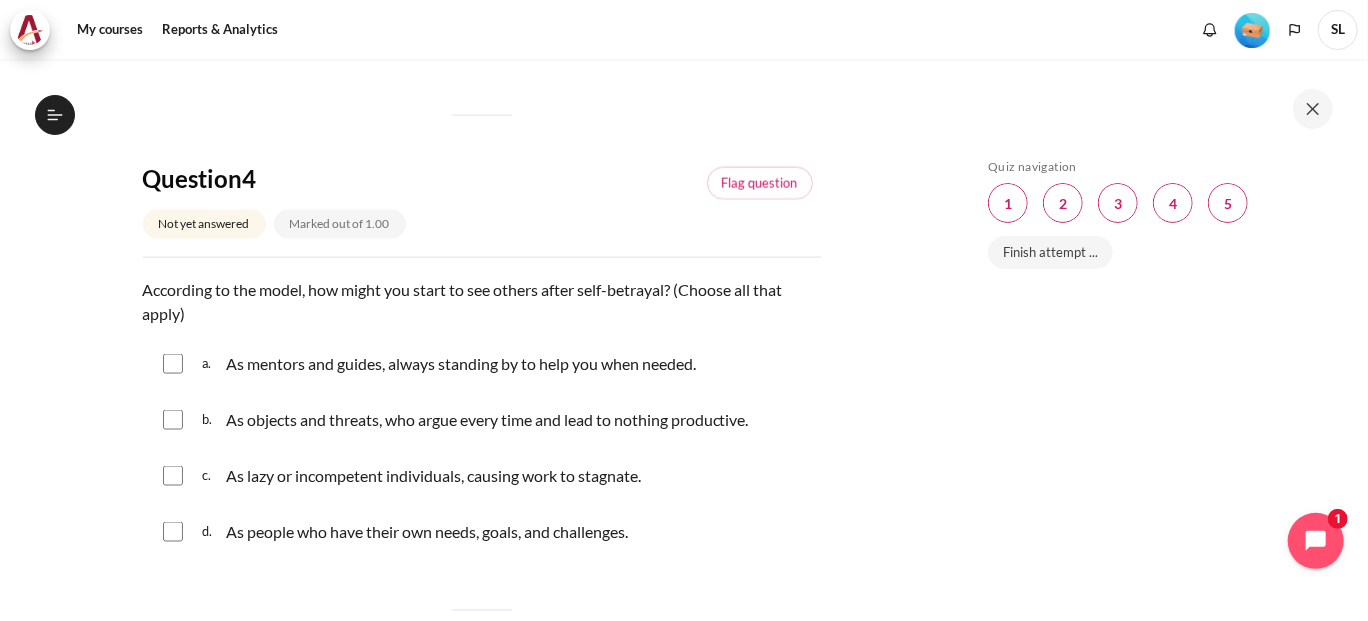 scroll, scrollTop: 1399, scrollLeft: 0, axis: vertical 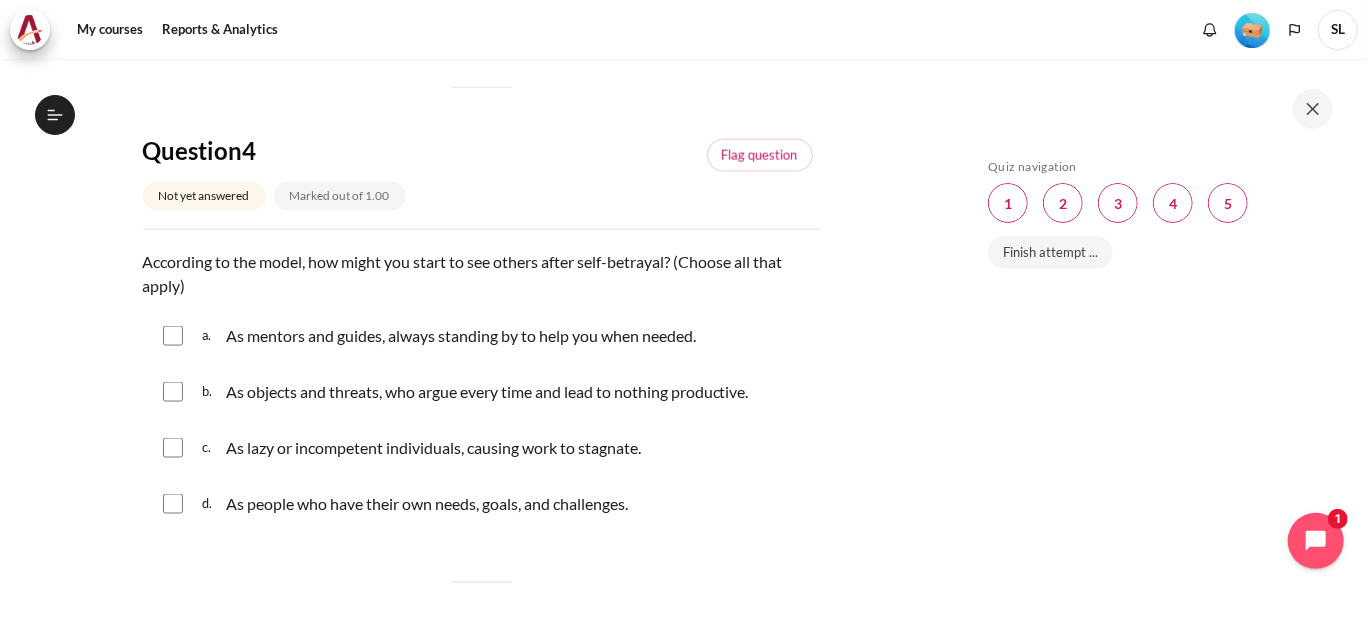 click at bounding box center (173, 392) 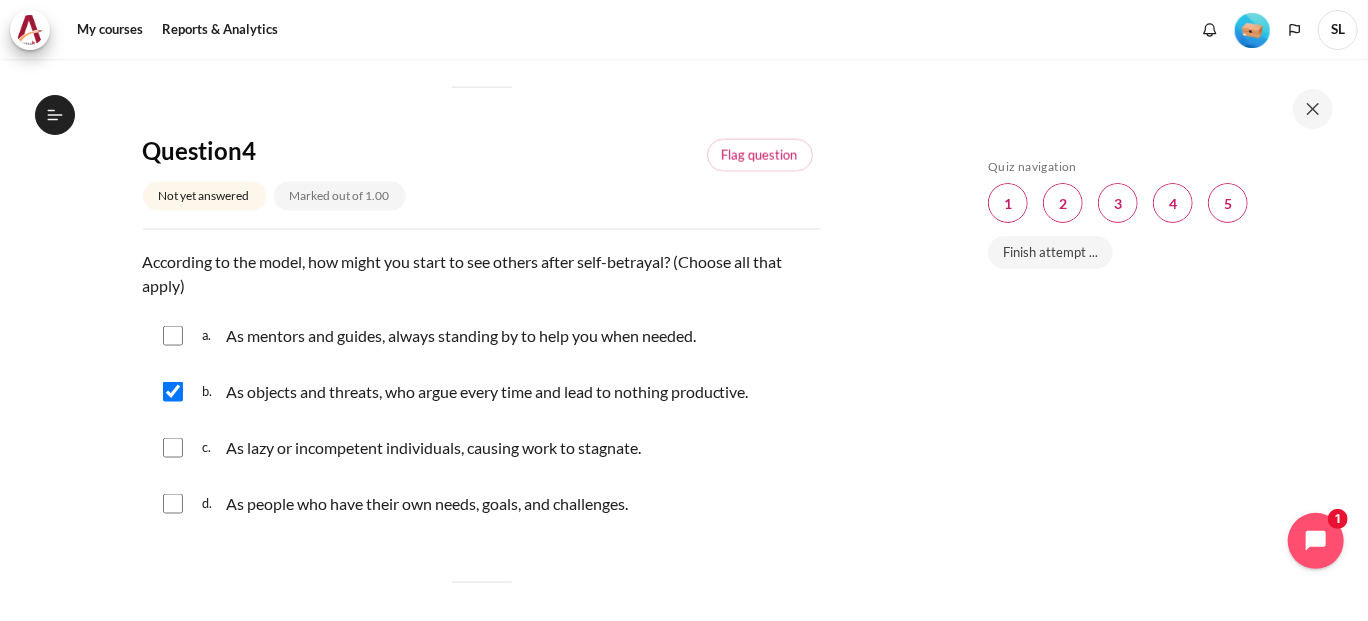 click at bounding box center (173, 448) 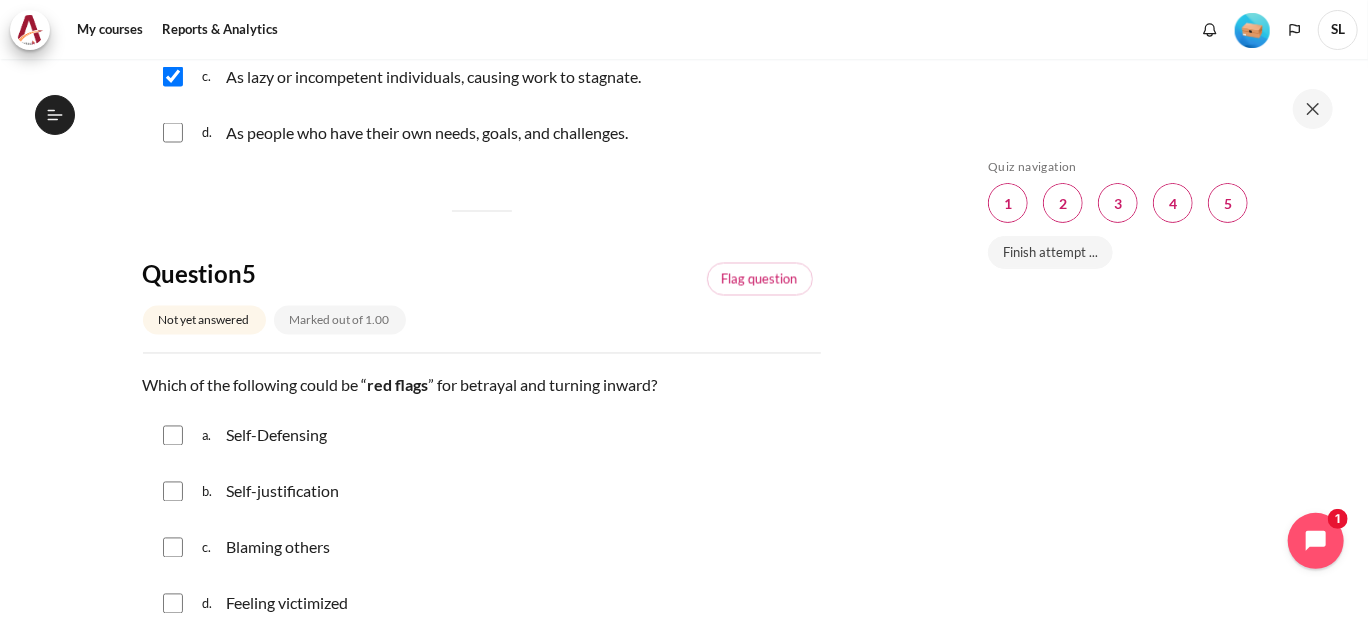 scroll, scrollTop: 1800, scrollLeft: 0, axis: vertical 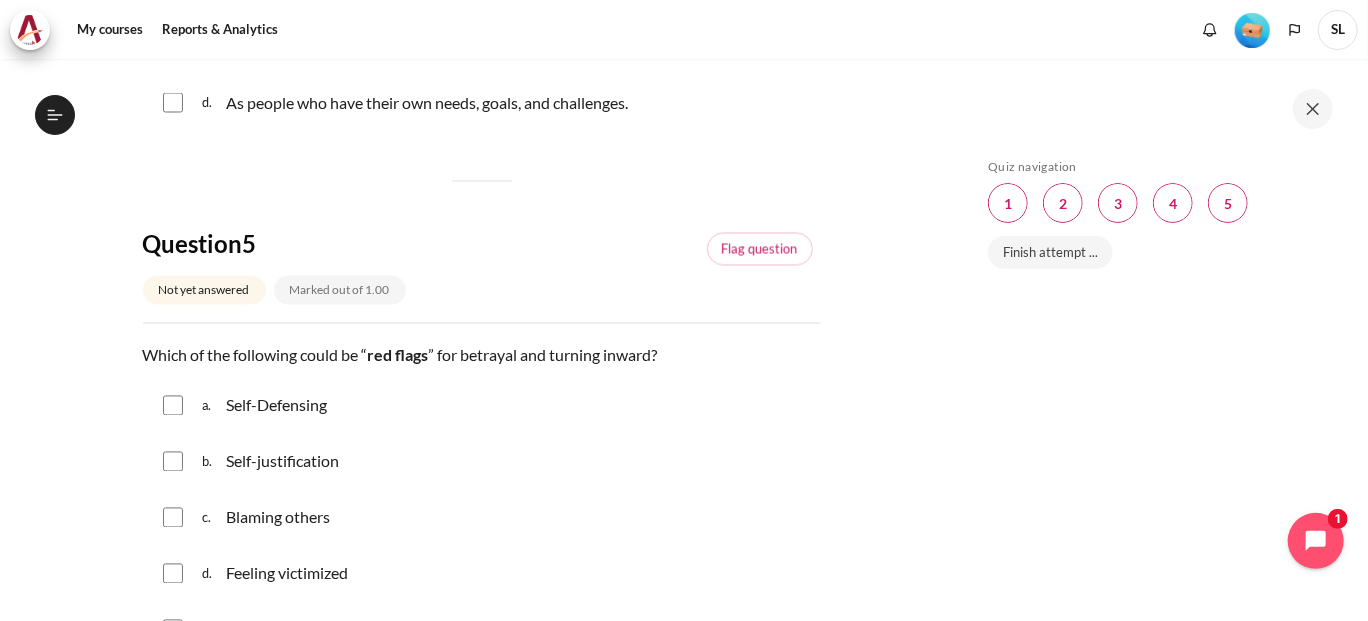 click at bounding box center (173, 406) 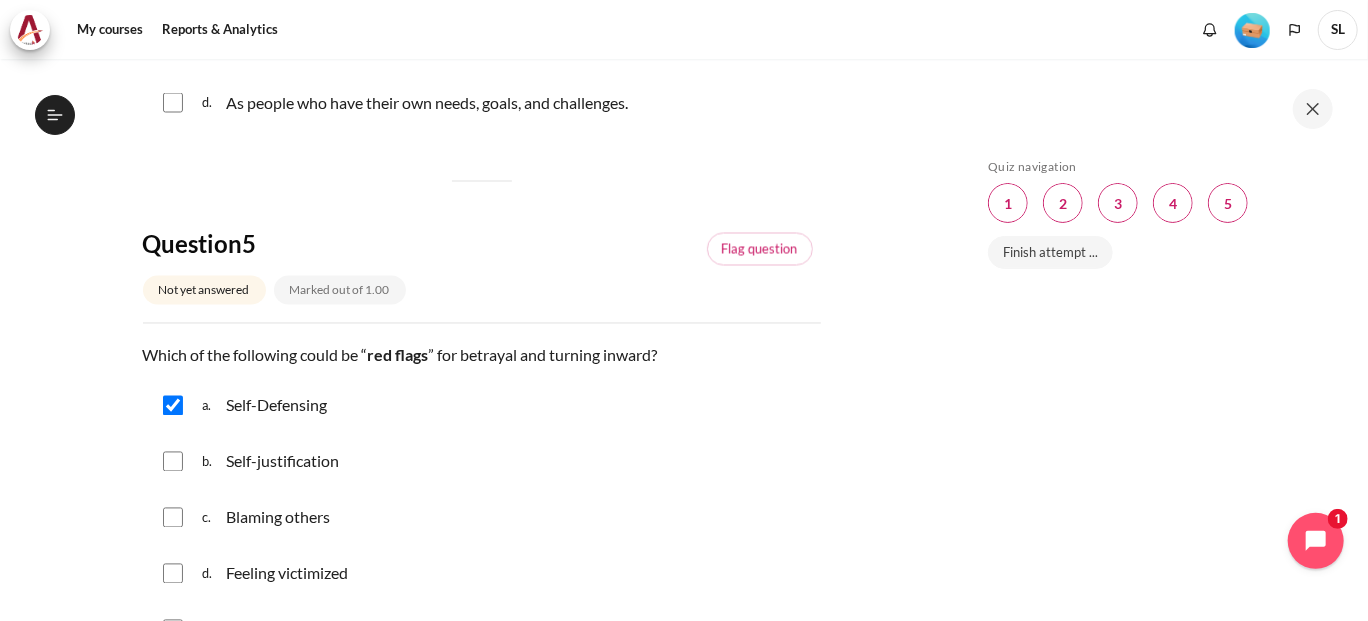 click at bounding box center [173, 462] 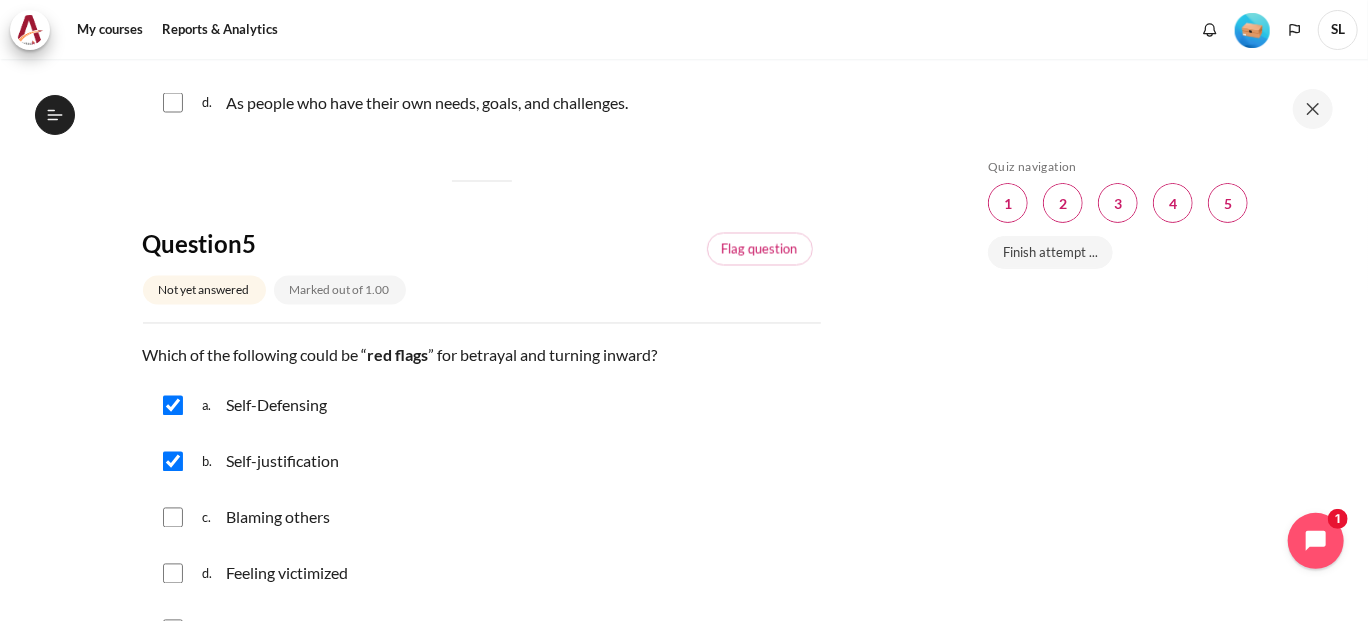 click at bounding box center [173, 518] 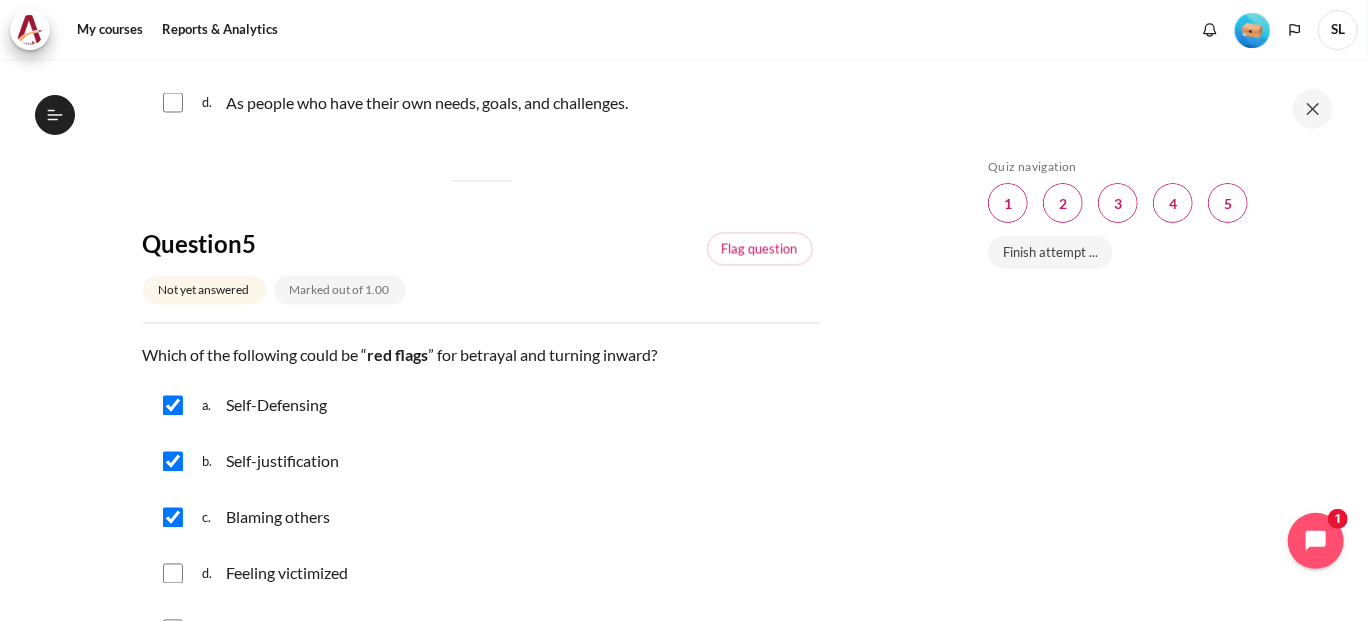 click on "d.  Feeling victimized" at bounding box center (482, 574) 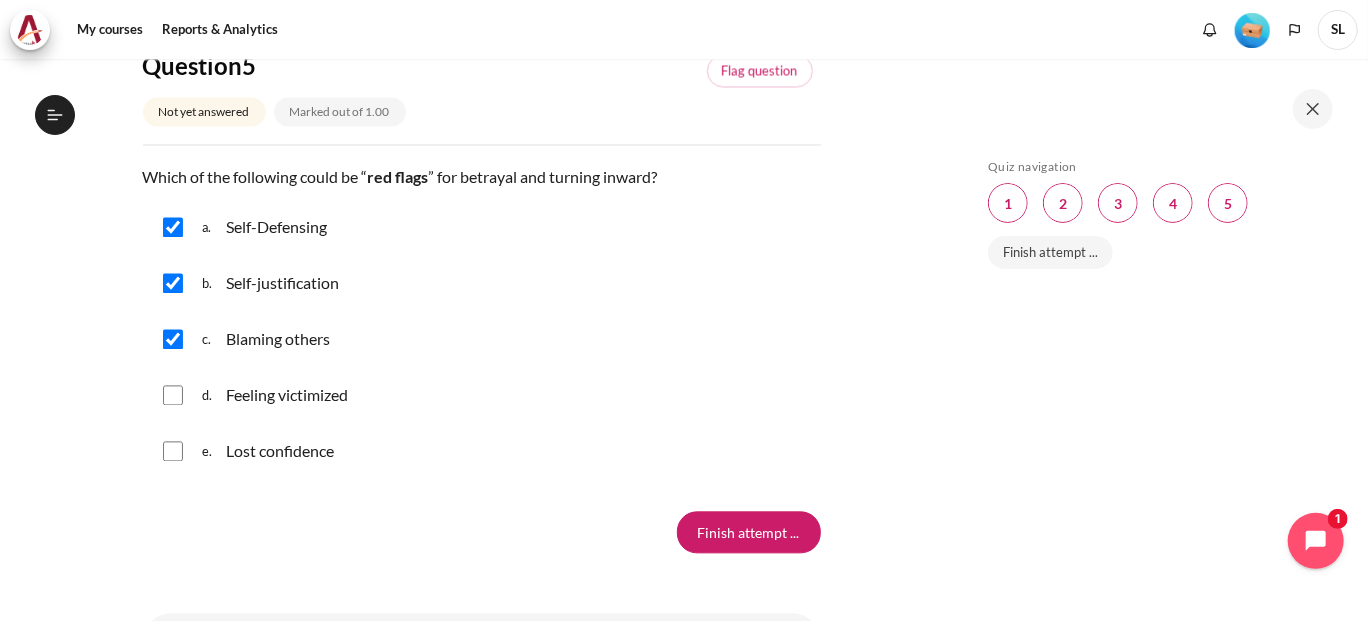 scroll, scrollTop: 2000, scrollLeft: 0, axis: vertical 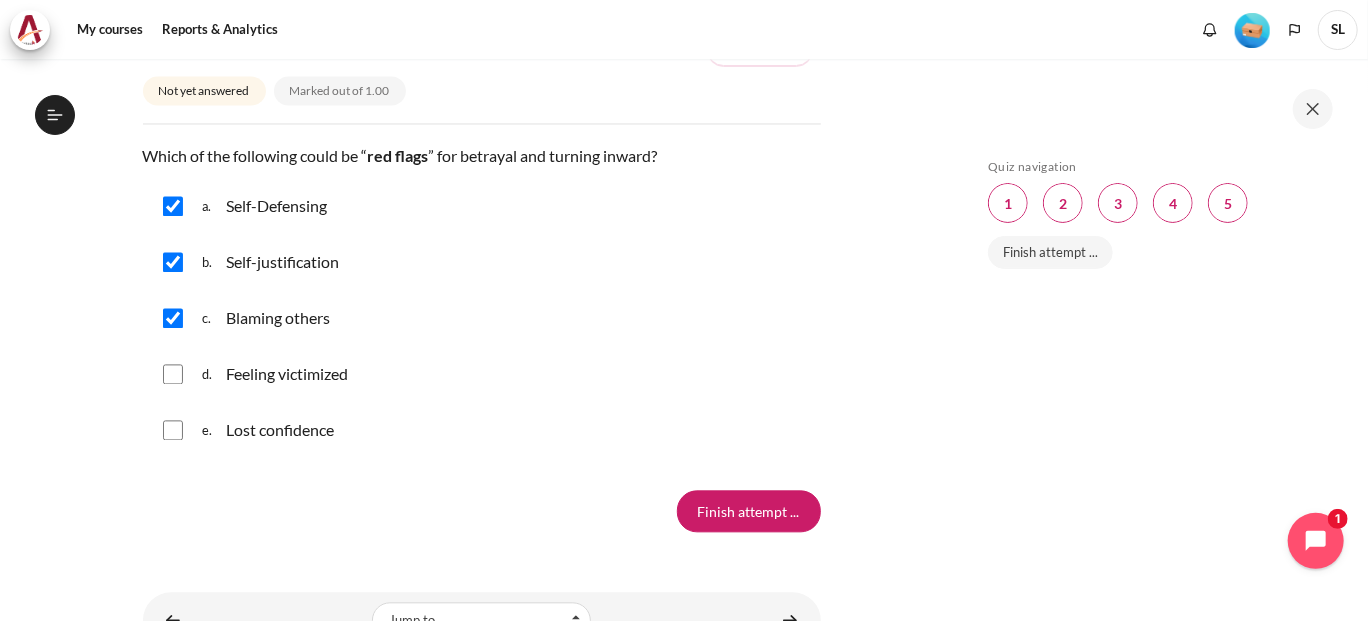 click at bounding box center (173, 374) 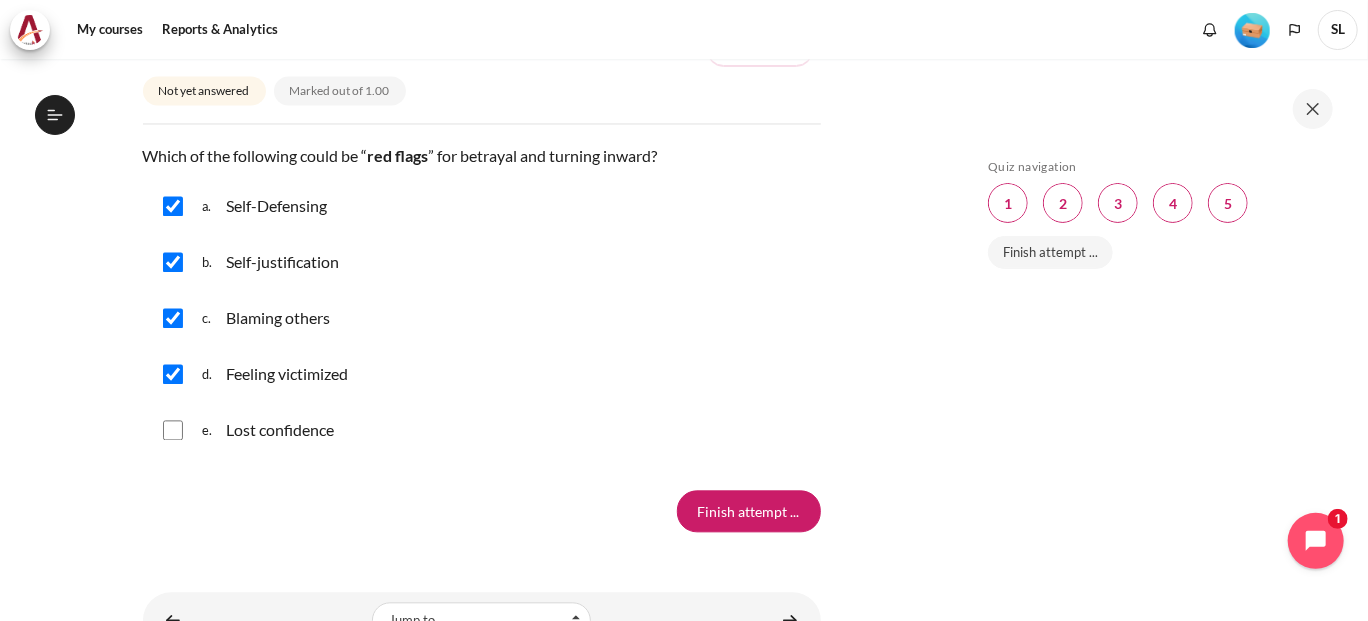 click at bounding box center (173, 430) 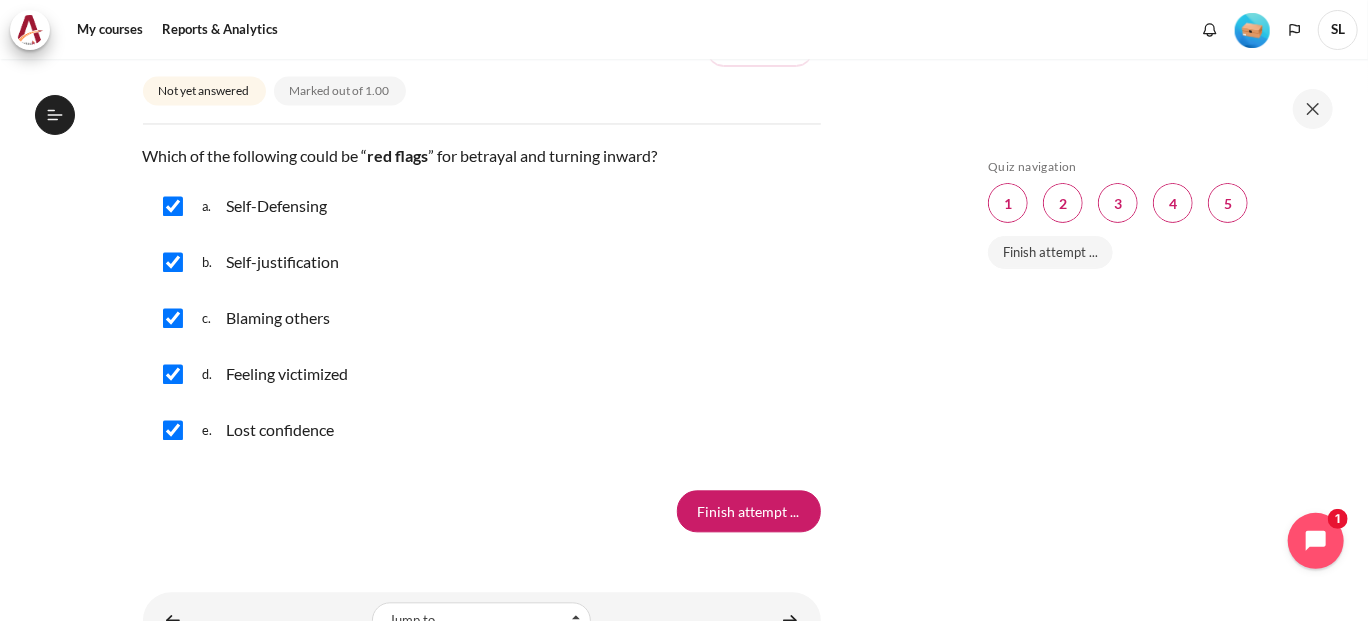 click at bounding box center (173, 430) 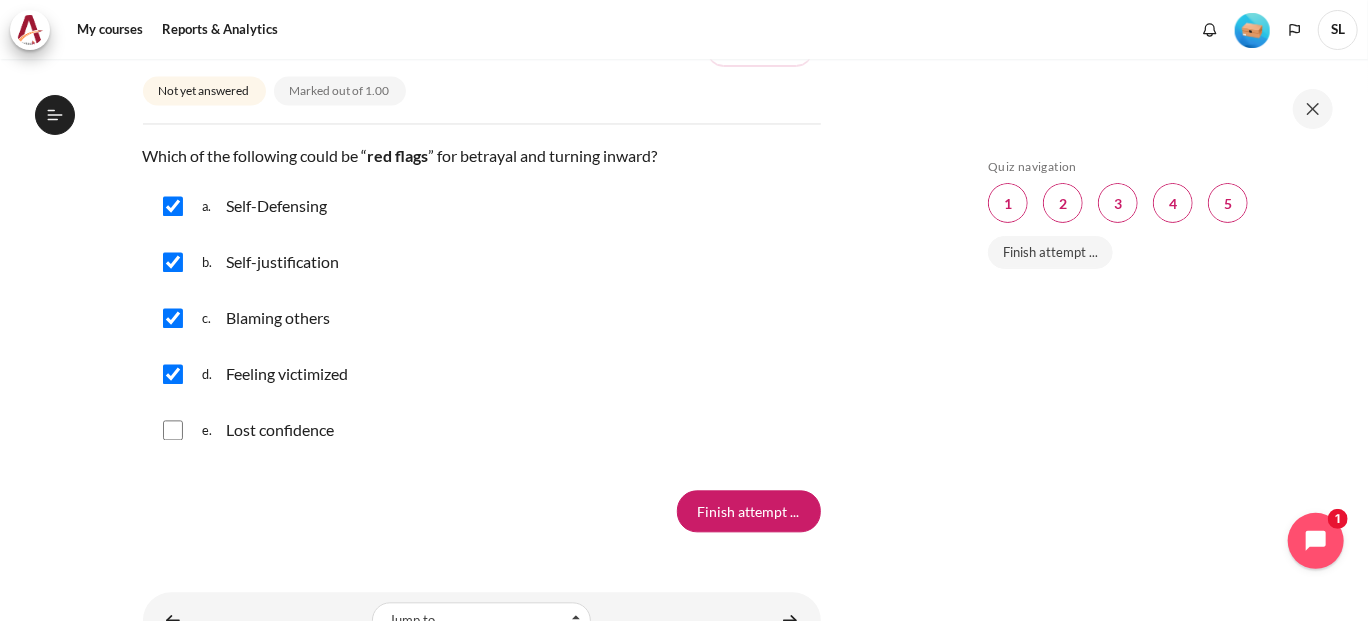 click at bounding box center [173, 430] 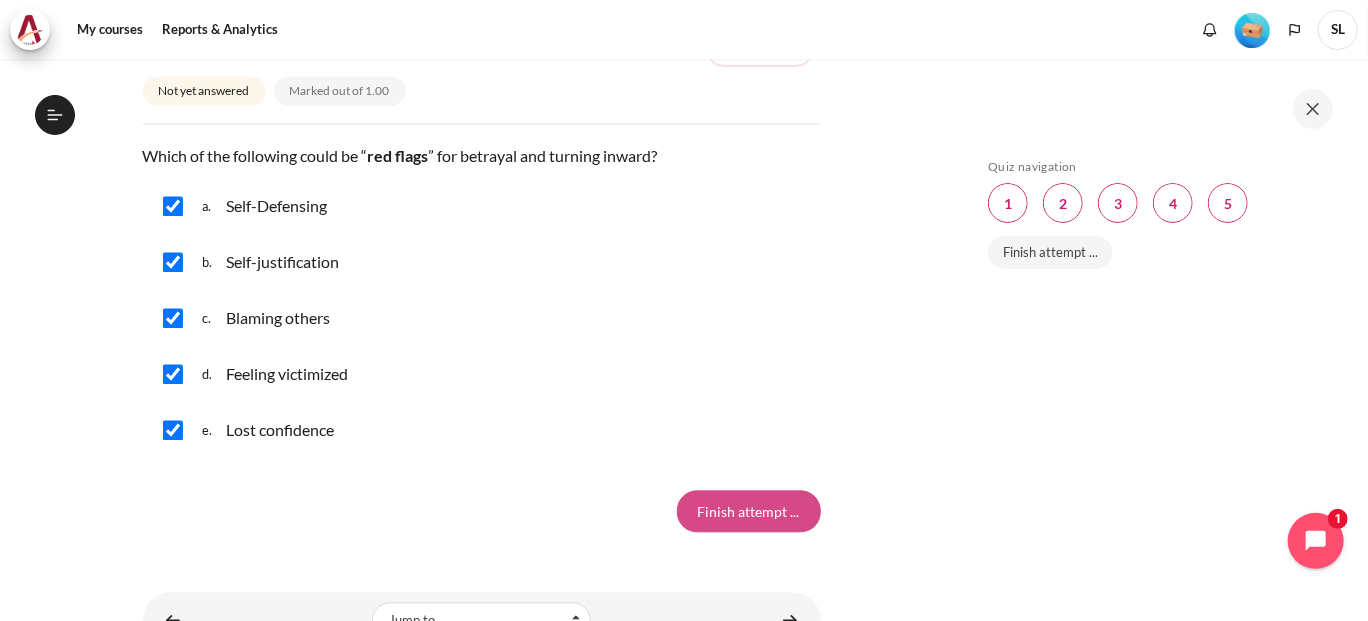 click on "Finish attempt ..." at bounding box center (749, 511) 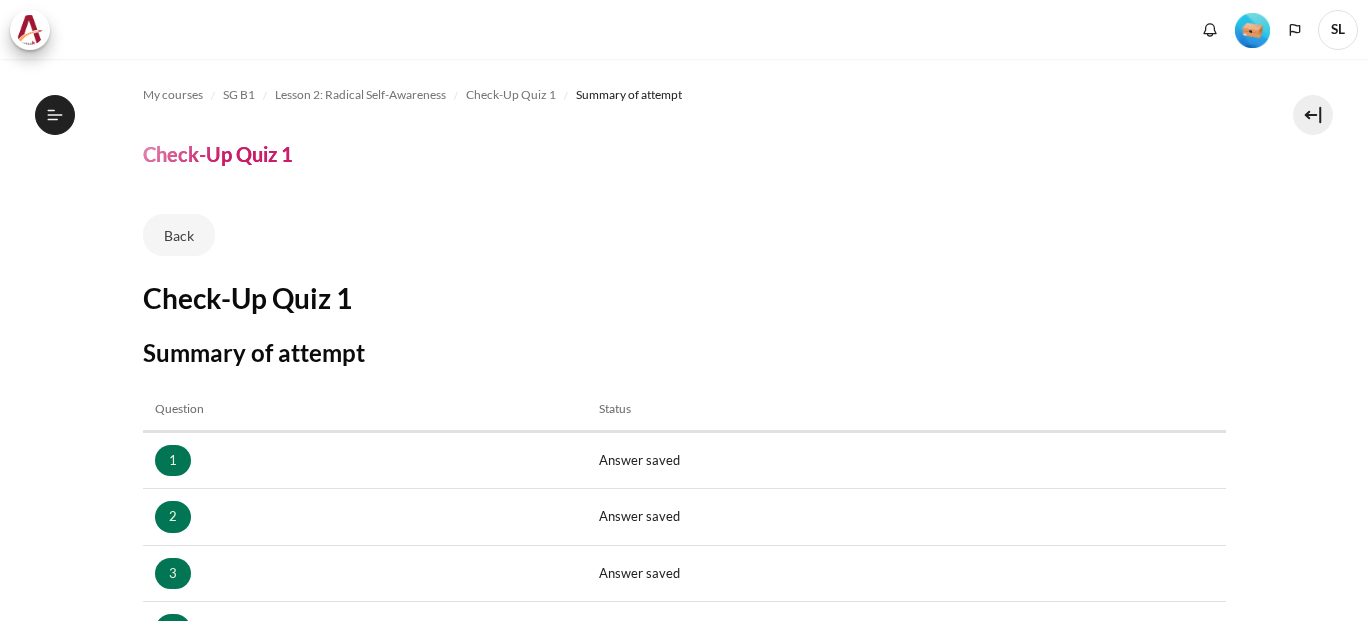 scroll, scrollTop: 0, scrollLeft: 0, axis: both 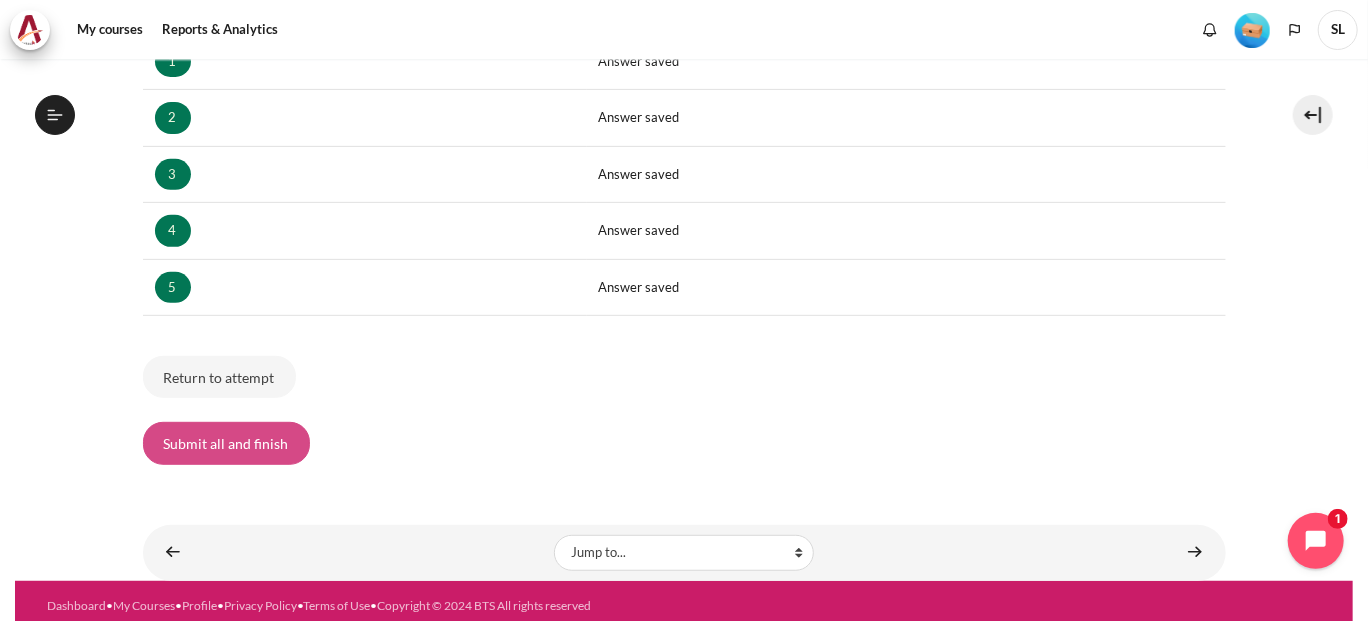 click on "Submit all and finish" at bounding box center [226, 443] 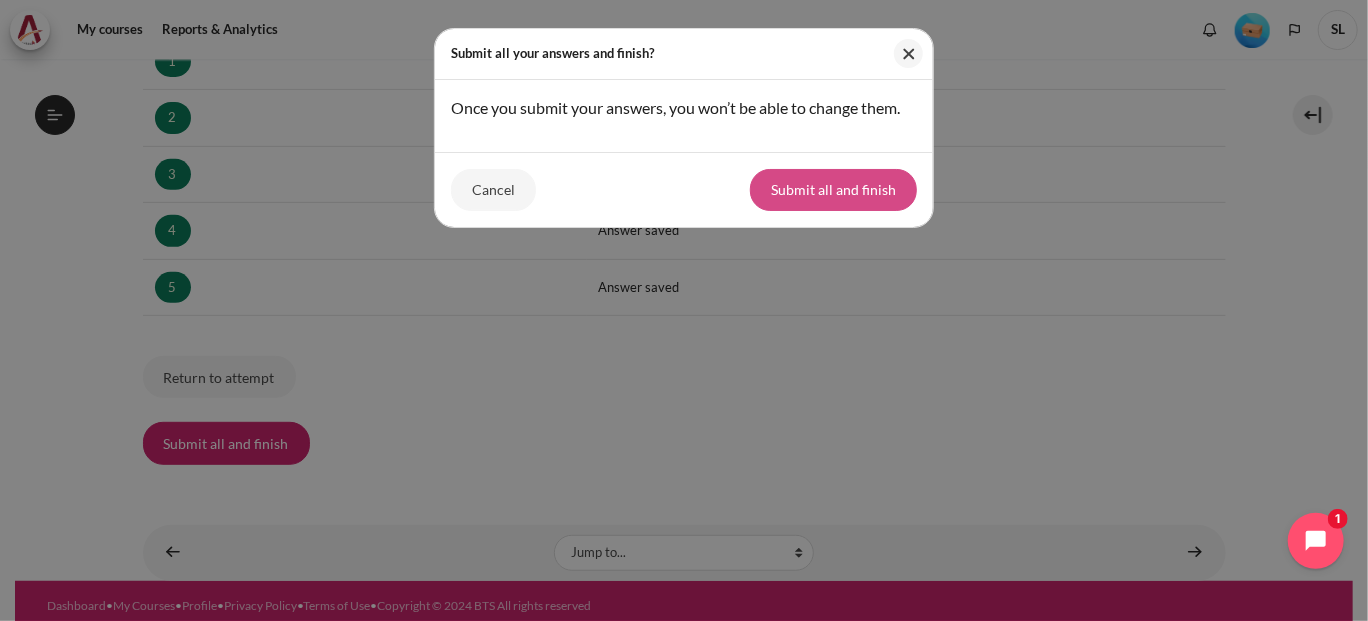 click on "Submit all and finish" at bounding box center [833, 190] 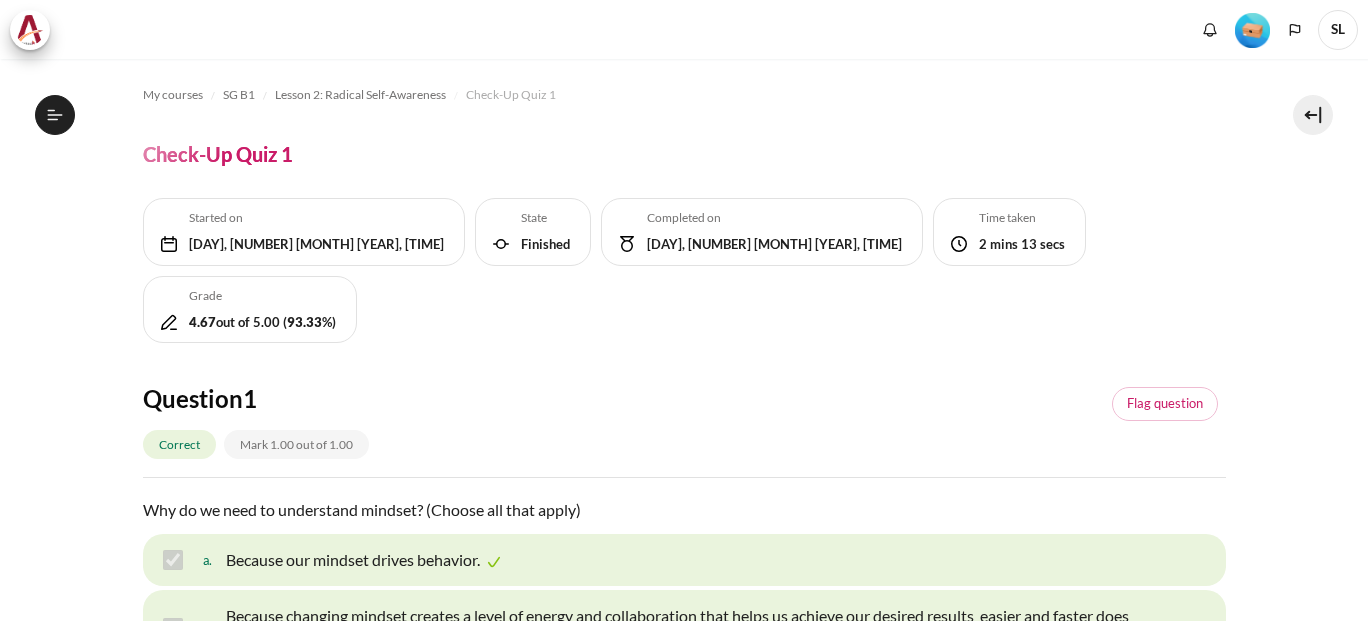 scroll, scrollTop: 0, scrollLeft: 0, axis: both 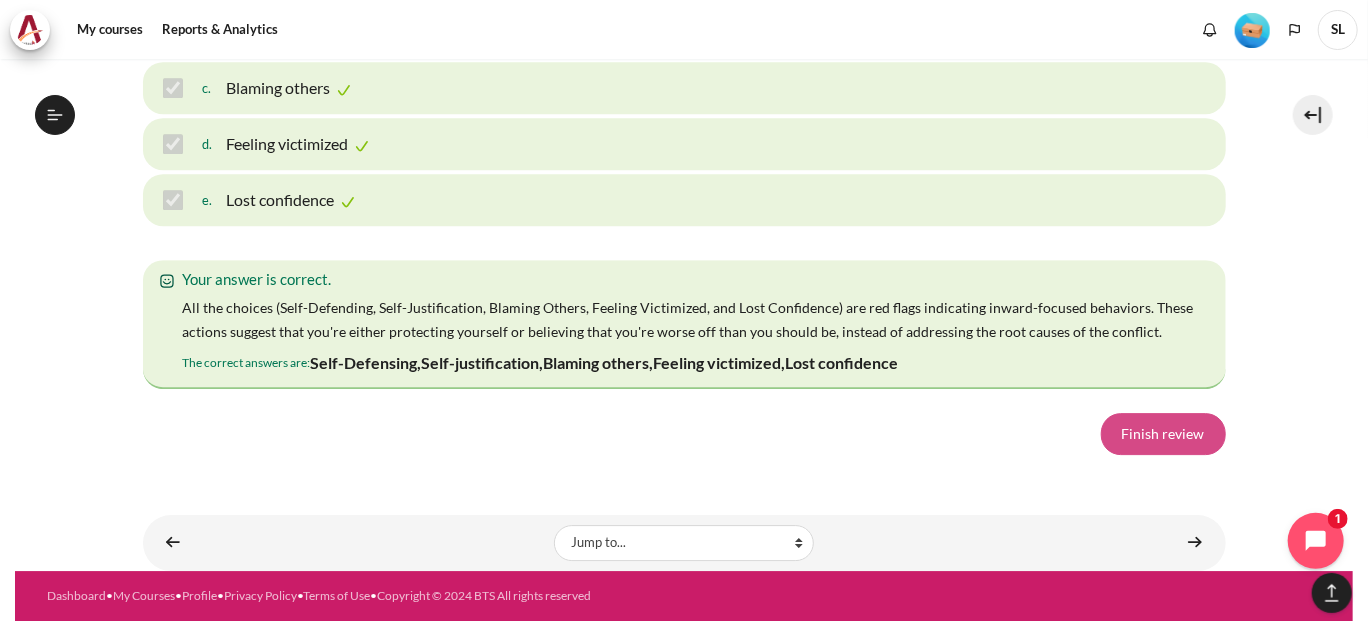 click on "Finish review" at bounding box center [1163, 434] 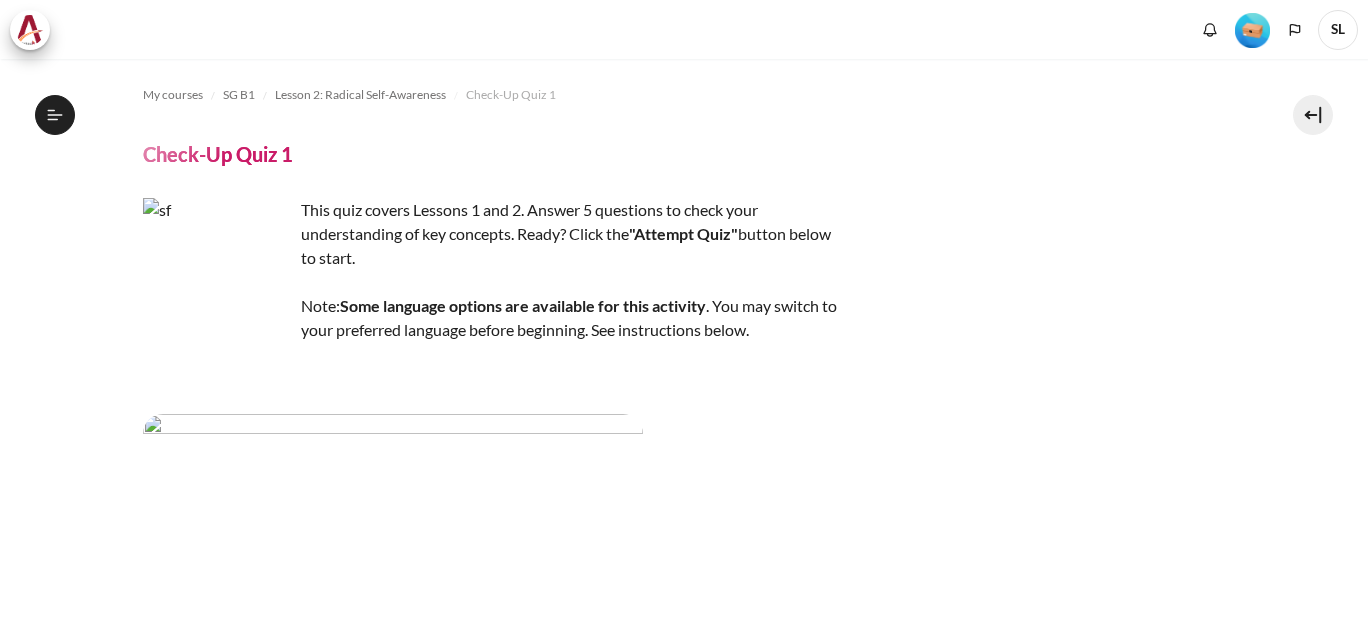 scroll, scrollTop: 0, scrollLeft: 0, axis: both 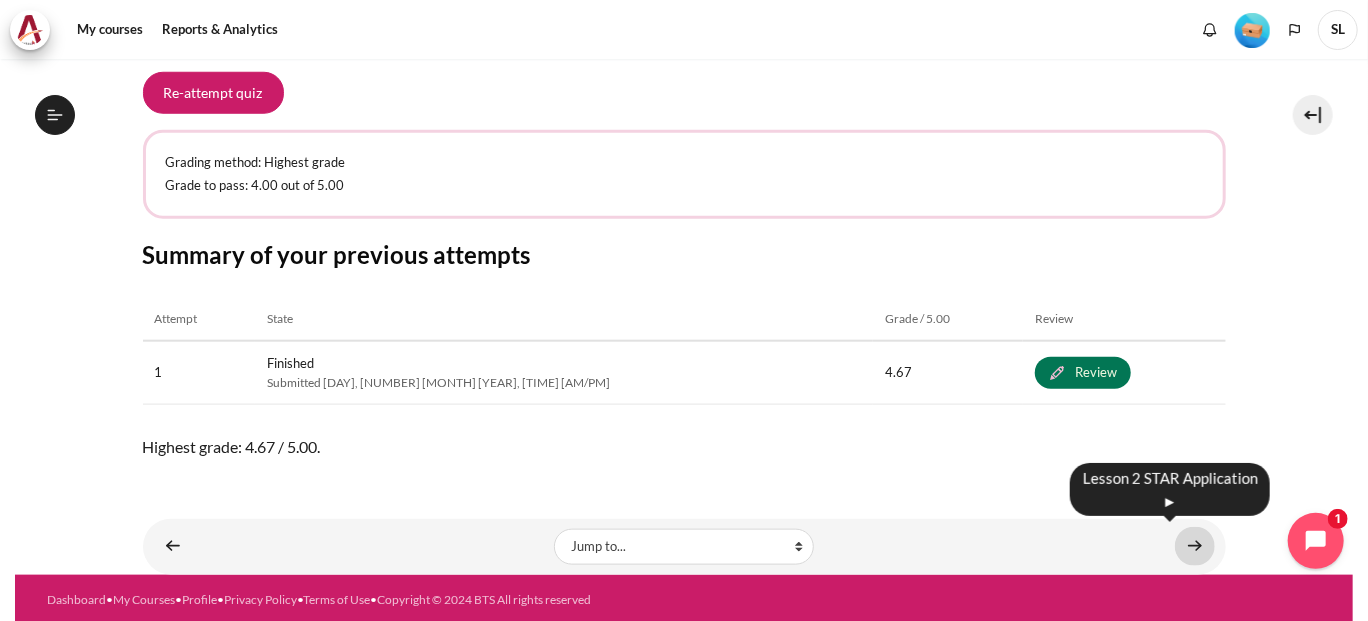 click at bounding box center [1195, 546] 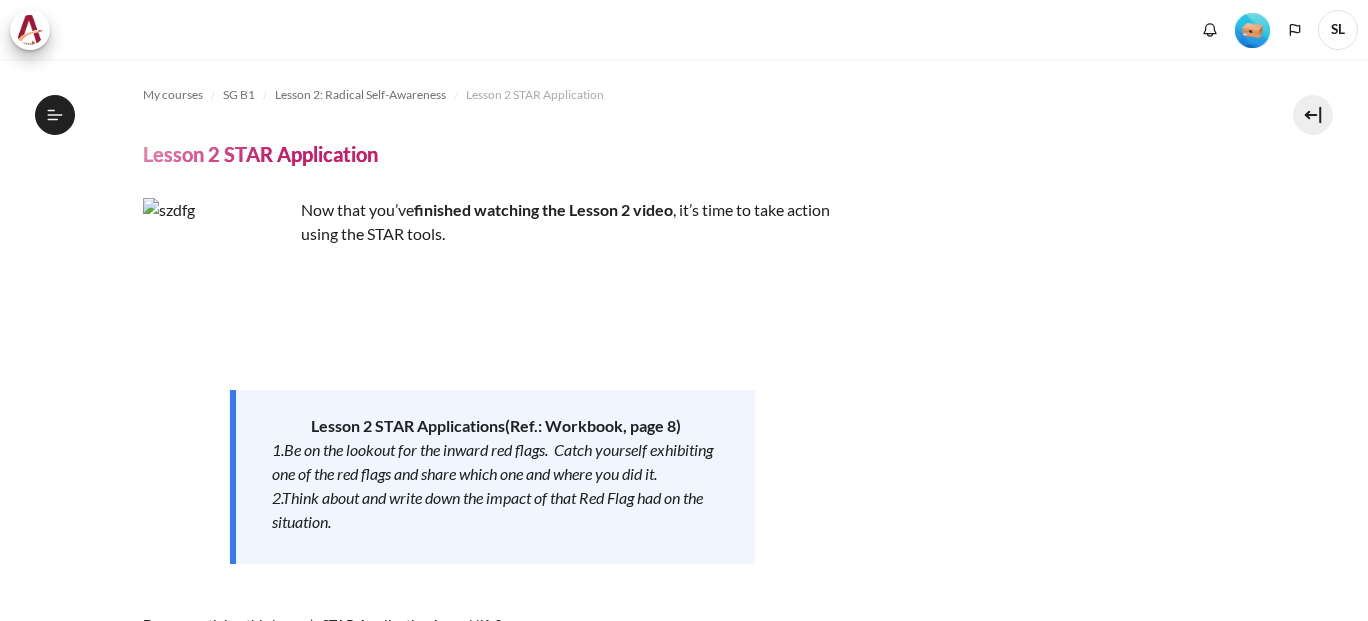scroll, scrollTop: 0, scrollLeft: 0, axis: both 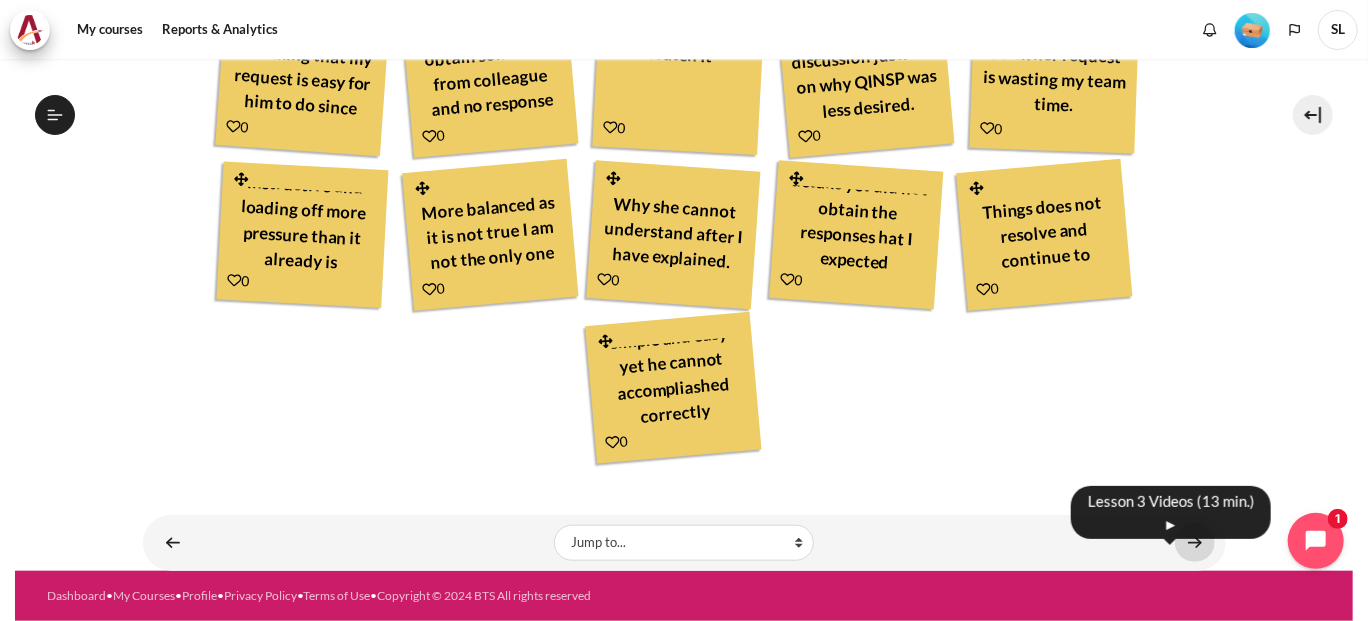 click at bounding box center [1195, 542] 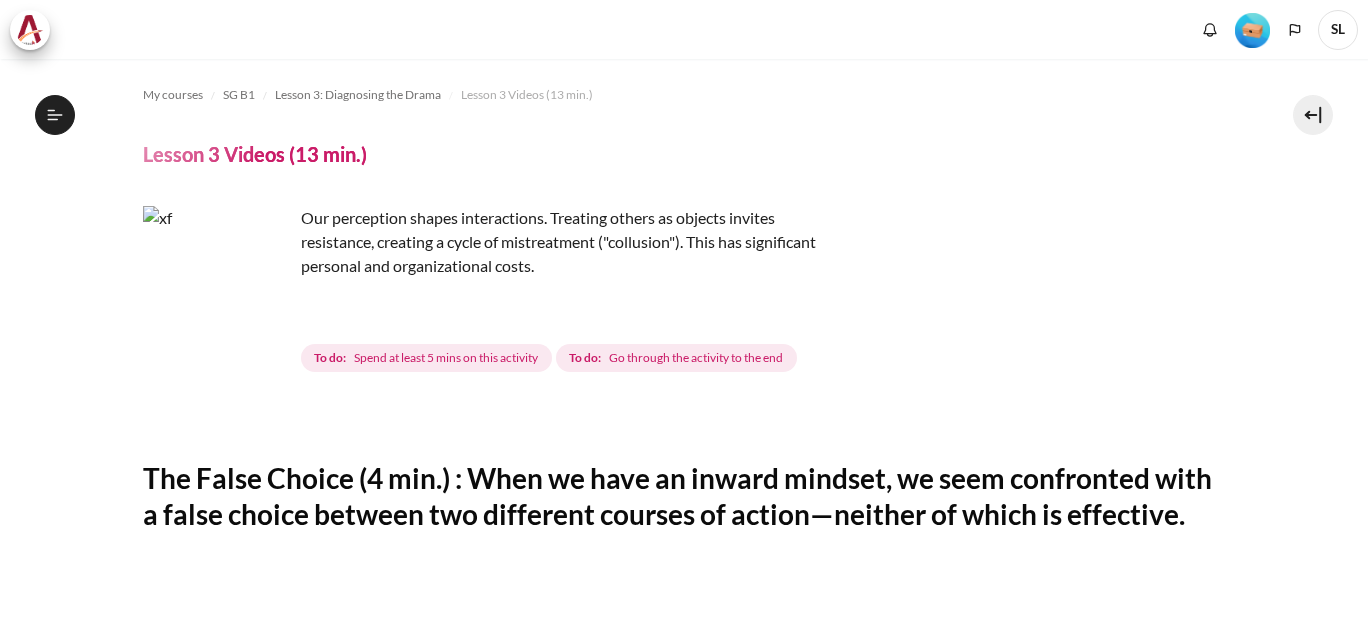 scroll, scrollTop: 0, scrollLeft: 0, axis: both 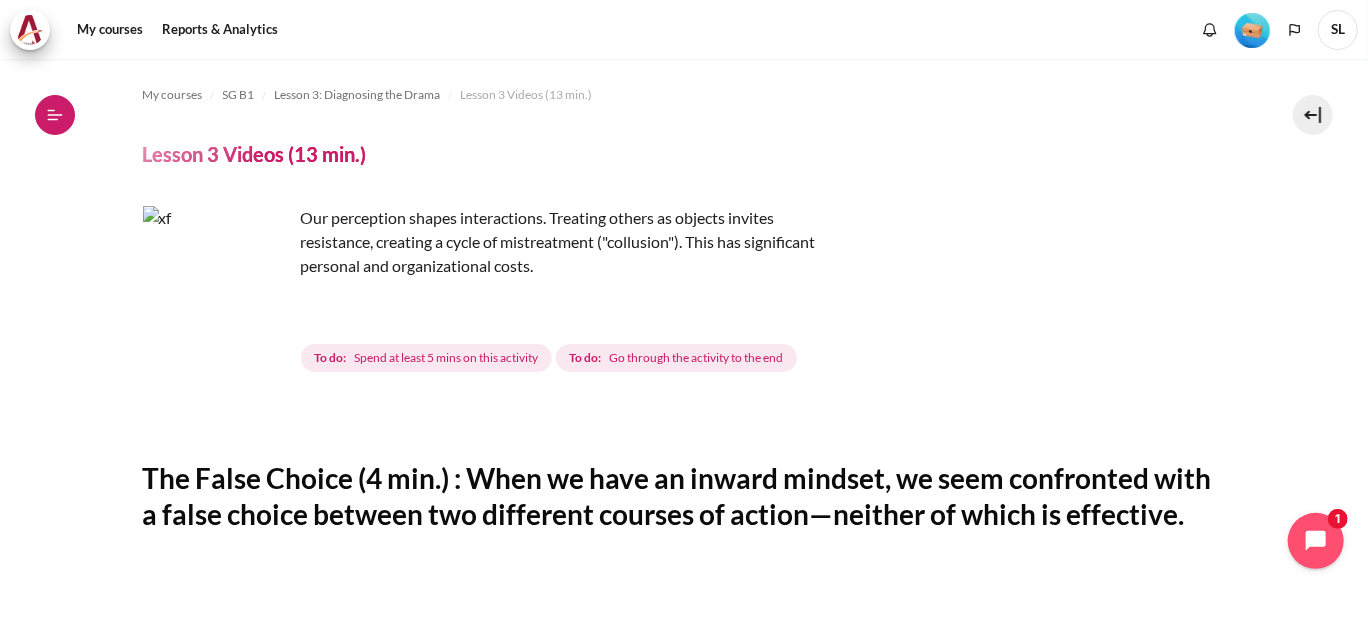 click 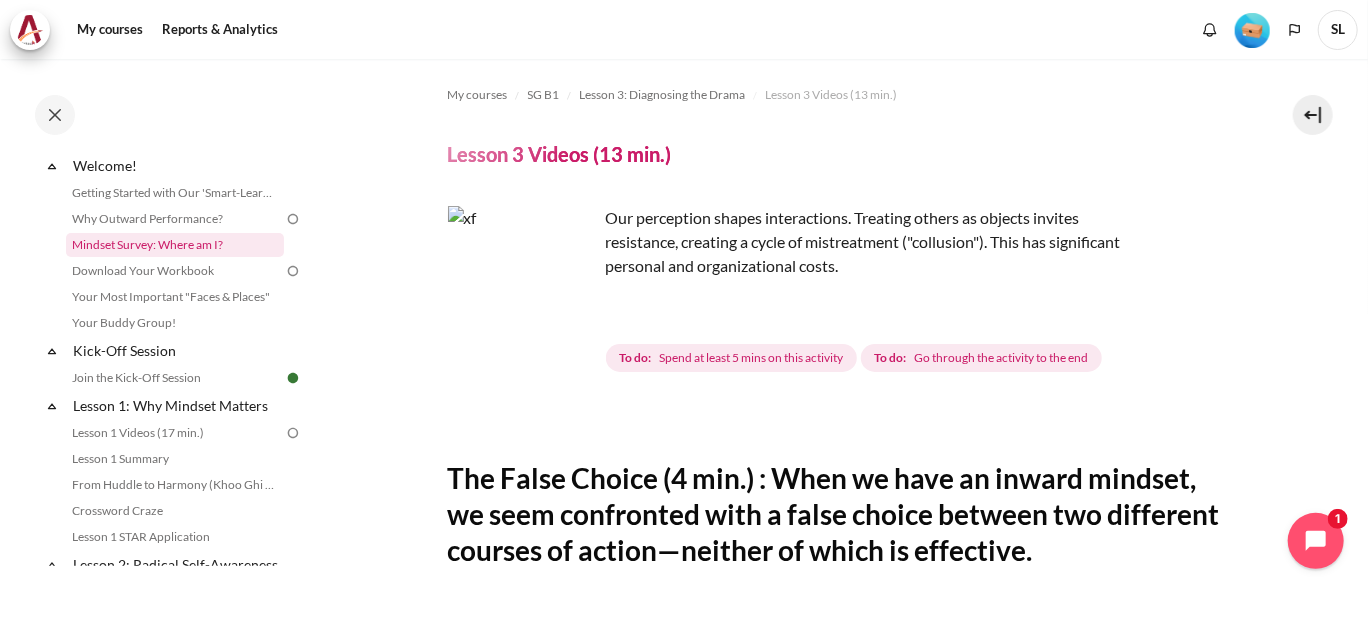 scroll, scrollTop: 0, scrollLeft: 0, axis: both 